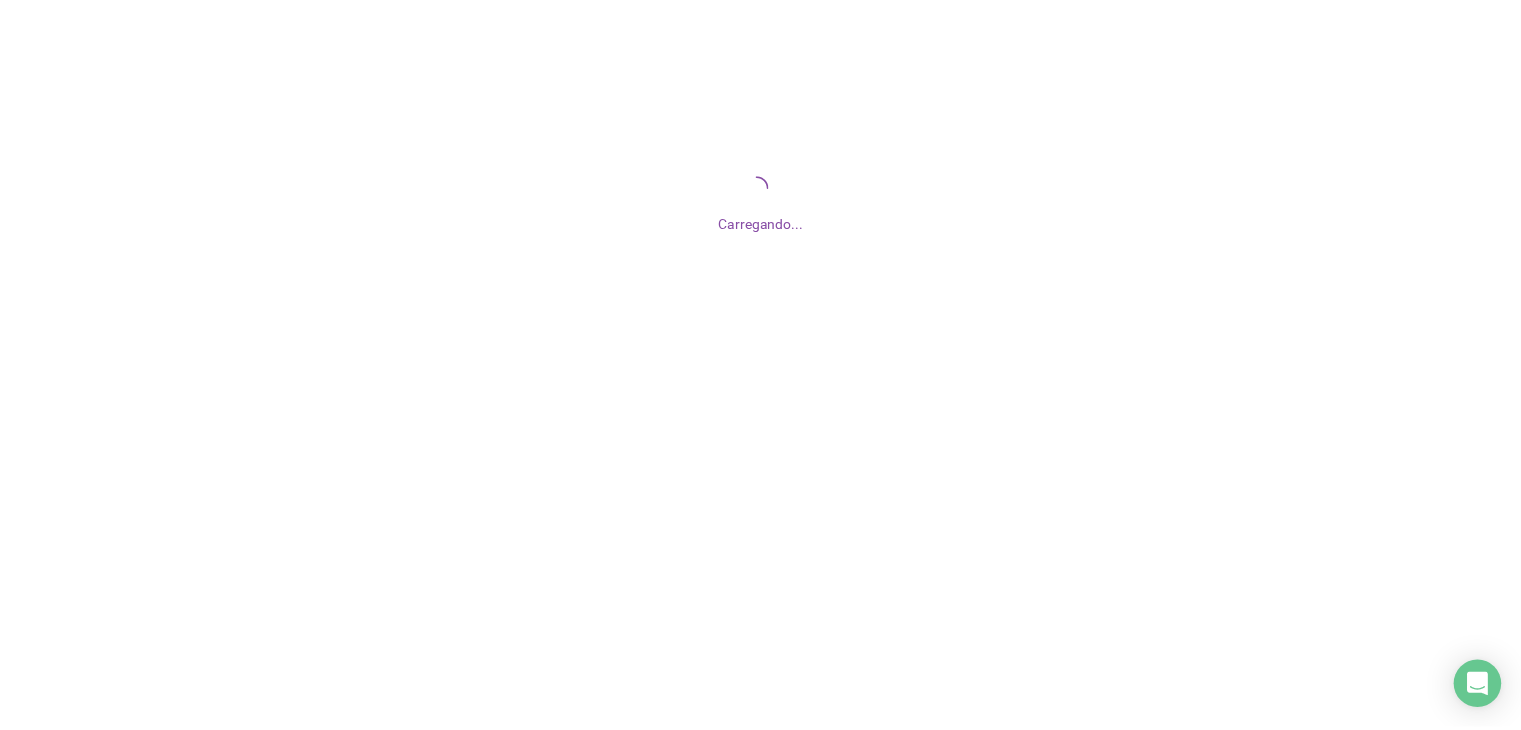 scroll, scrollTop: 0, scrollLeft: 0, axis: both 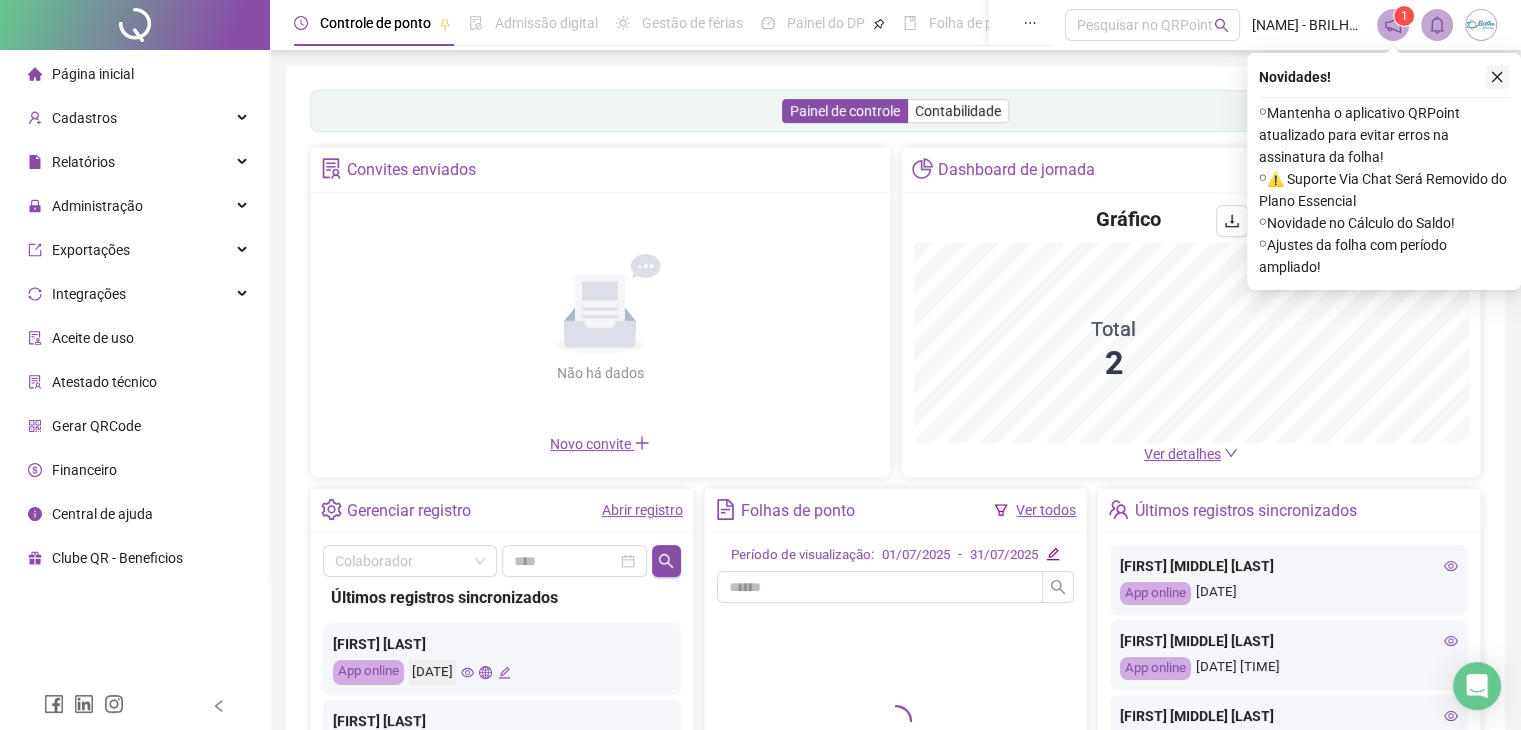 click at bounding box center (1497, 77) 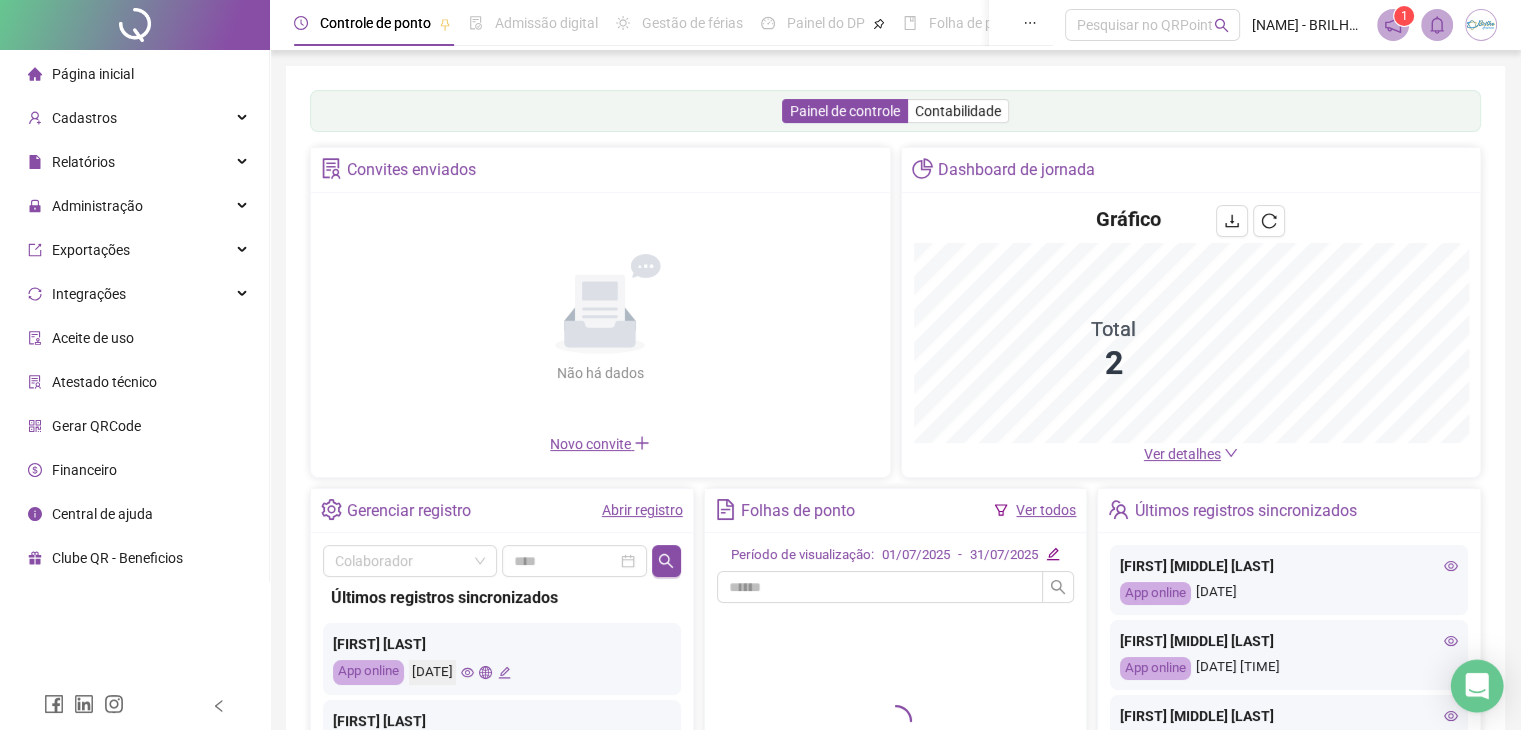 click at bounding box center (1477, 686) 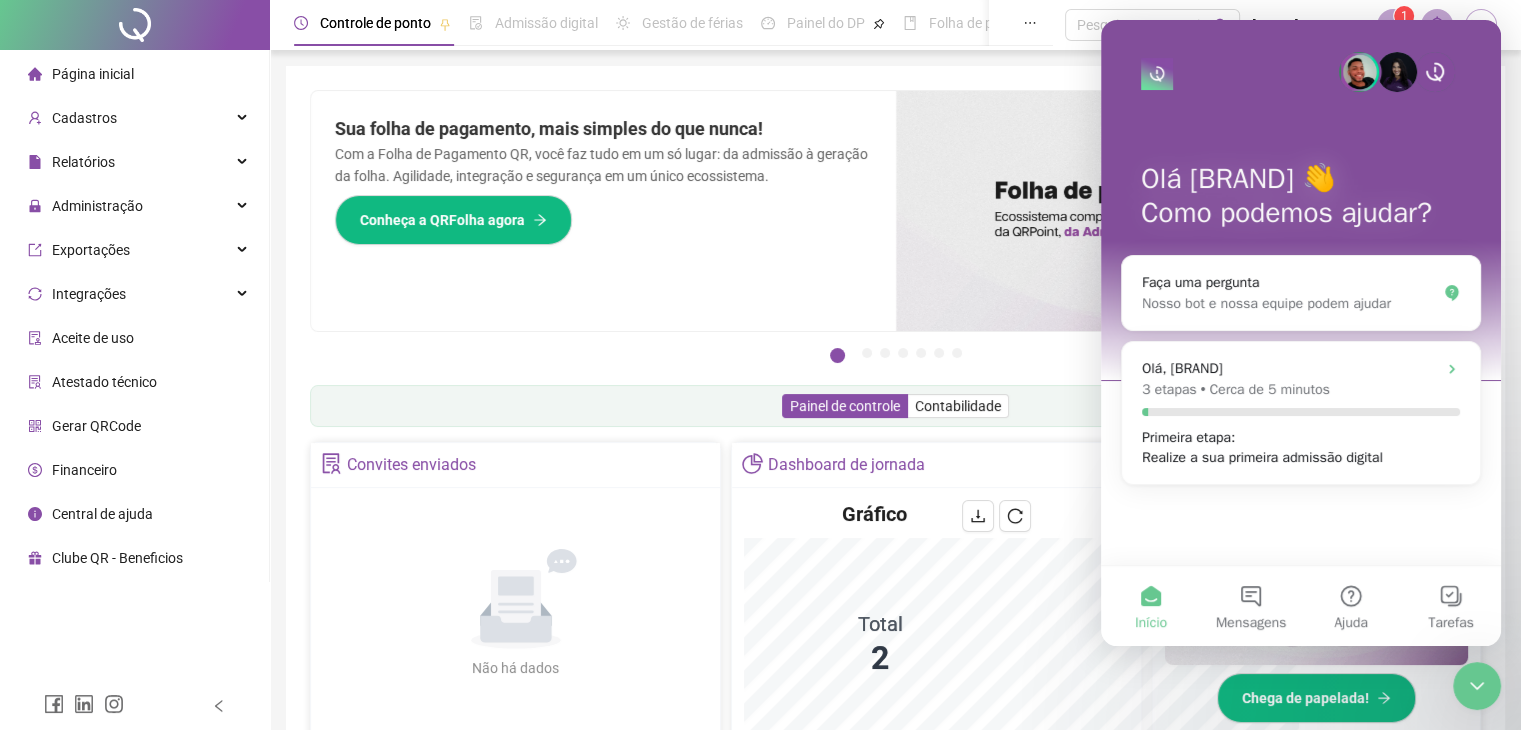 scroll, scrollTop: 0, scrollLeft: 0, axis: both 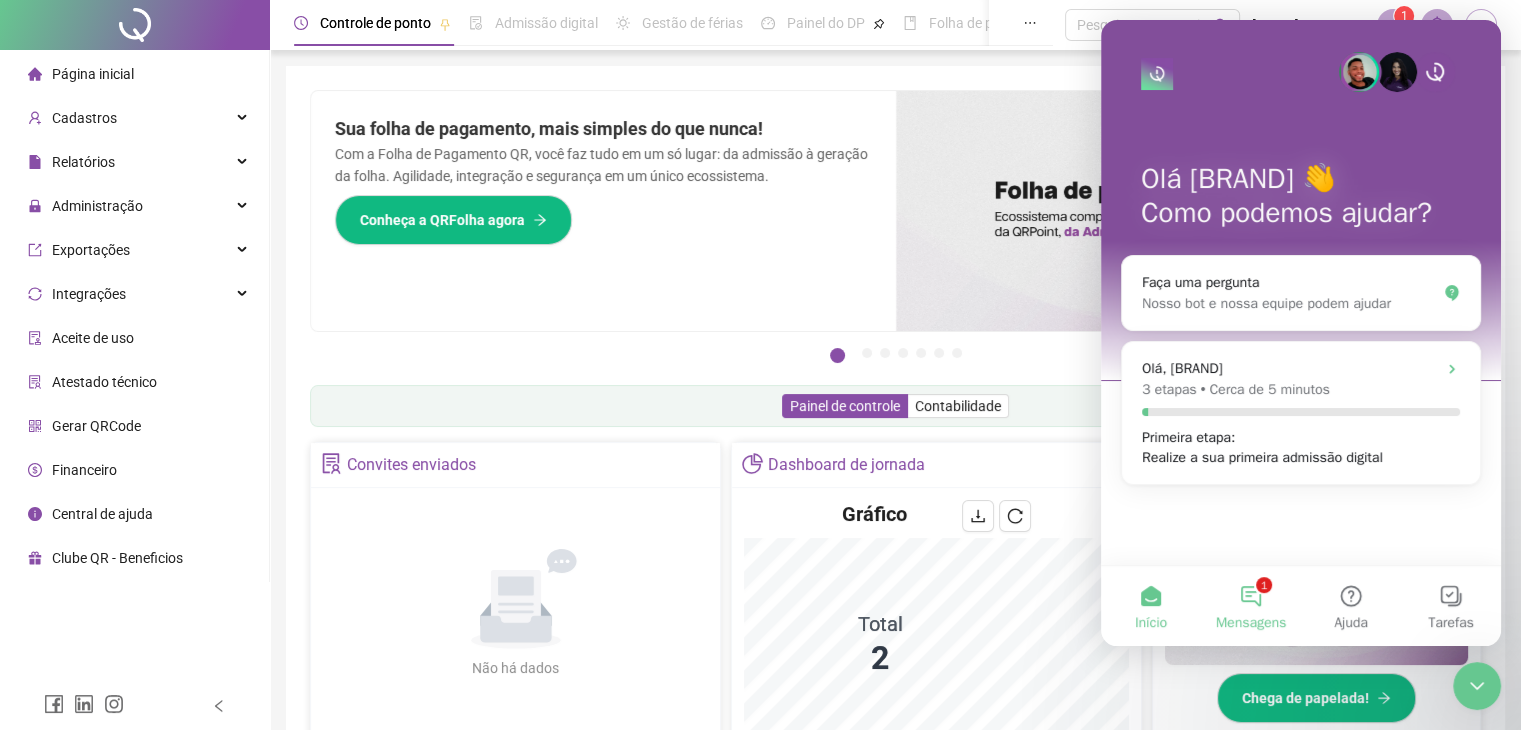 click on "1 Mensagens" at bounding box center (1251, 606) 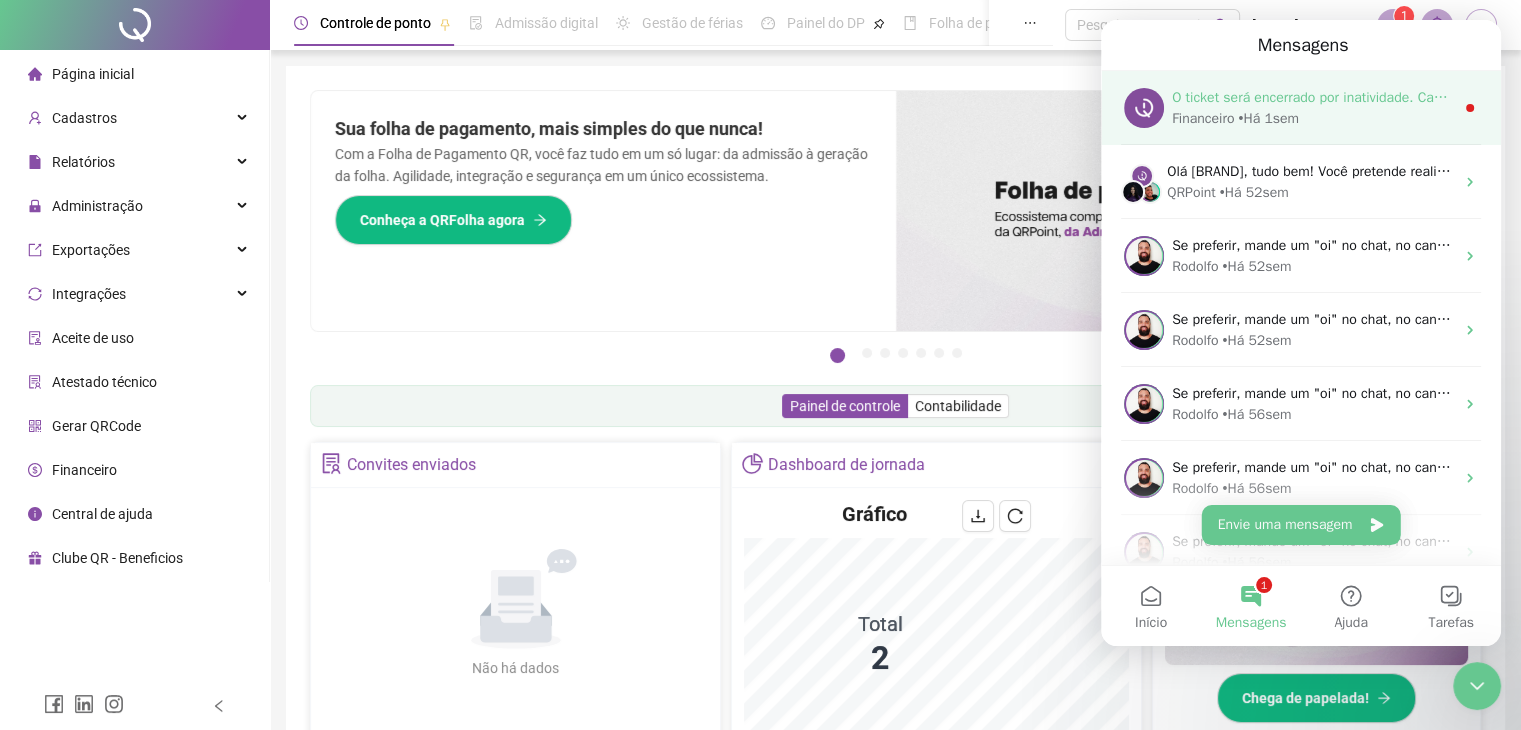 click on "•  Há [TIME]" at bounding box center [1268, 118] 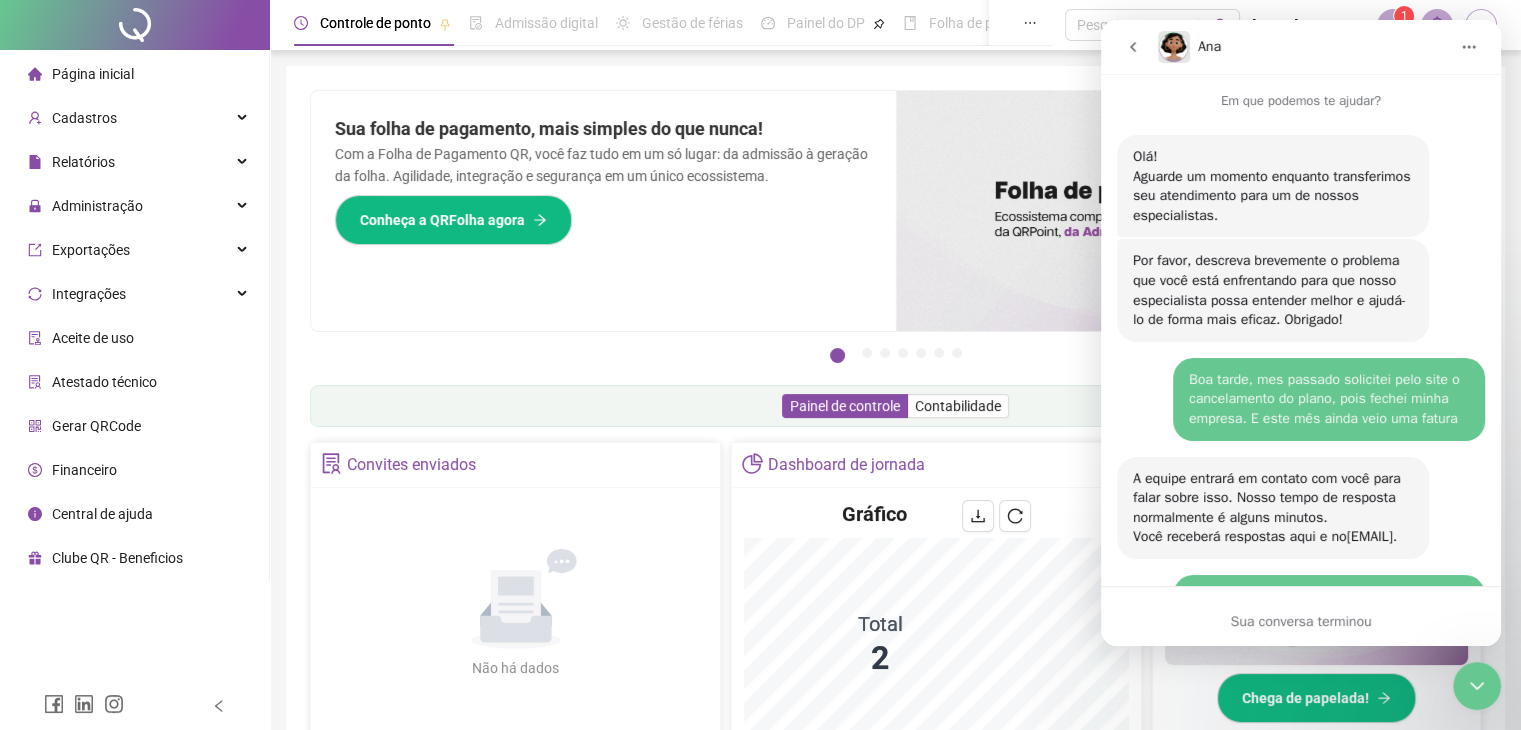 scroll, scrollTop: 3, scrollLeft: 0, axis: vertical 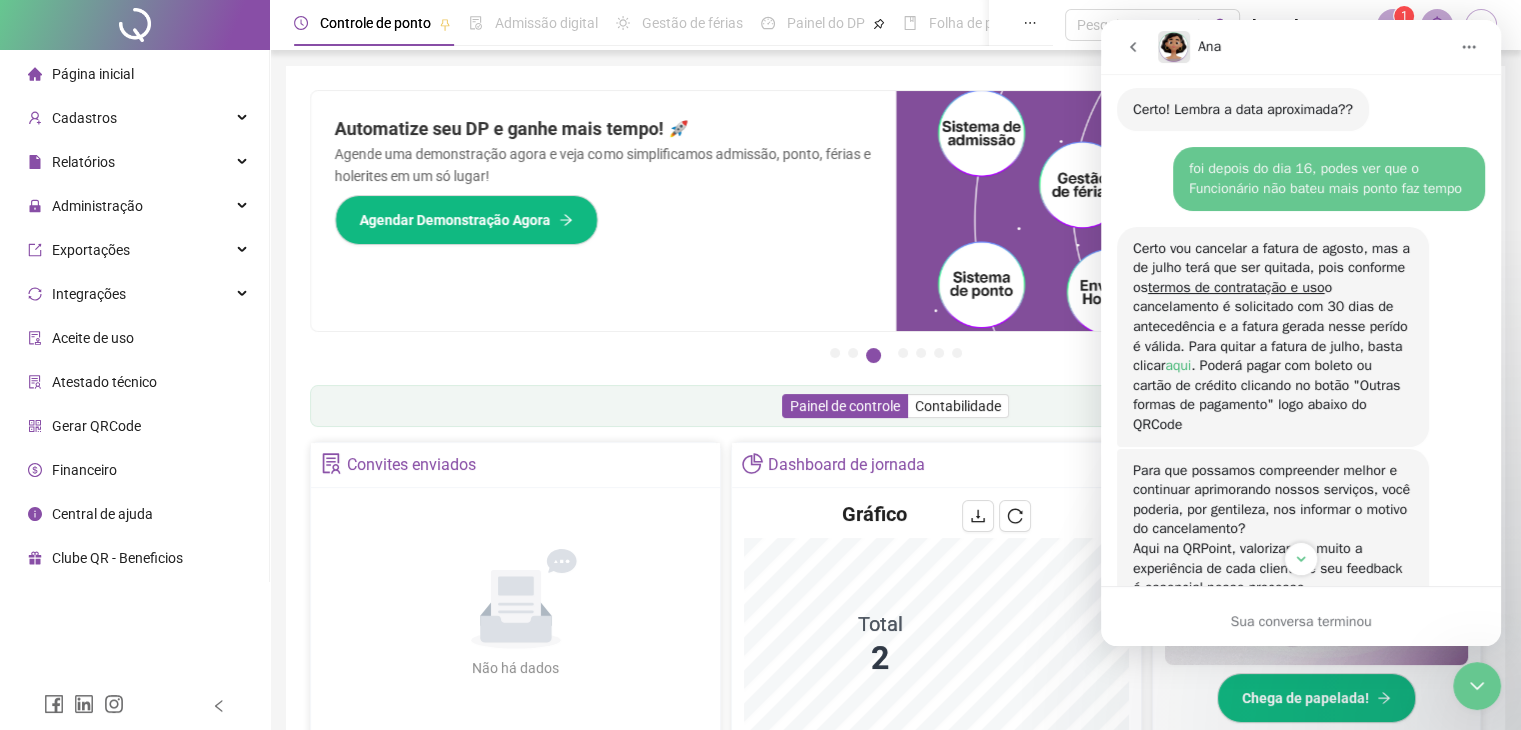 click on "aqui" at bounding box center (1178, 365) 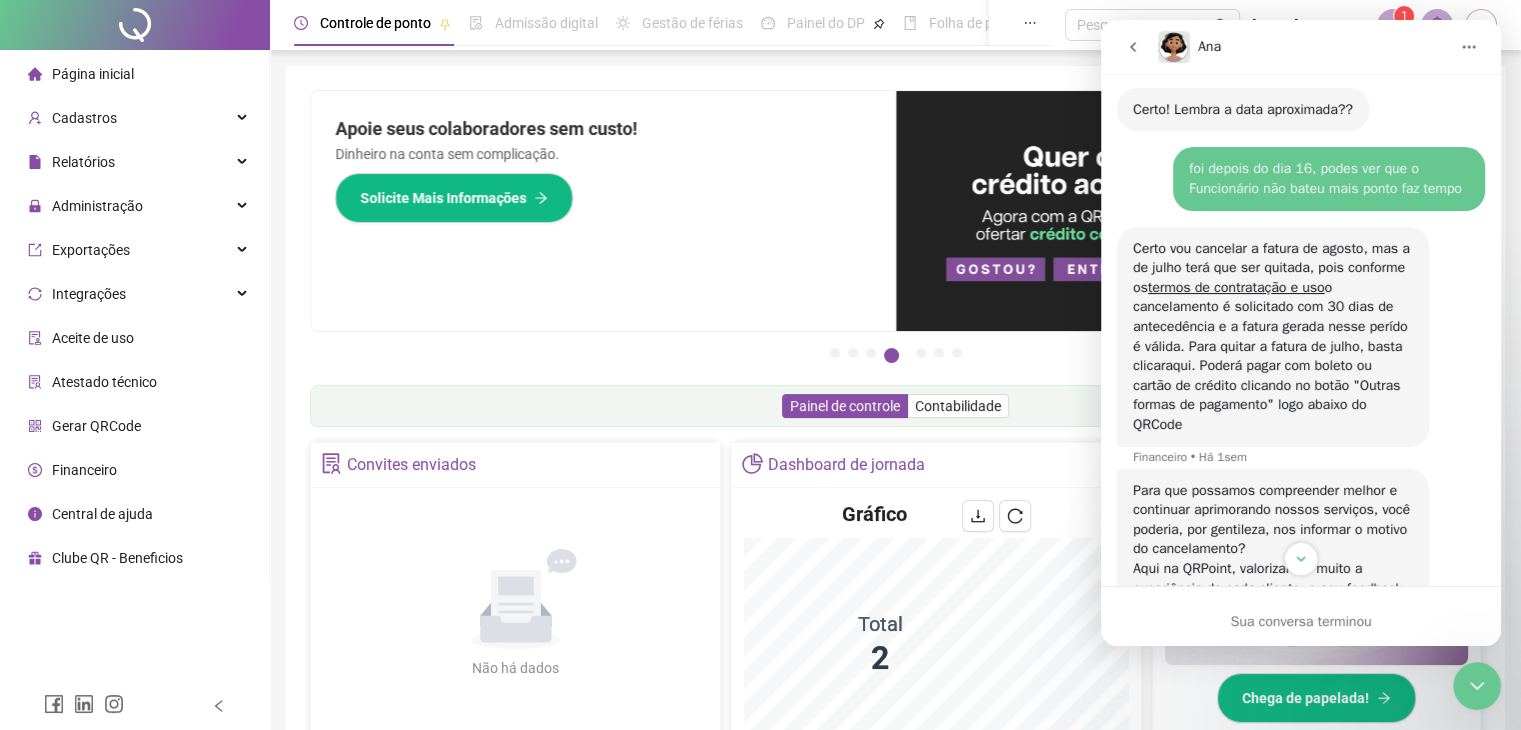 scroll, scrollTop: 2, scrollLeft: 0, axis: vertical 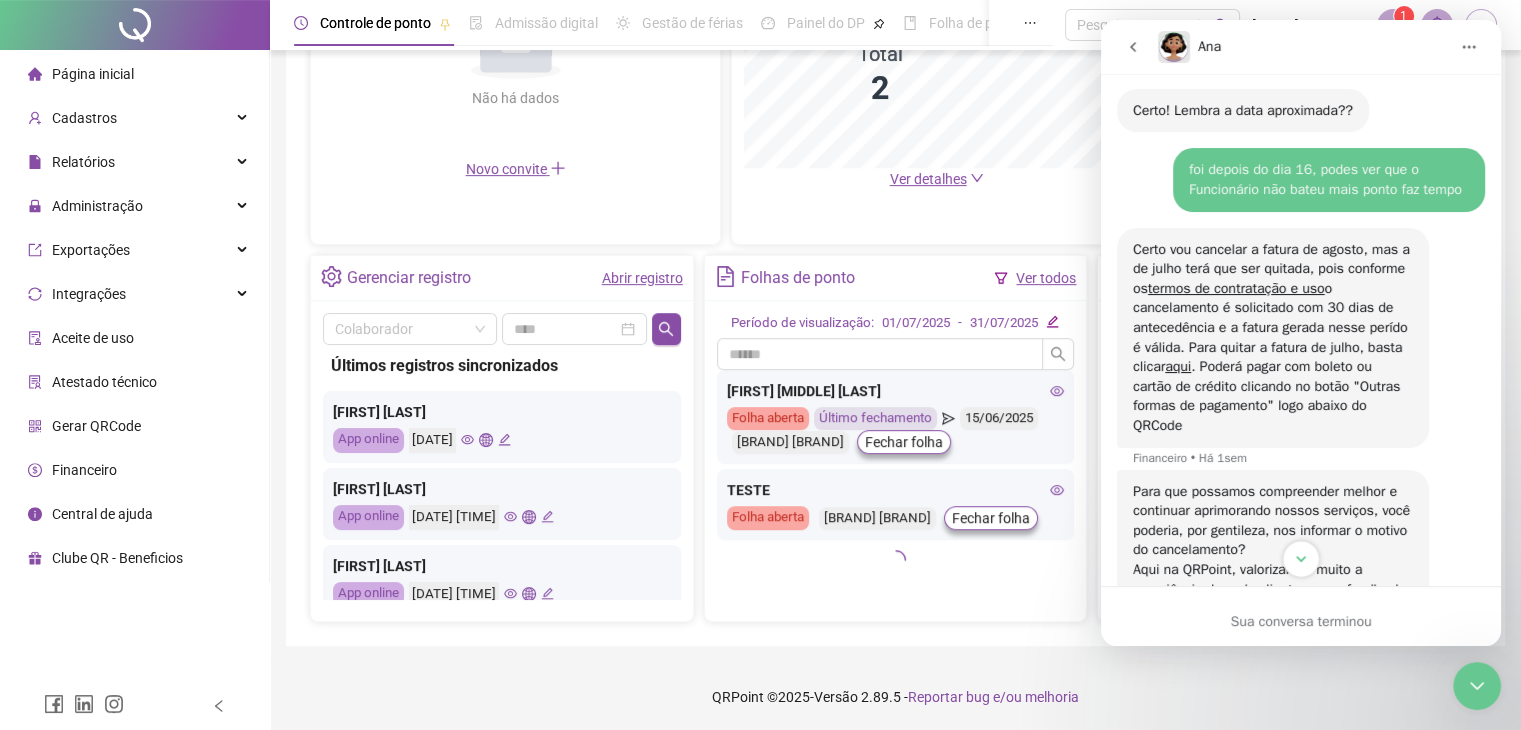 click 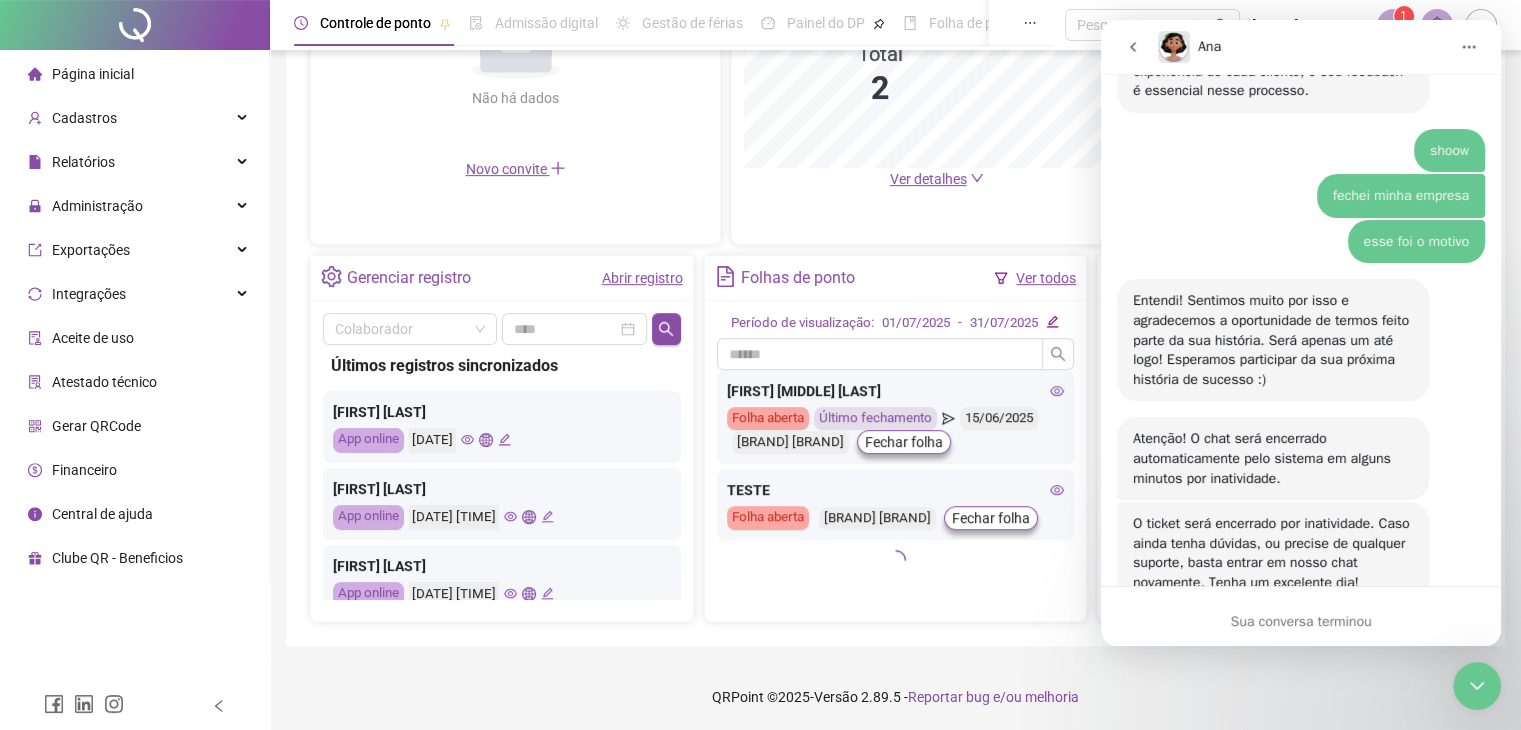scroll, scrollTop: 1649, scrollLeft: 0, axis: vertical 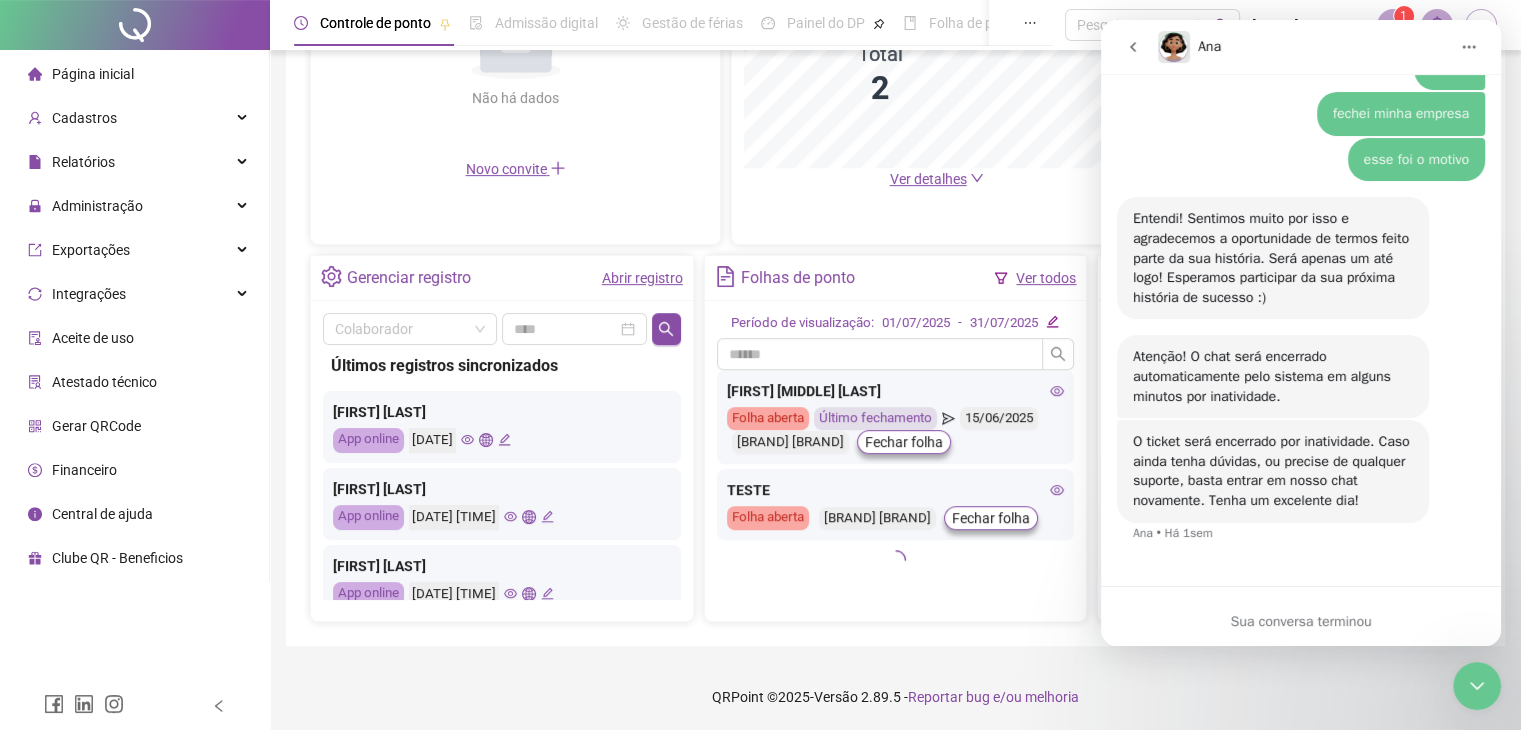 click 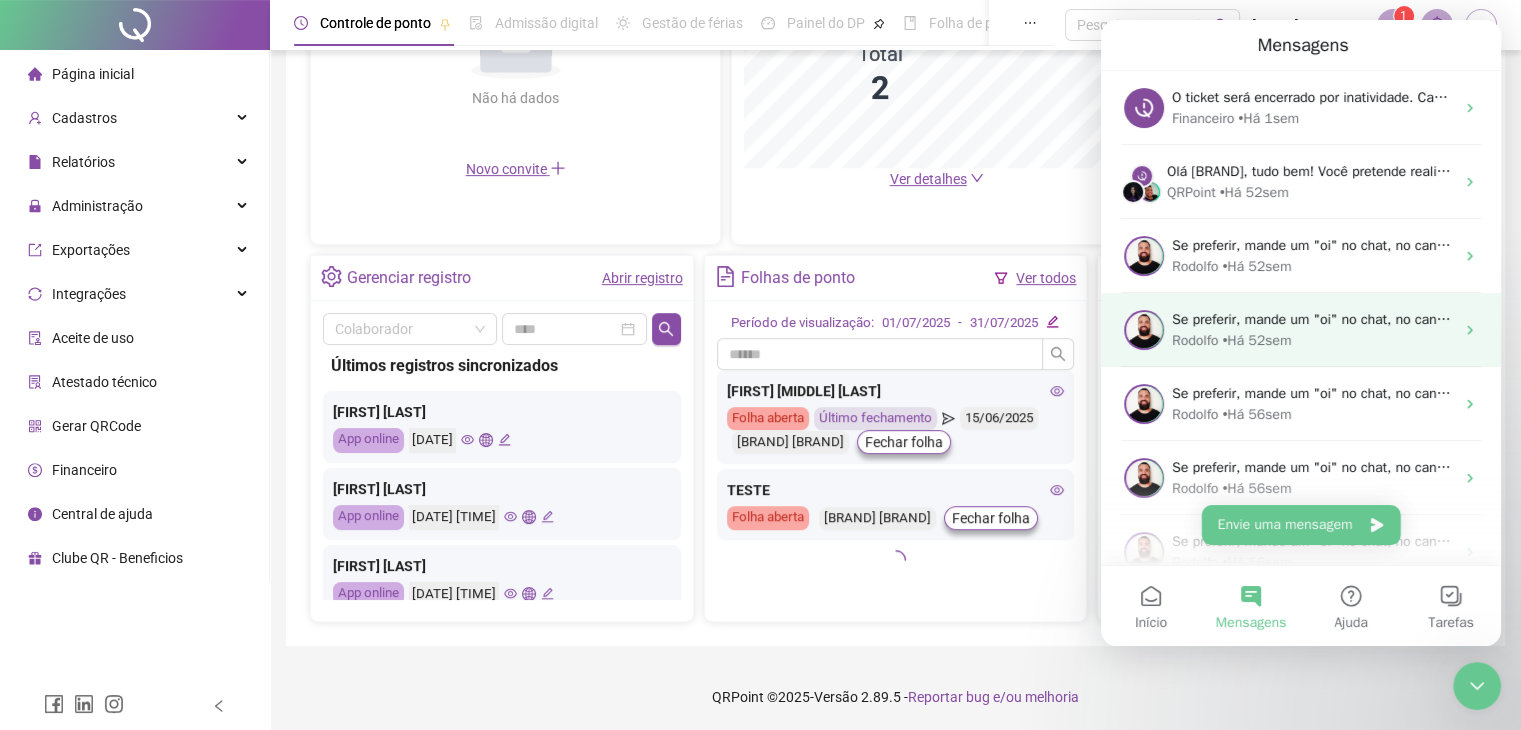 scroll, scrollTop: 0, scrollLeft: 0, axis: both 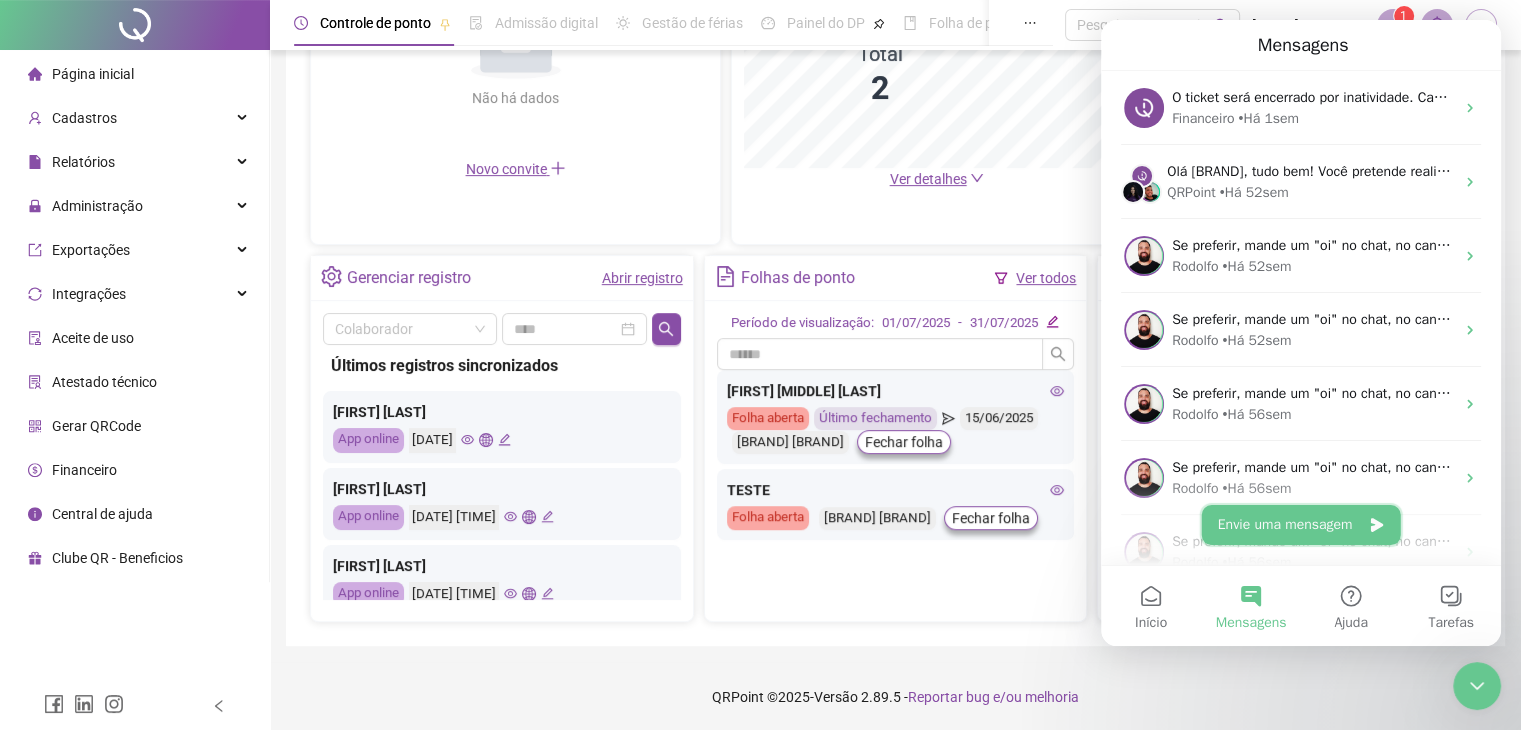 click on "Envie uma mensagem" at bounding box center (1301, 525) 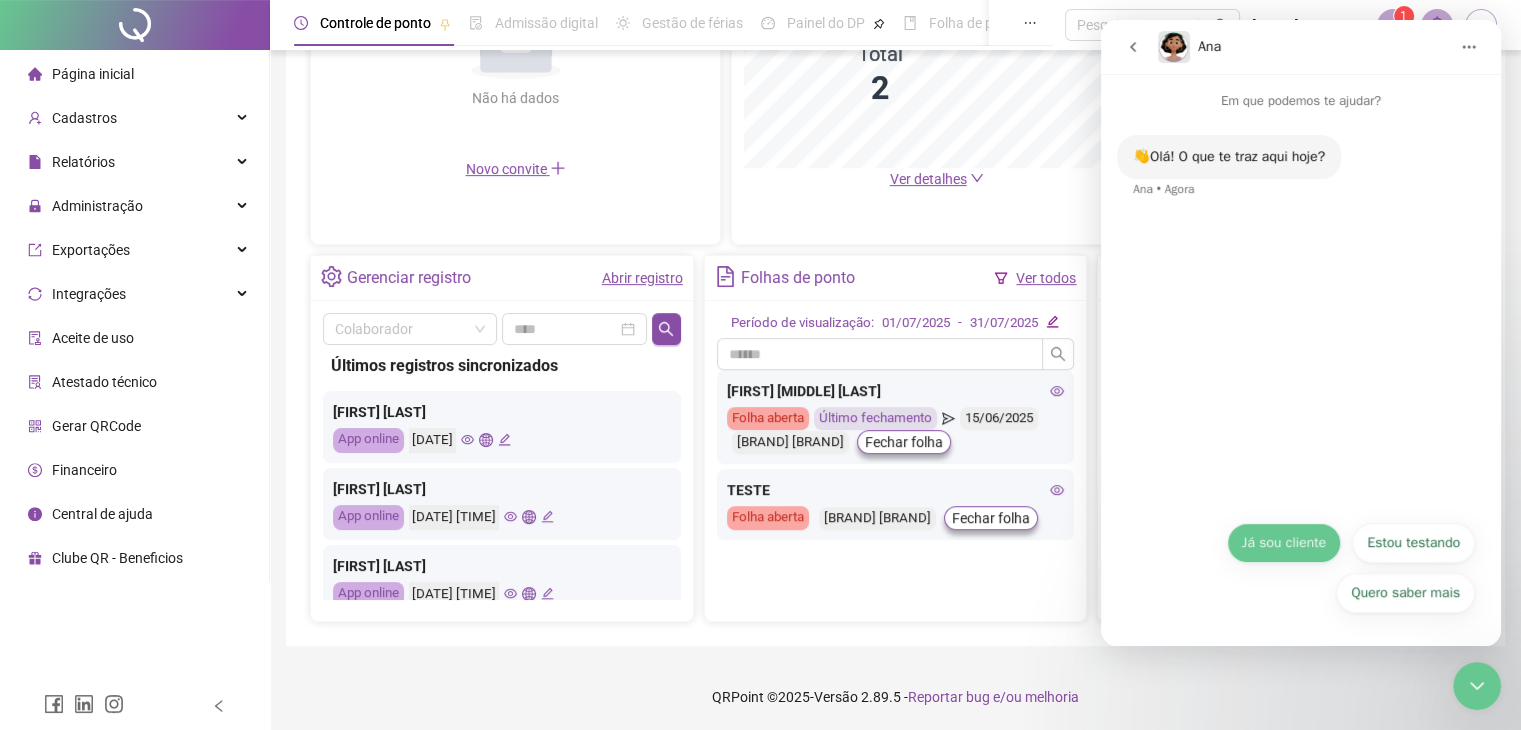 click on "Já sou cliente" at bounding box center [1284, 543] 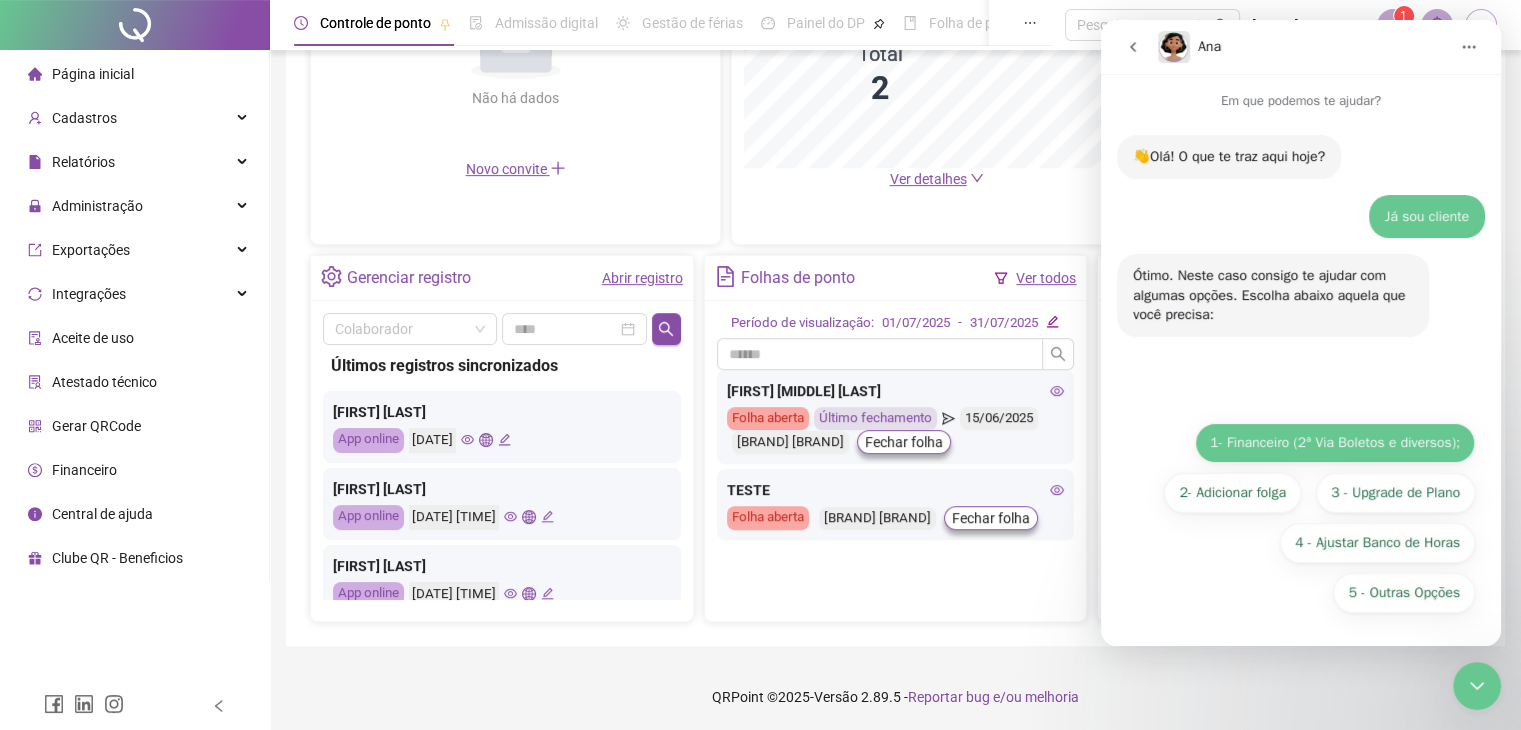 click on "1- Financeiro (2ª Via Boletos e diversos);" at bounding box center [1335, 443] 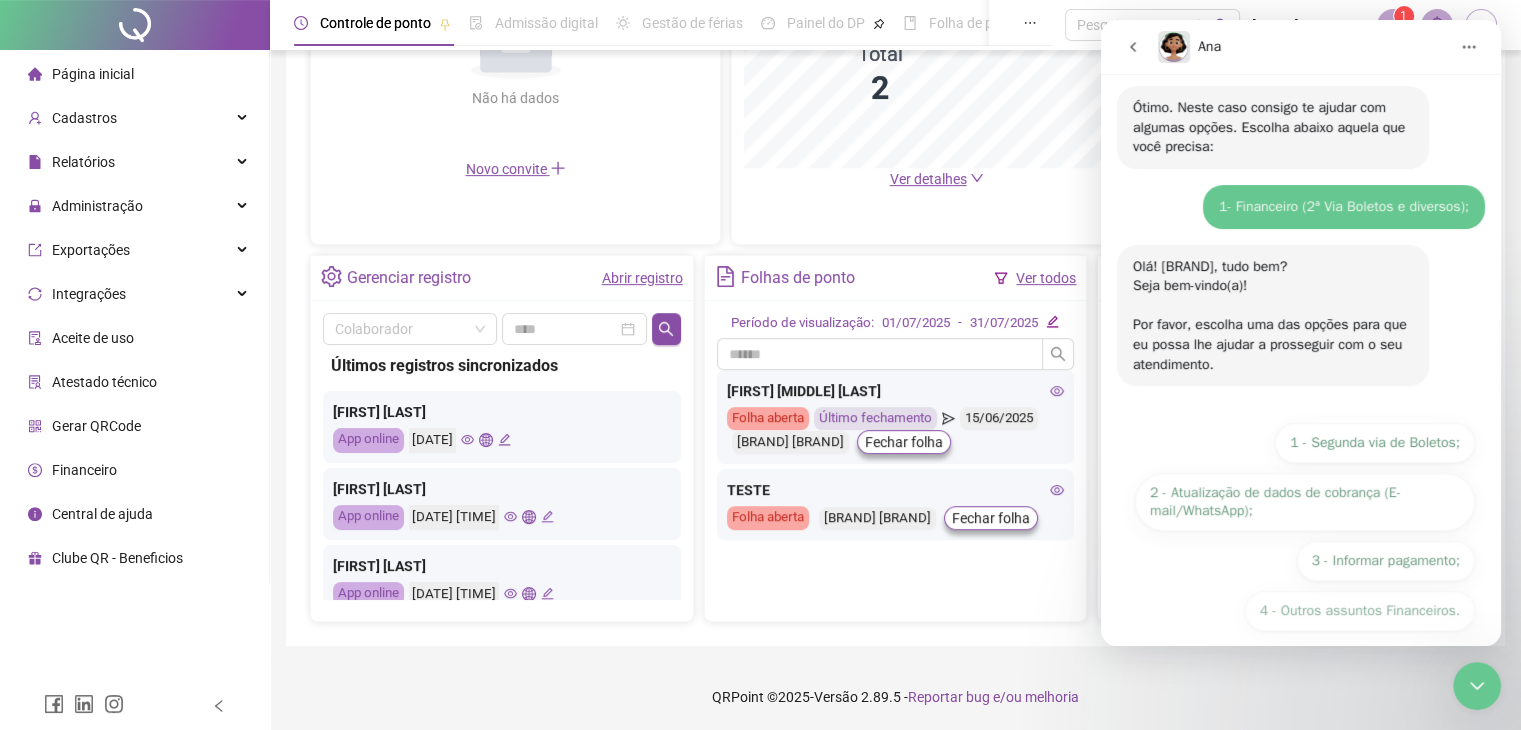 scroll, scrollTop: 186, scrollLeft: 0, axis: vertical 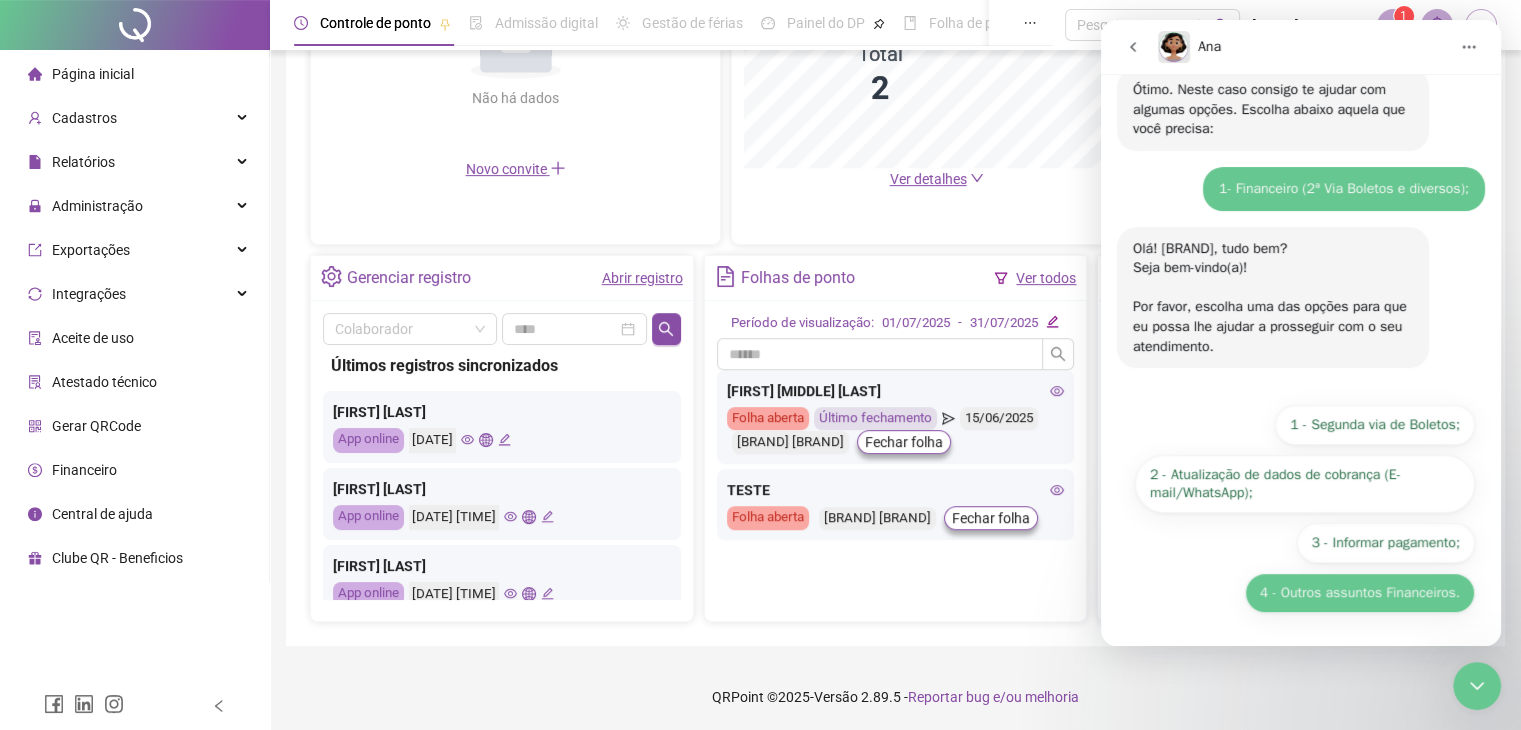 click on "4 - Outros assuntos Financeiros." at bounding box center (1360, 593) 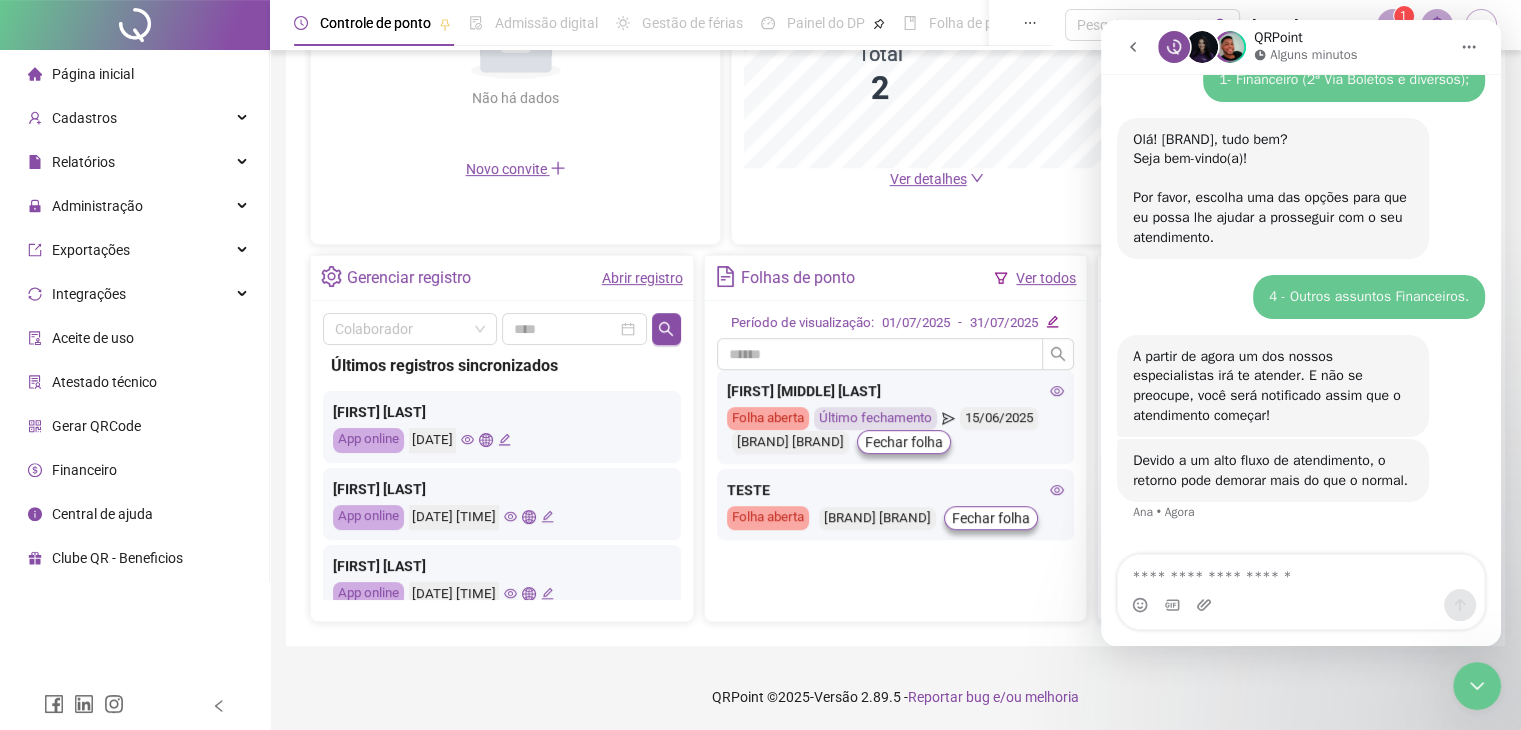 scroll, scrollTop: 360, scrollLeft: 0, axis: vertical 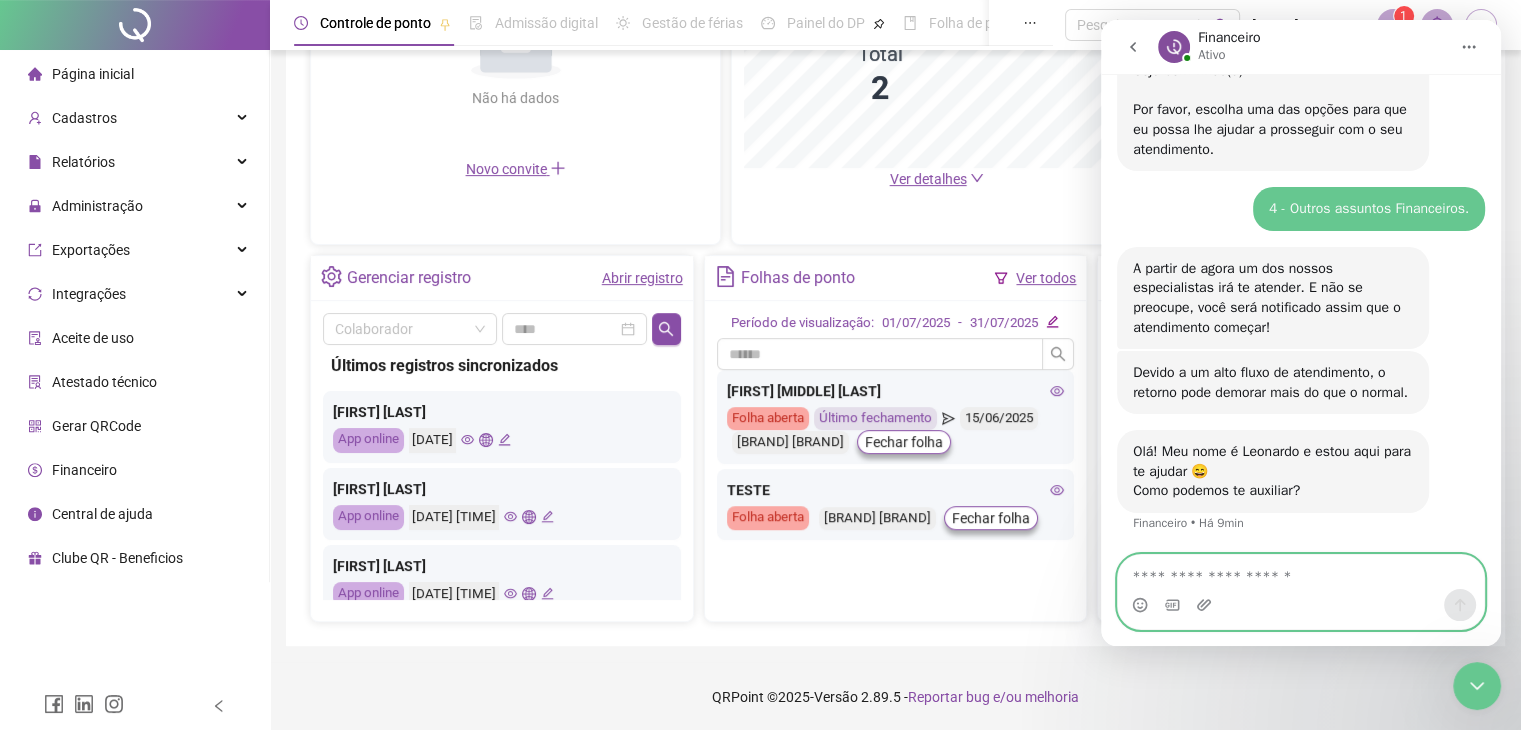 click at bounding box center [1301, 572] 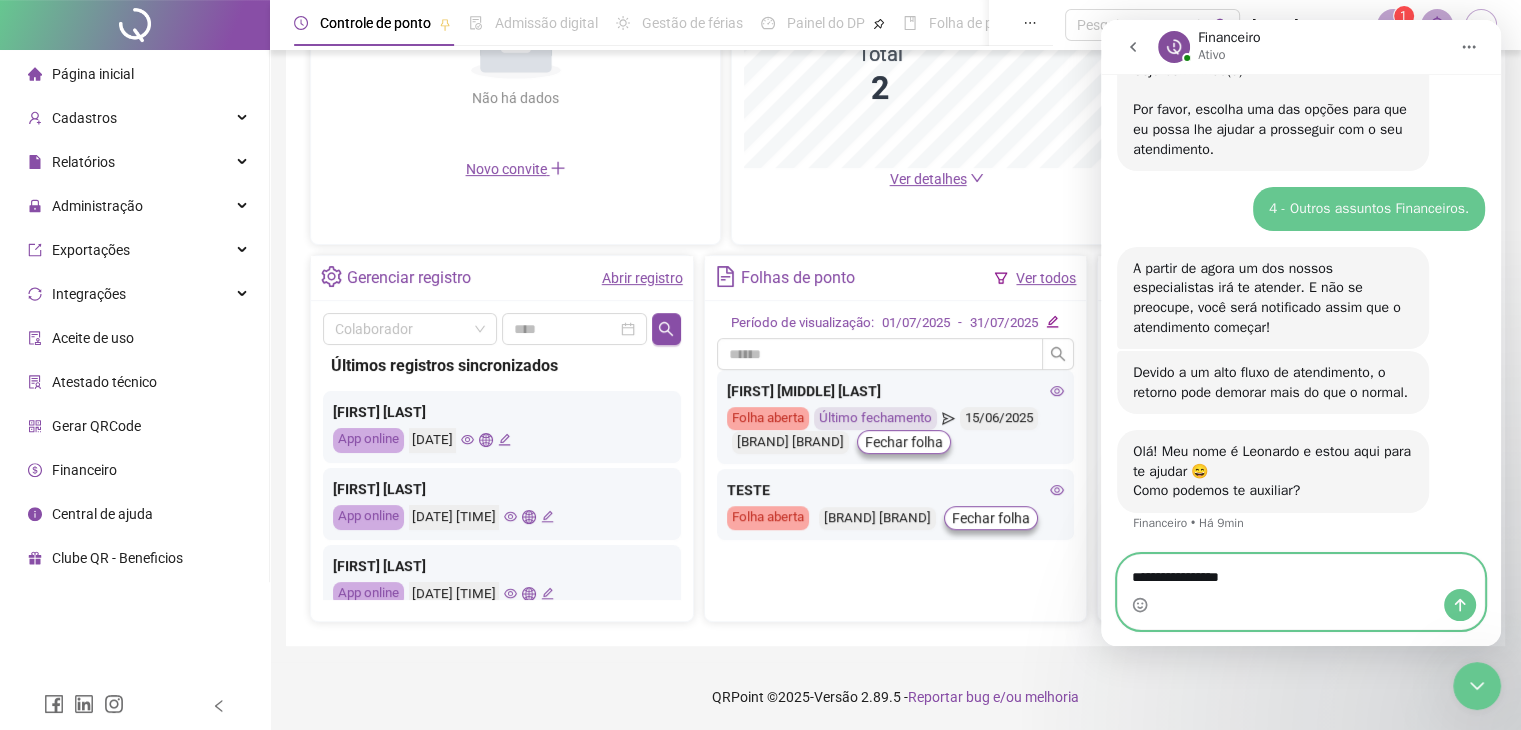 type on "**********" 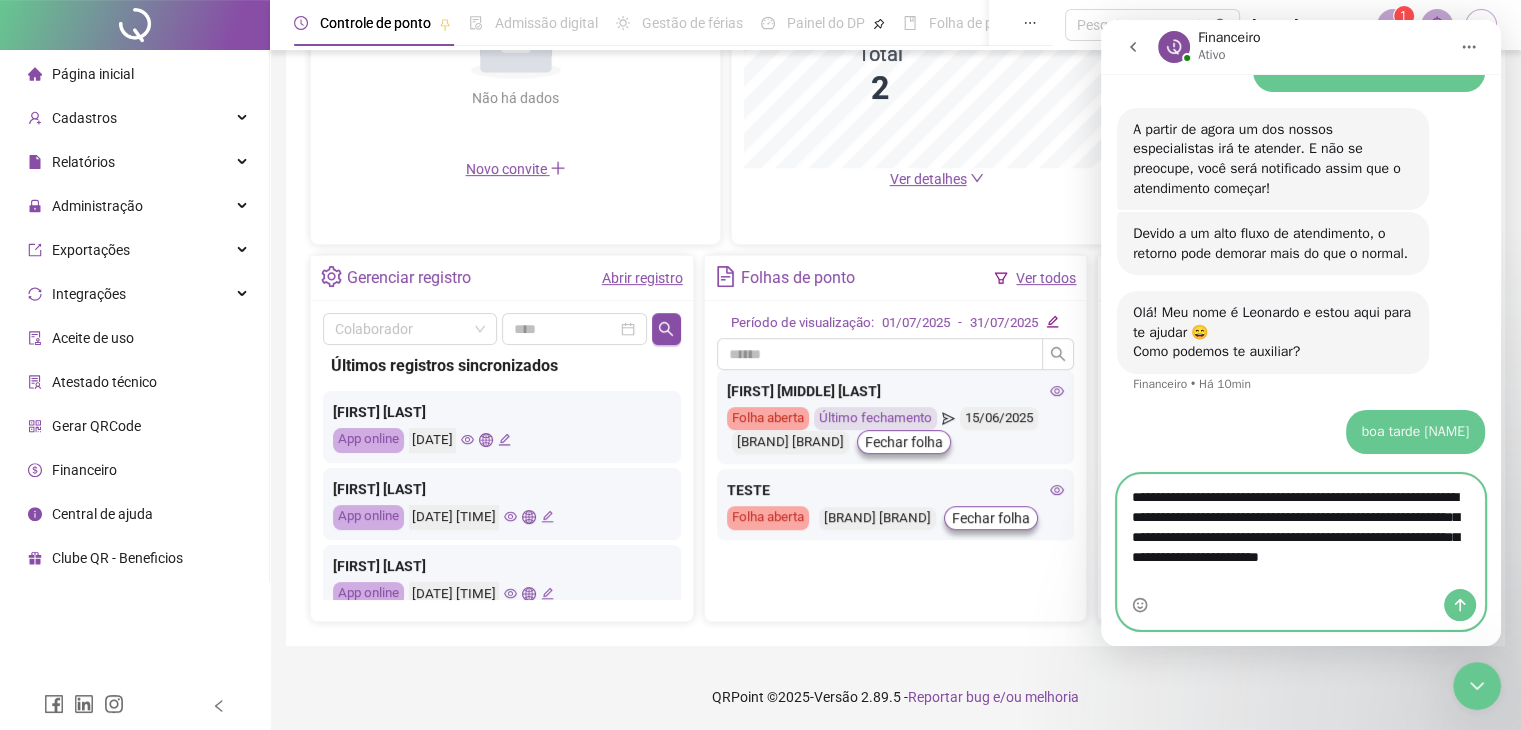 scroll, scrollTop: 542, scrollLeft: 0, axis: vertical 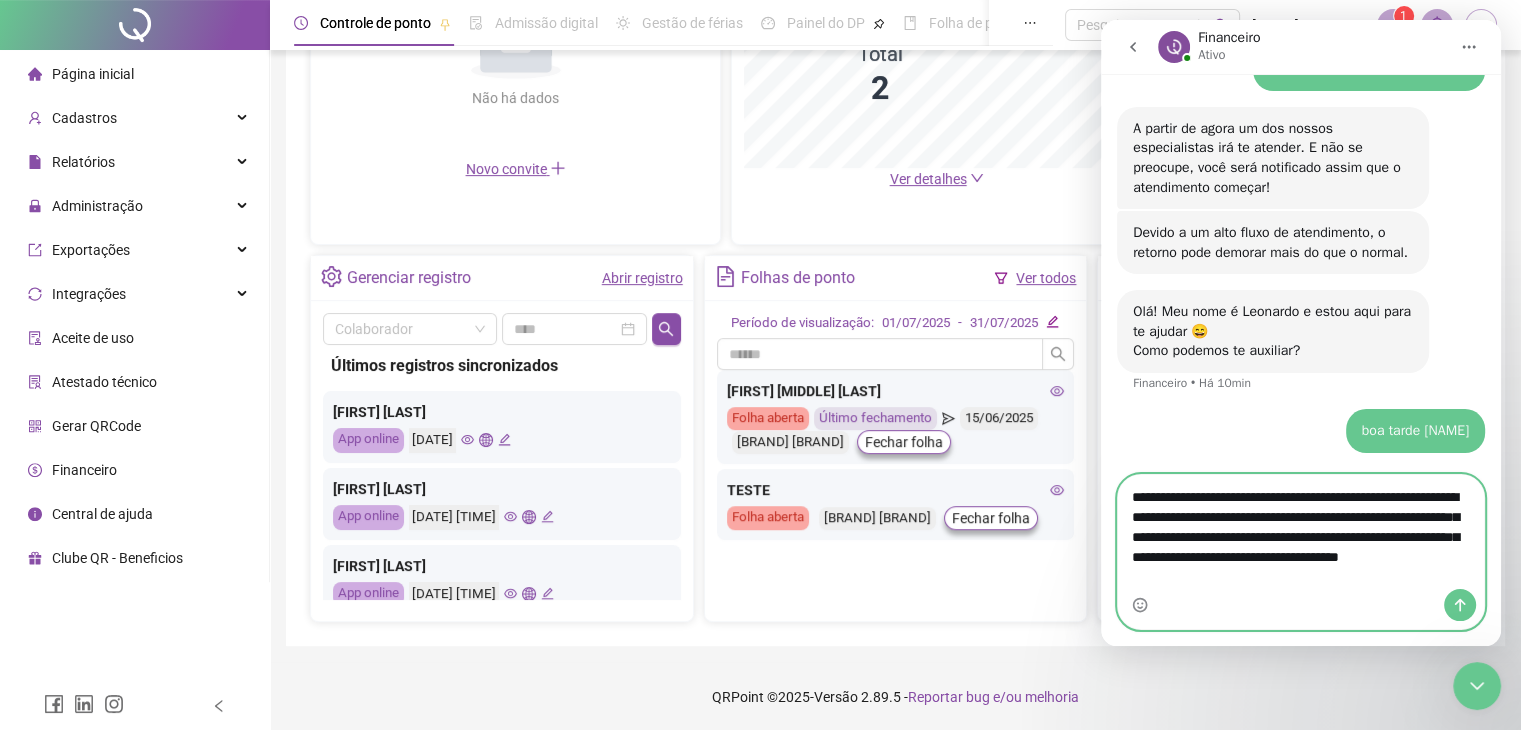 type on "**********" 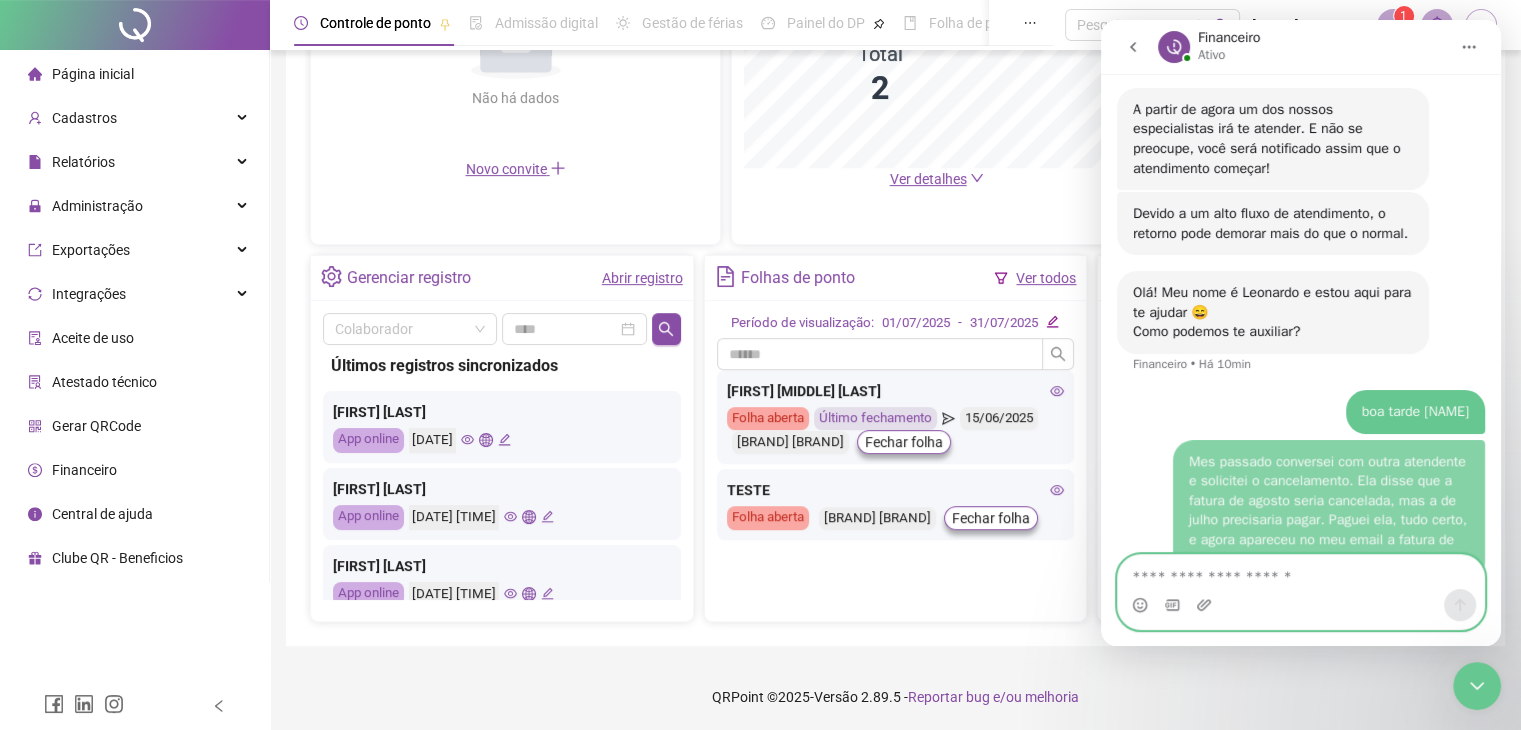 scroll, scrollTop: 606, scrollLeft: 0, axis: vertical 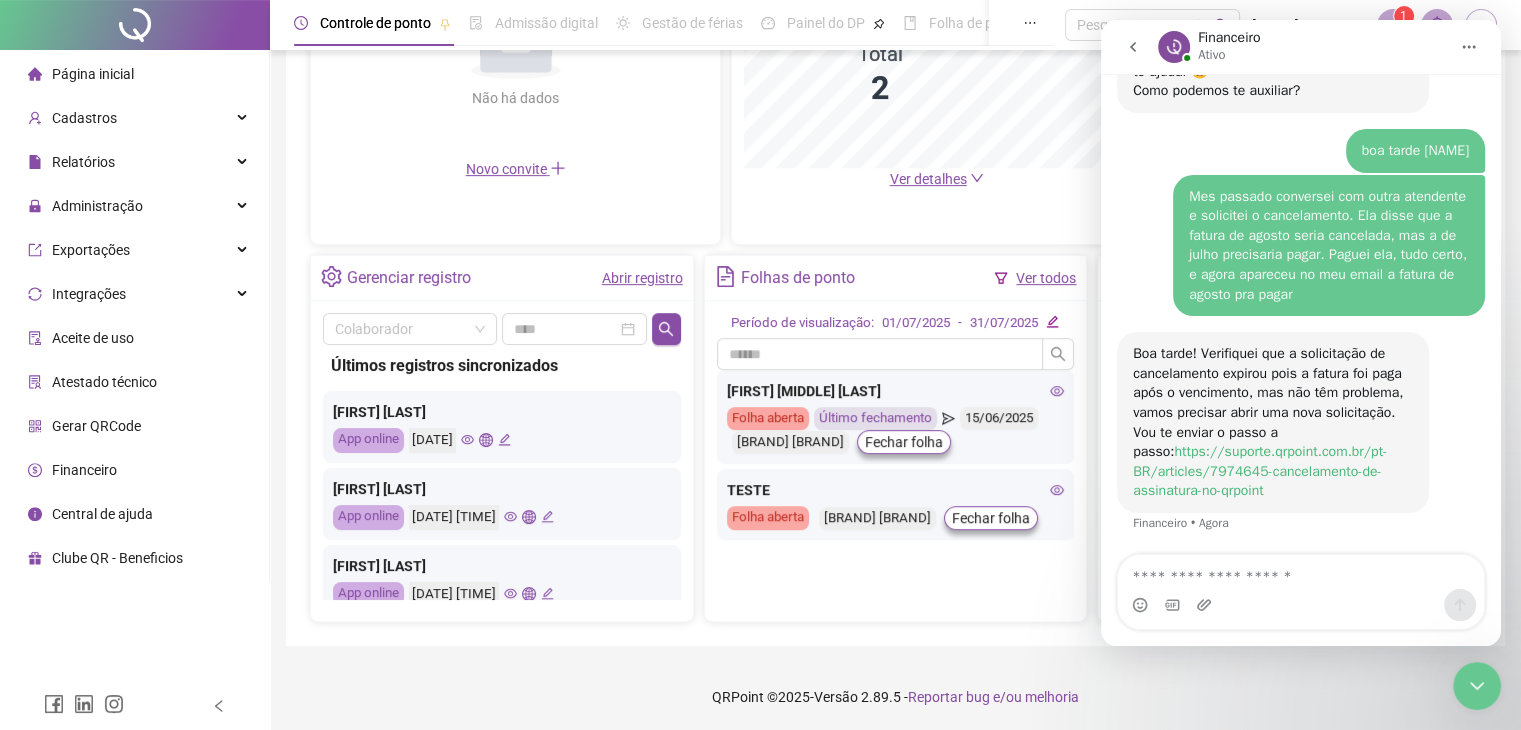 click on "https://suporte.qrpoint.com.br/pt-BR/articles/7974645-cancelamento-de-assinatura-no-qrpoint" at bounding box center [1260, 471] 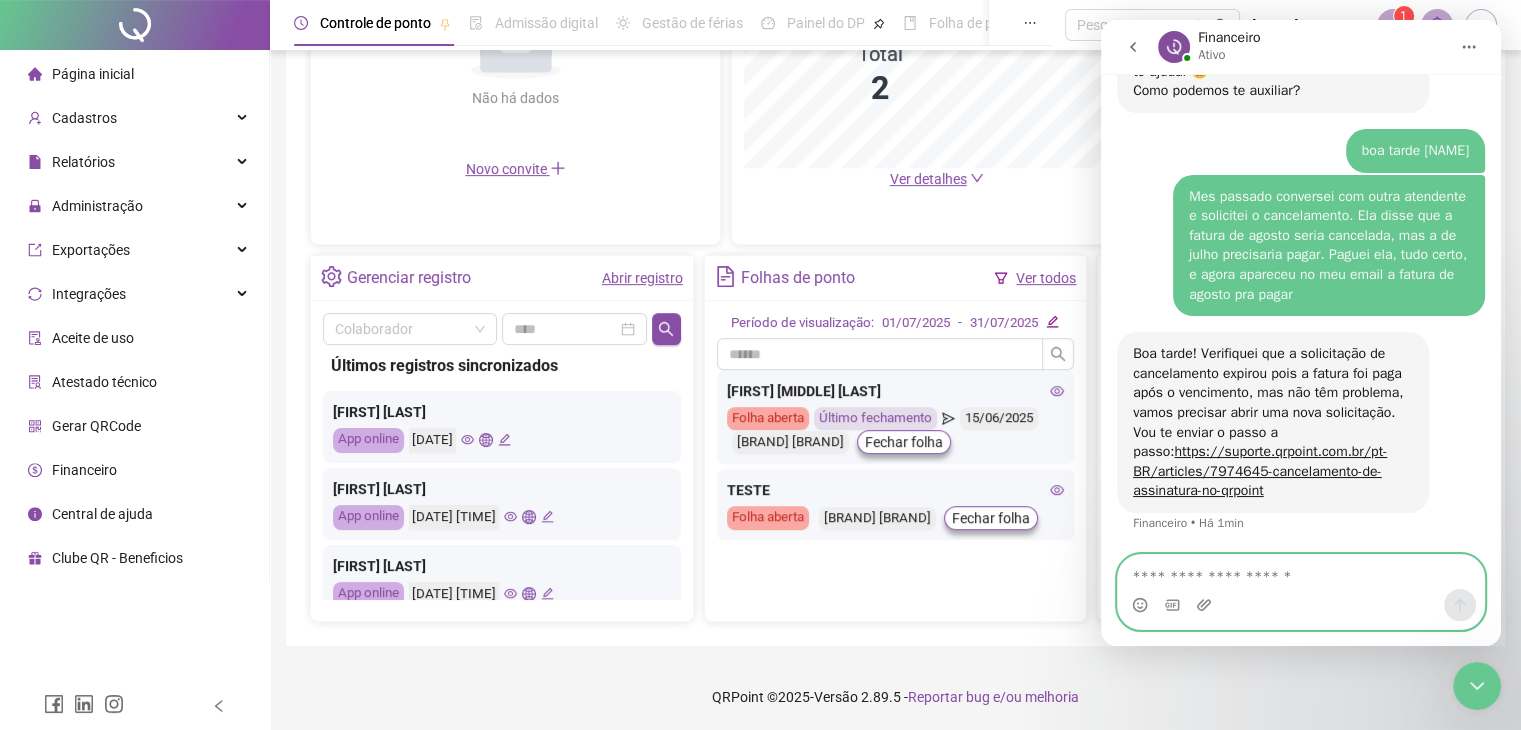 click at bounding box center (1301, 572) 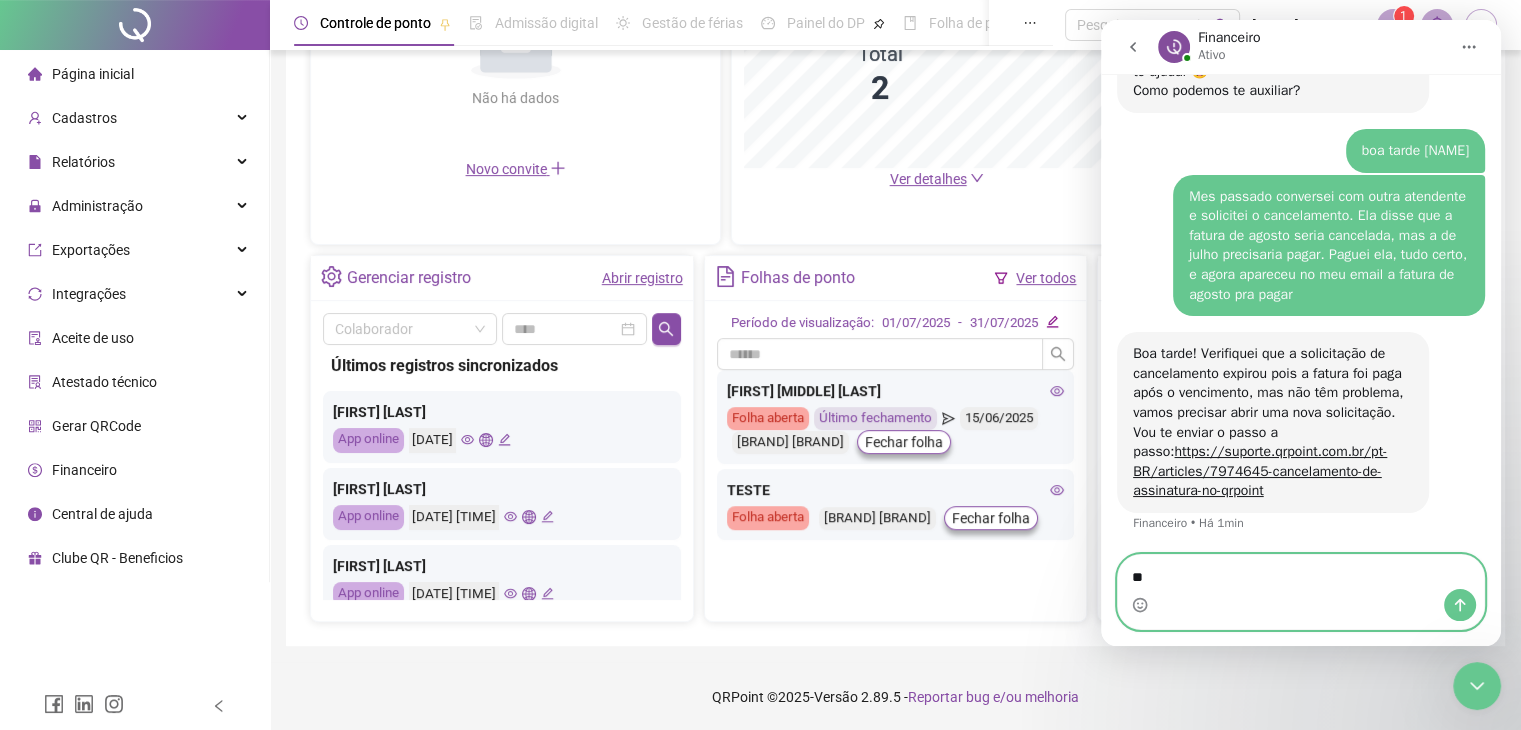 type on "*" 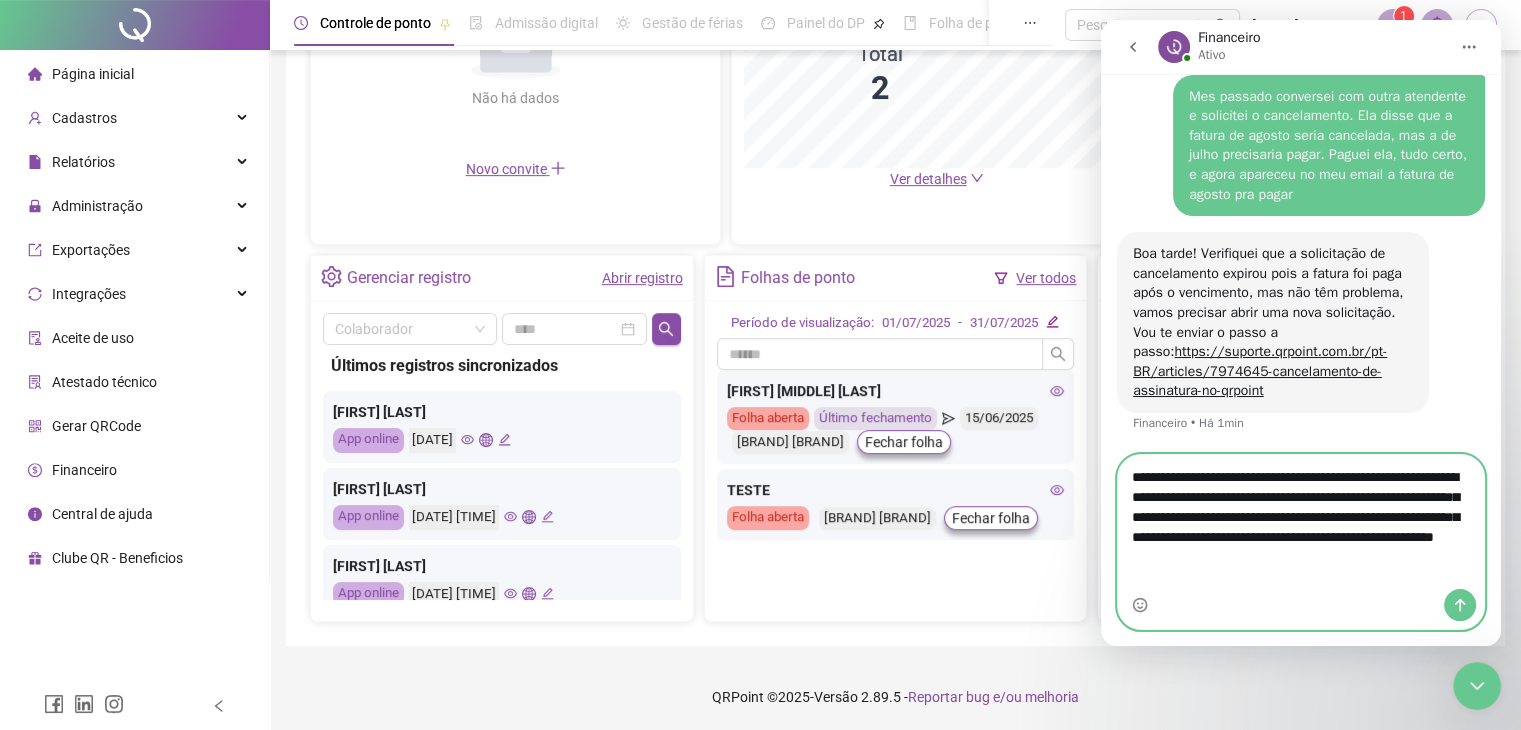 scroll, scrollTop: 903, scrollLeft: 0, axis: vertical 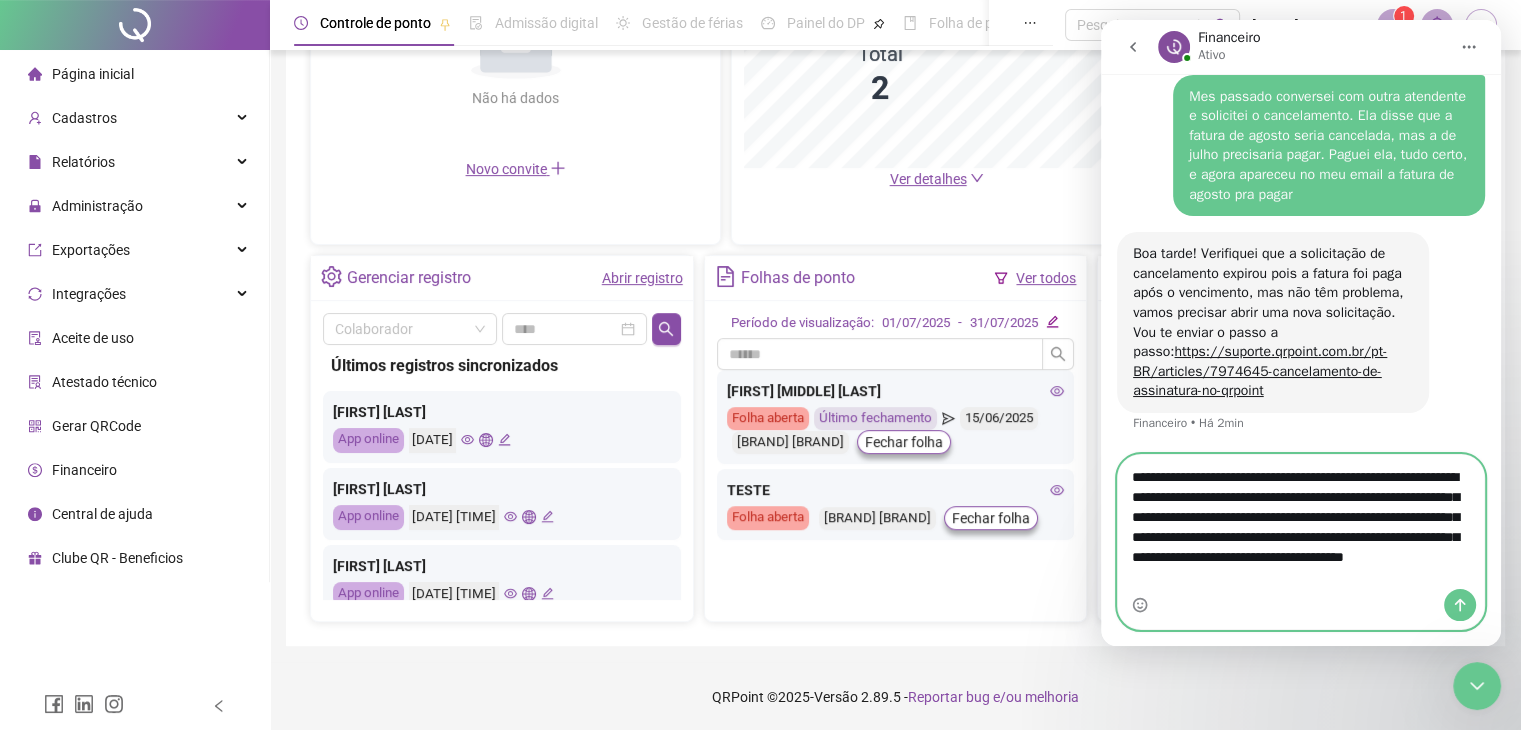 type on "**********" 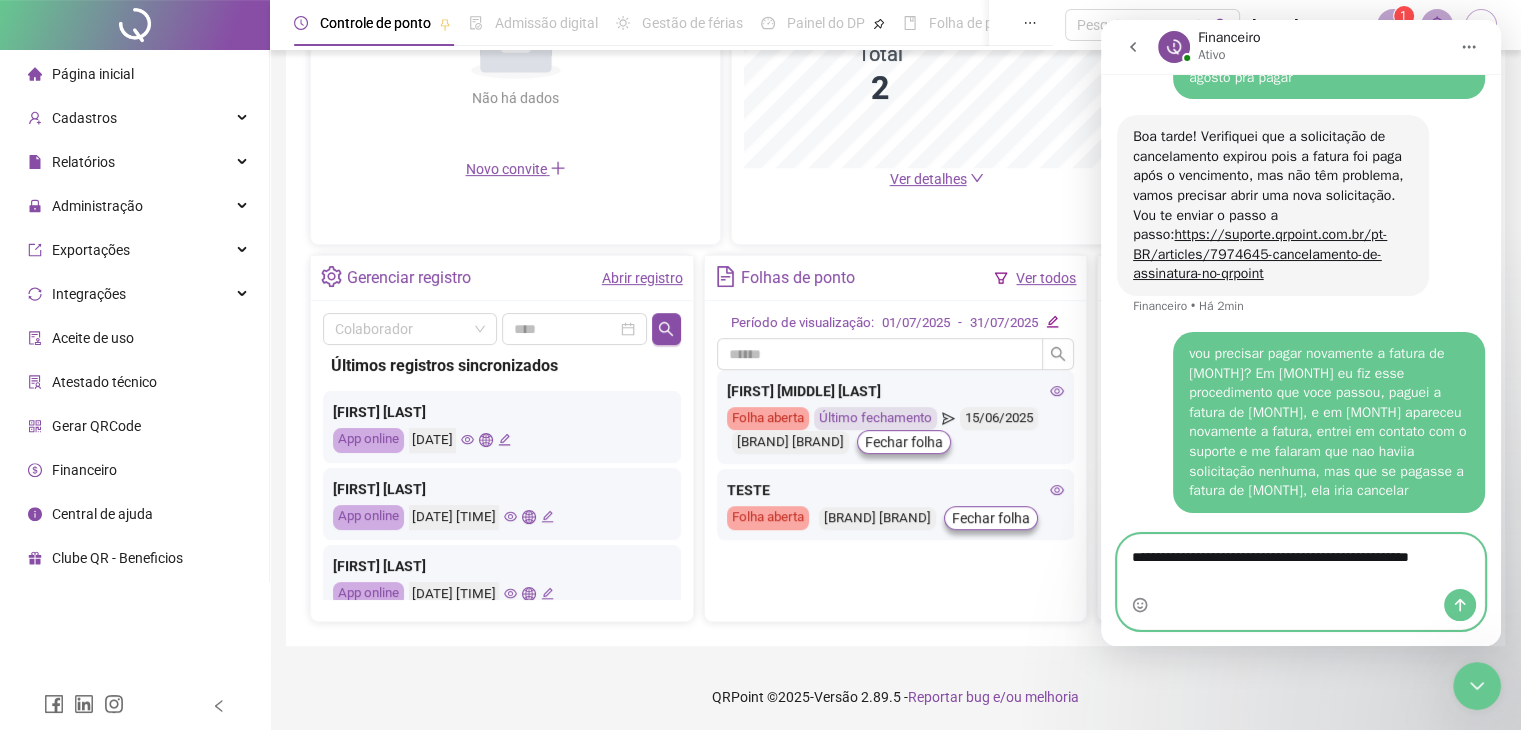 scroll, scrollTop: 1020, scrollLeft: 0, axis: vertical 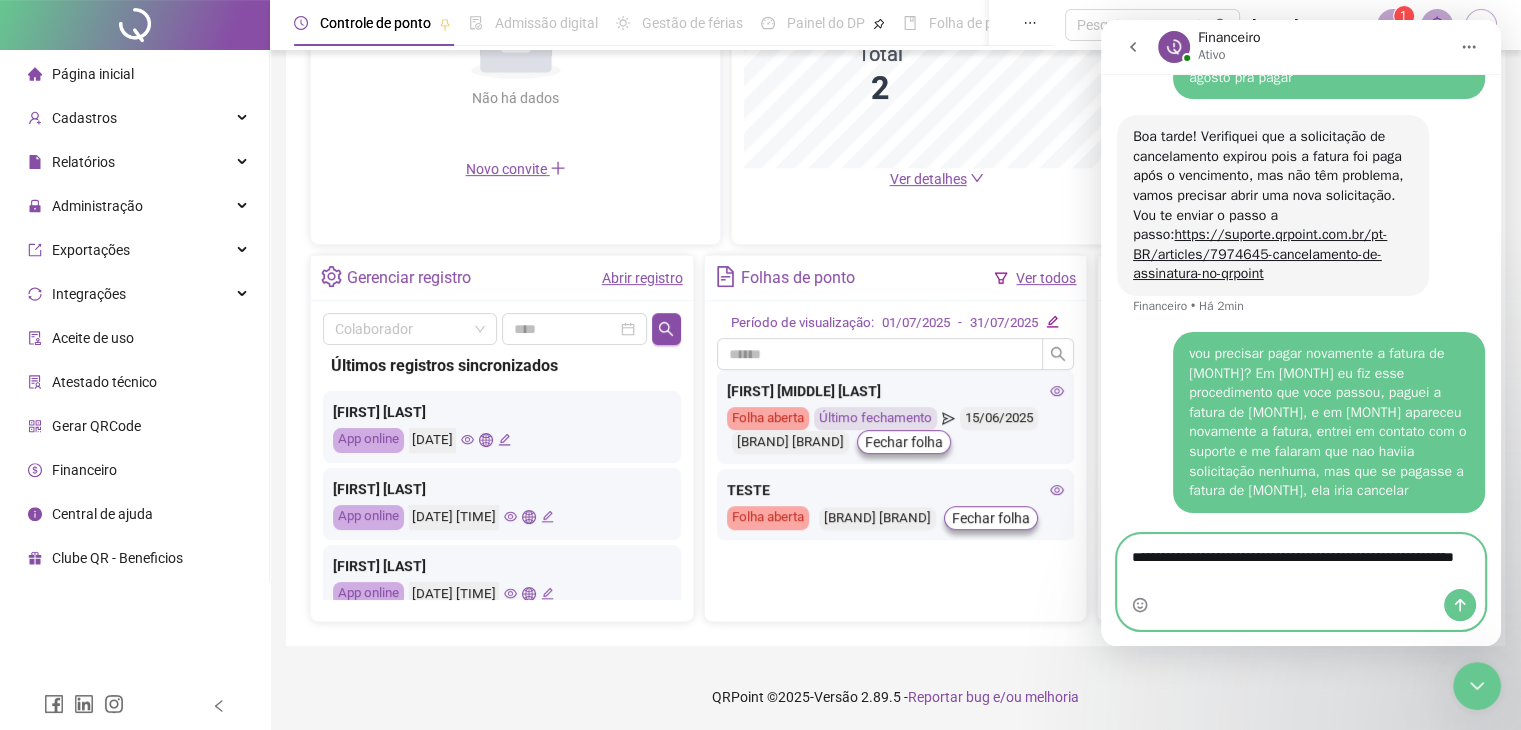 type on "**********" 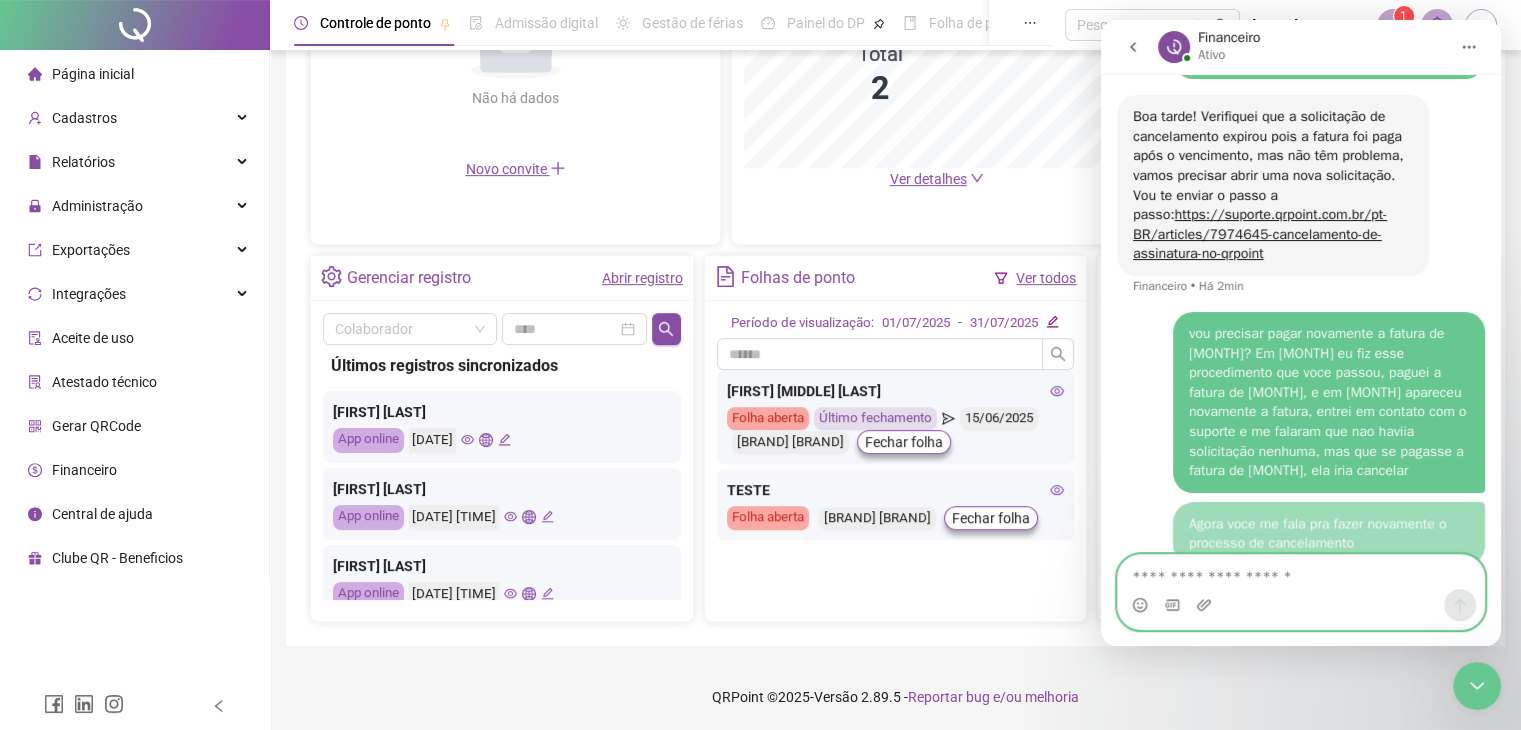 scroll, scrollTop: 1064, scrollLeft: 0, axis: vertical 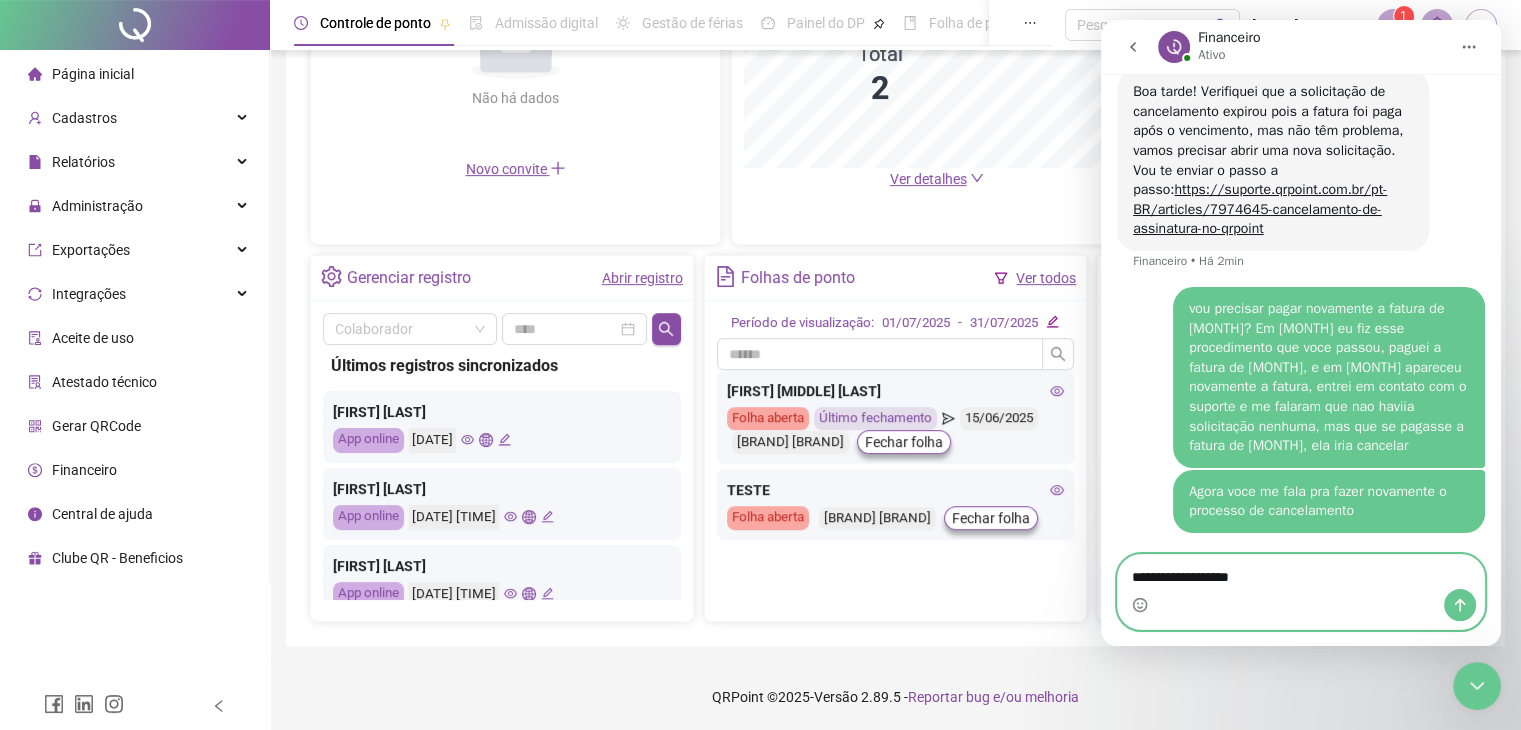 type on "**********" 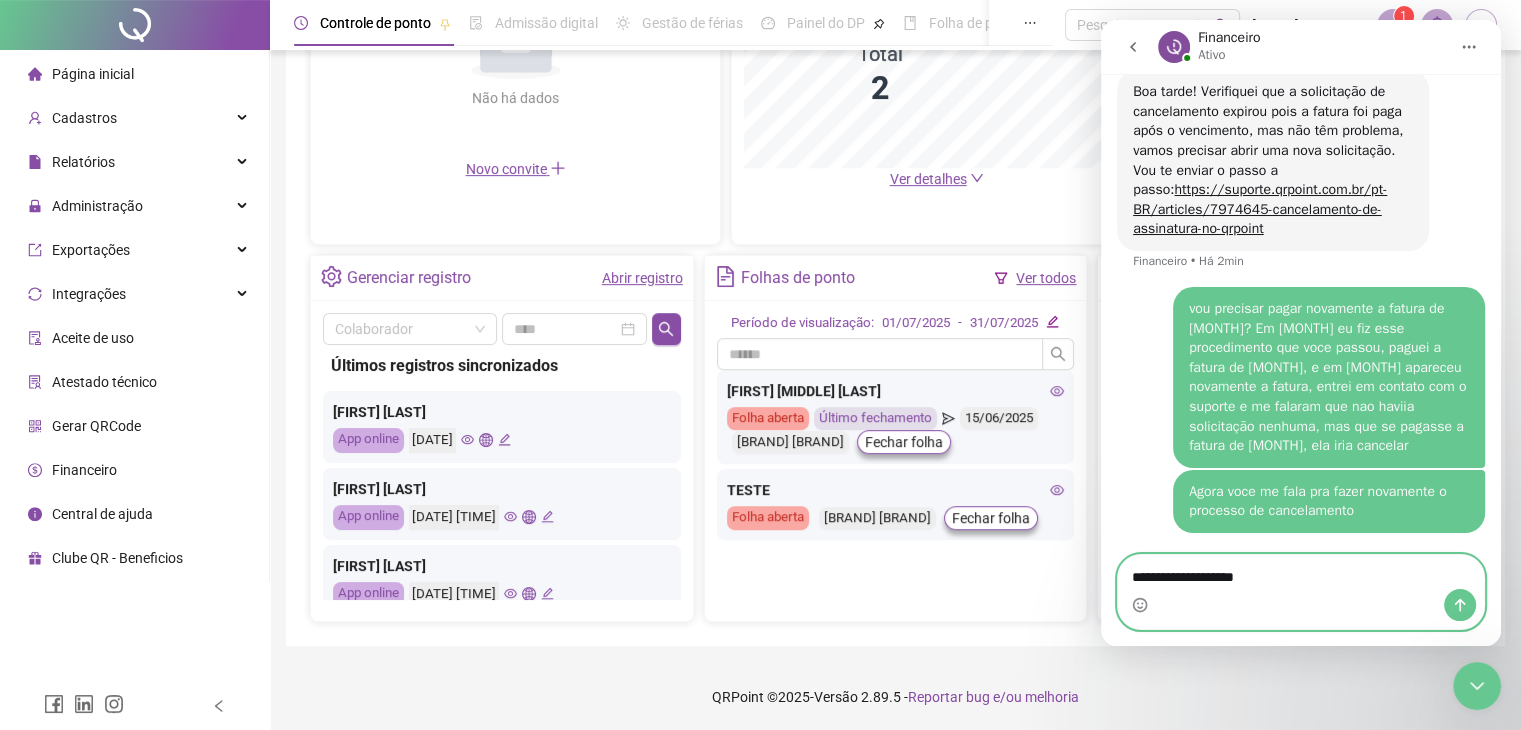 type 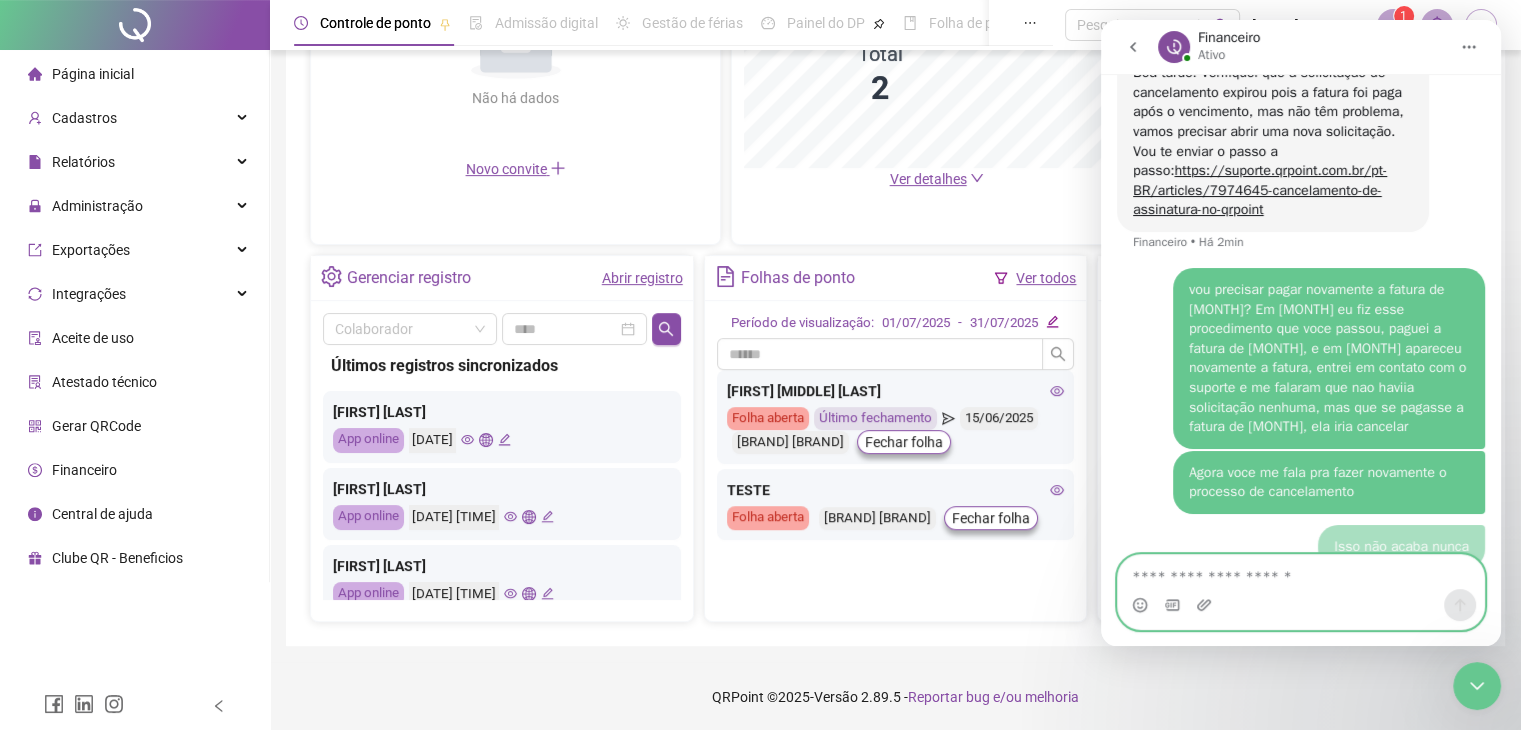 scroll, scrollTop: 1110, scrollLeft: 0, axis: vertical 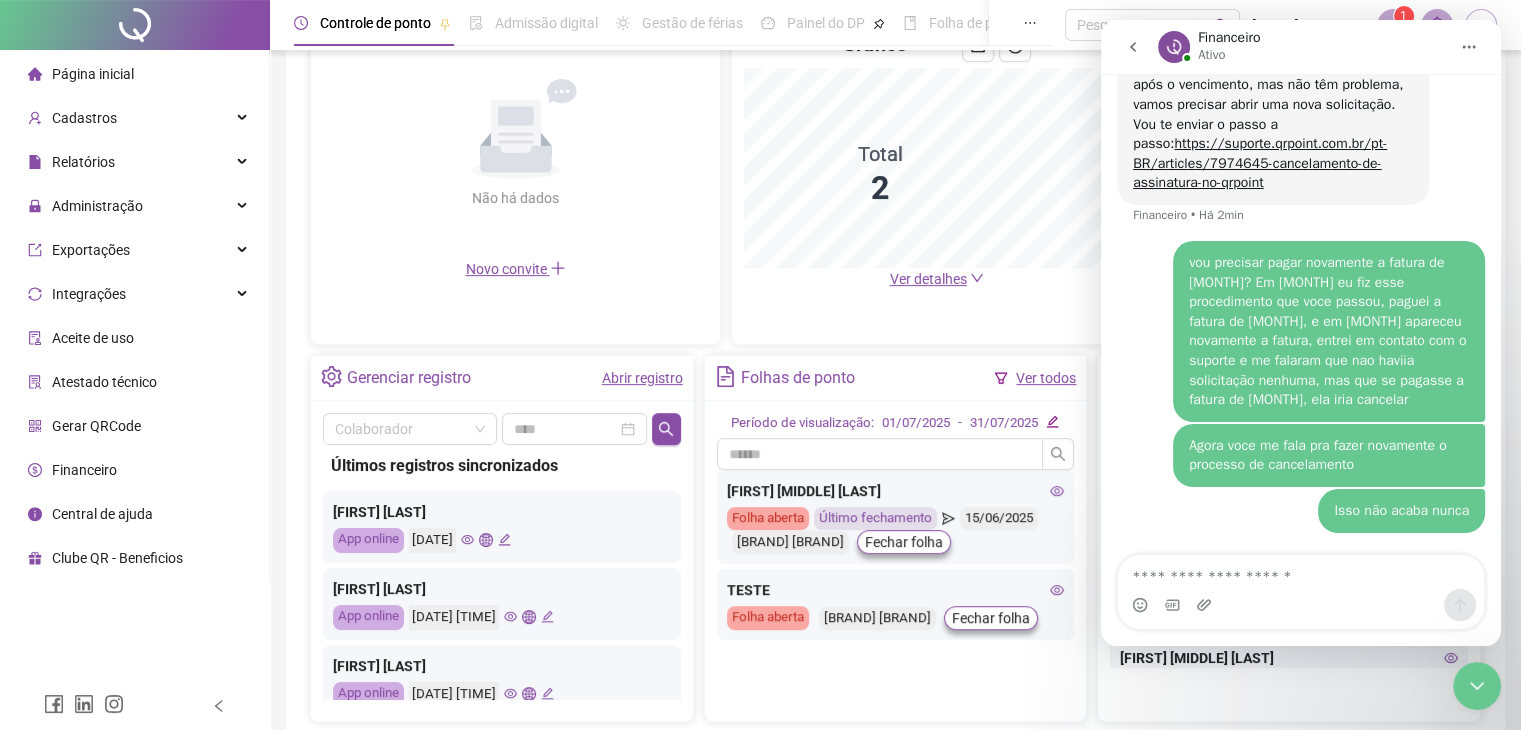 click 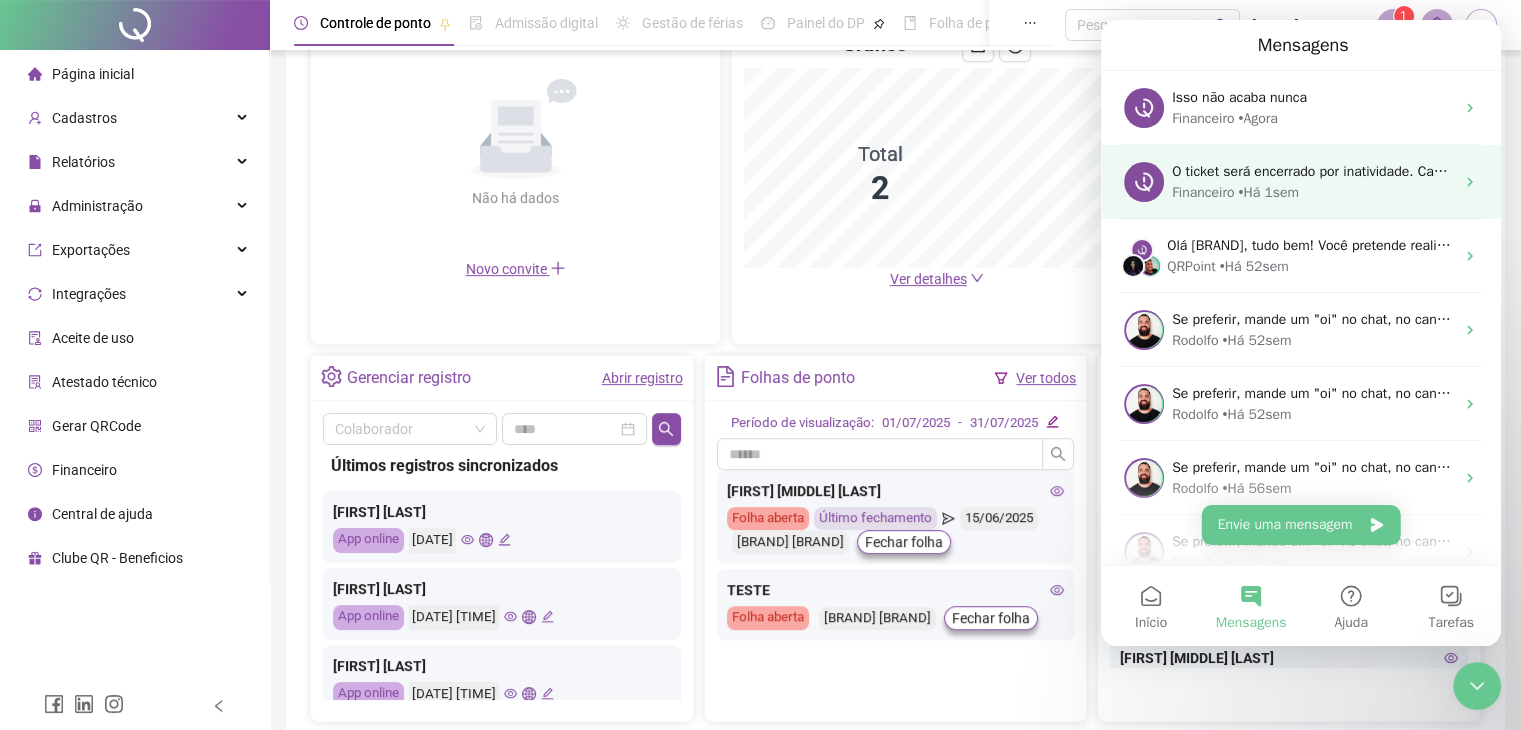 click on "•  Há [TIME]" at bounding box center (1268, 192) 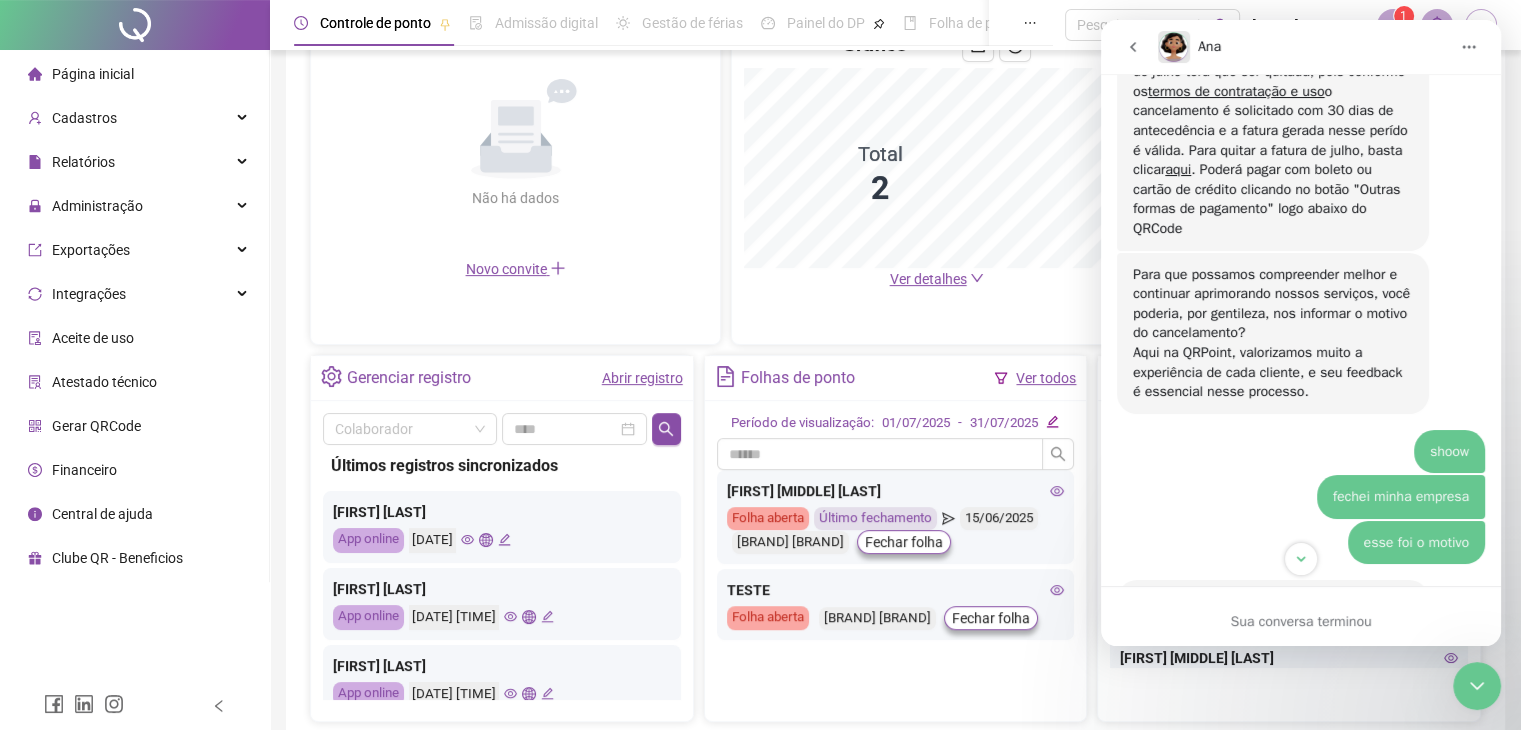 scroll, scrollTop: 1029, scrollLeft: 0, axis: vertical 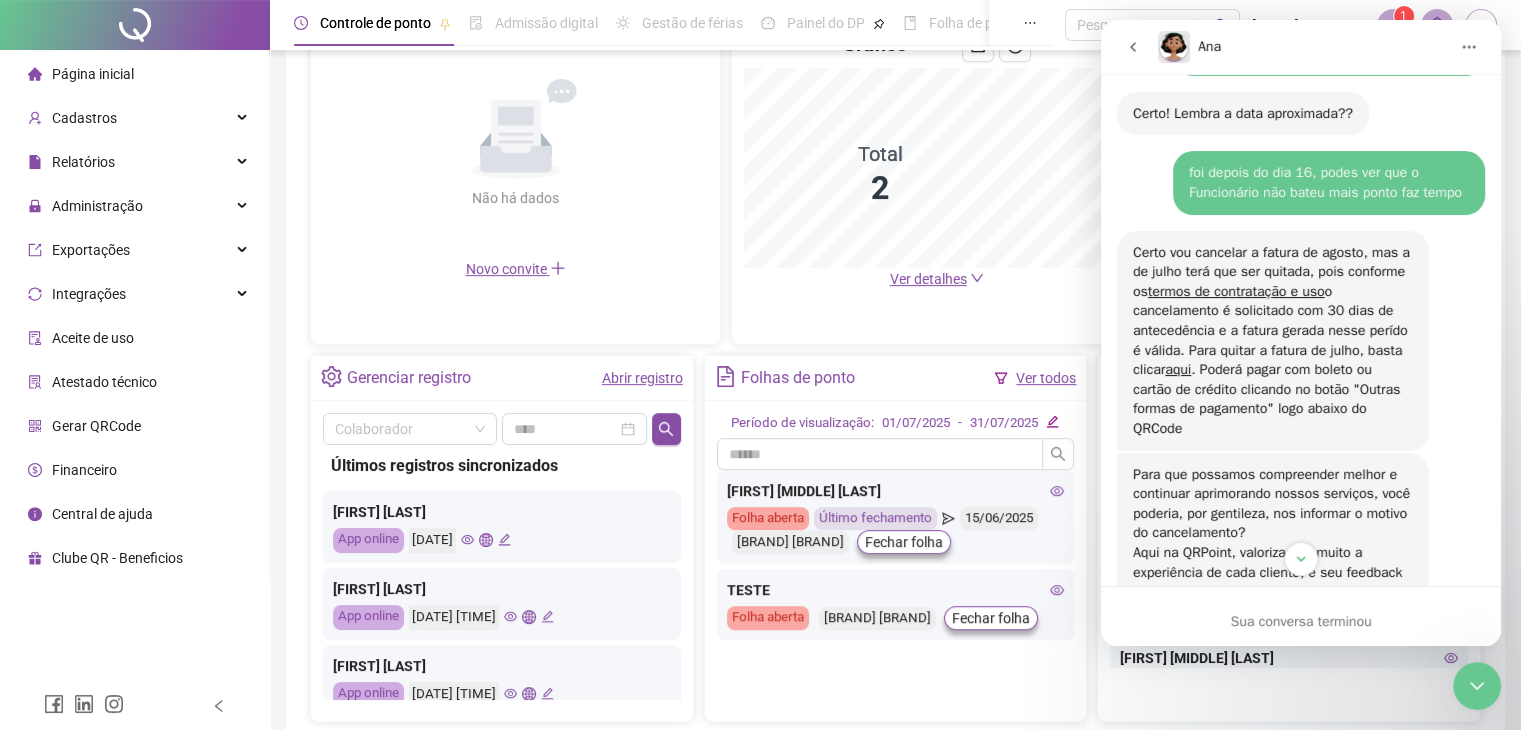 drag, startPoint x: 1436, startPoint y: 149, endPoint x: 1416, endPoint y: 142, distance: 21.189621 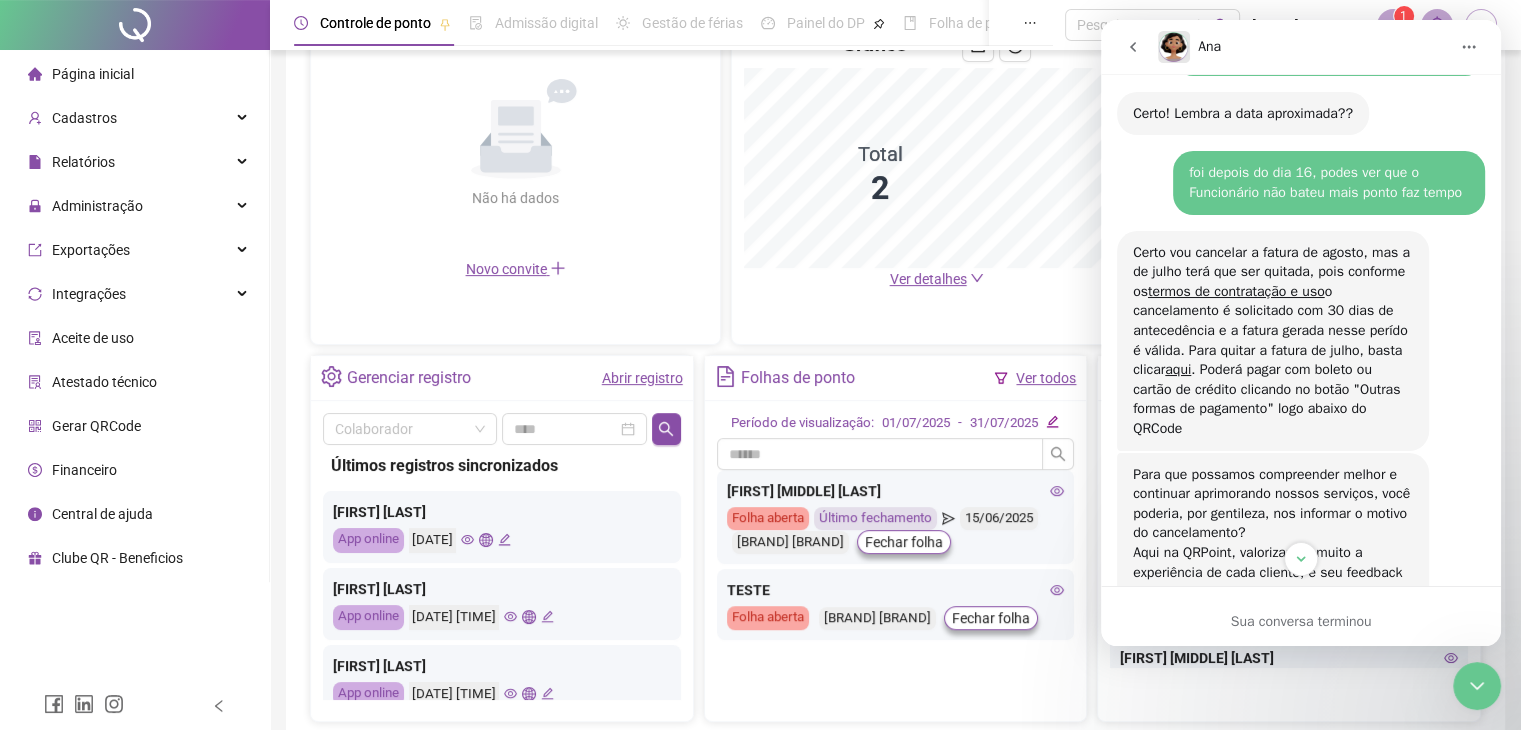 scroll, scrollTop: 0, scrollLeft: 0, axis: both 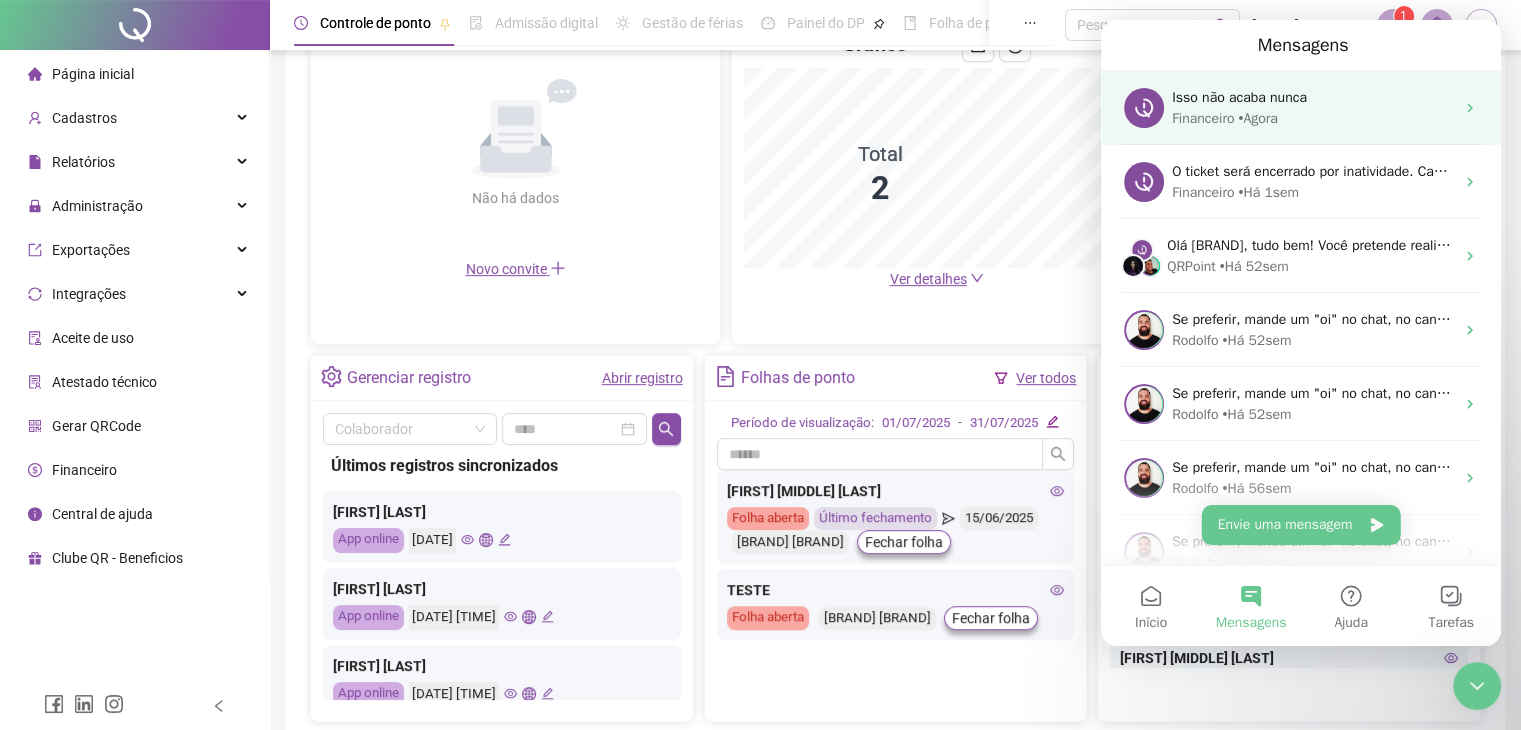 click on "Financeiro •  Agora" at bounding box center [1313, 118] 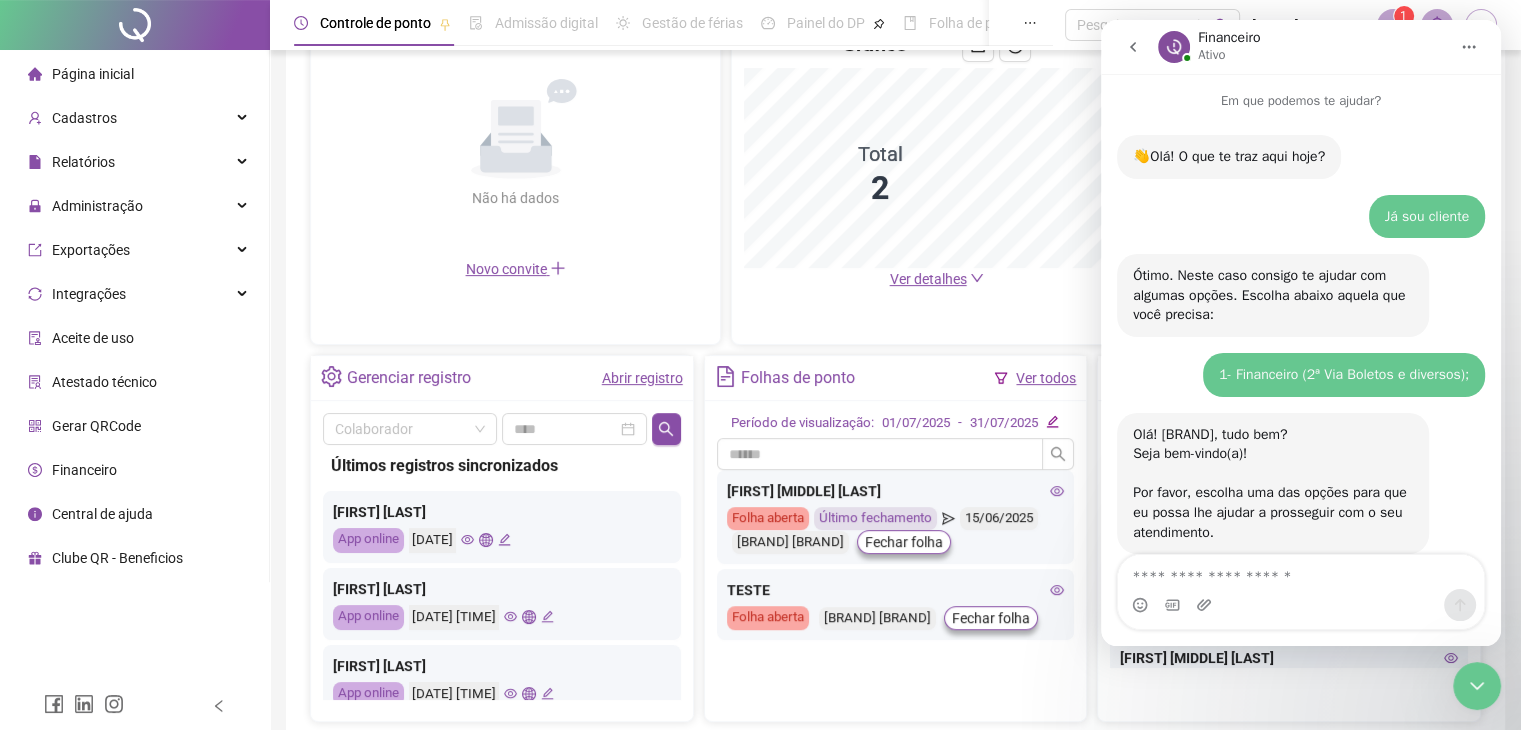 scroll, scrollTop: 0, scrollLeft: 0, axis: both 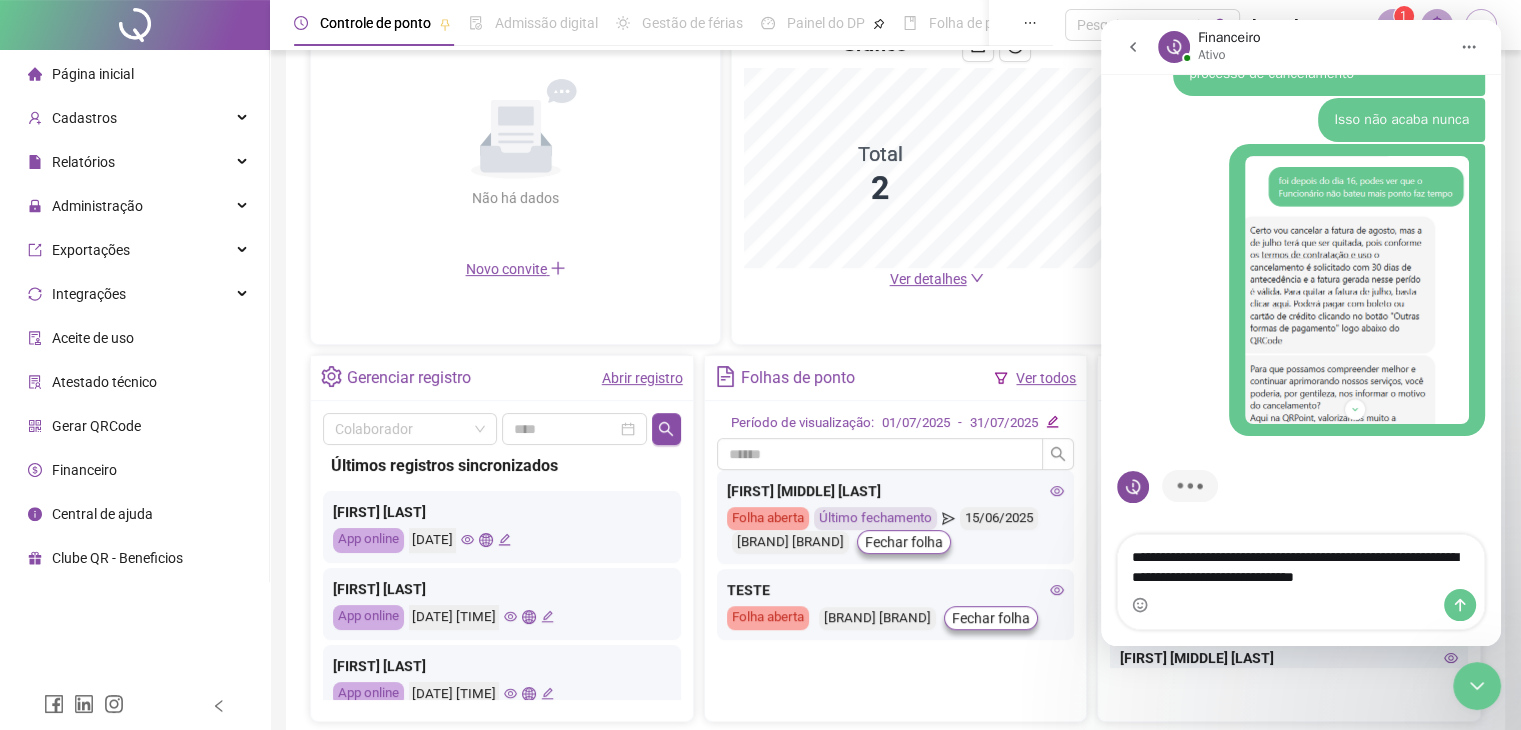 type on "**********" 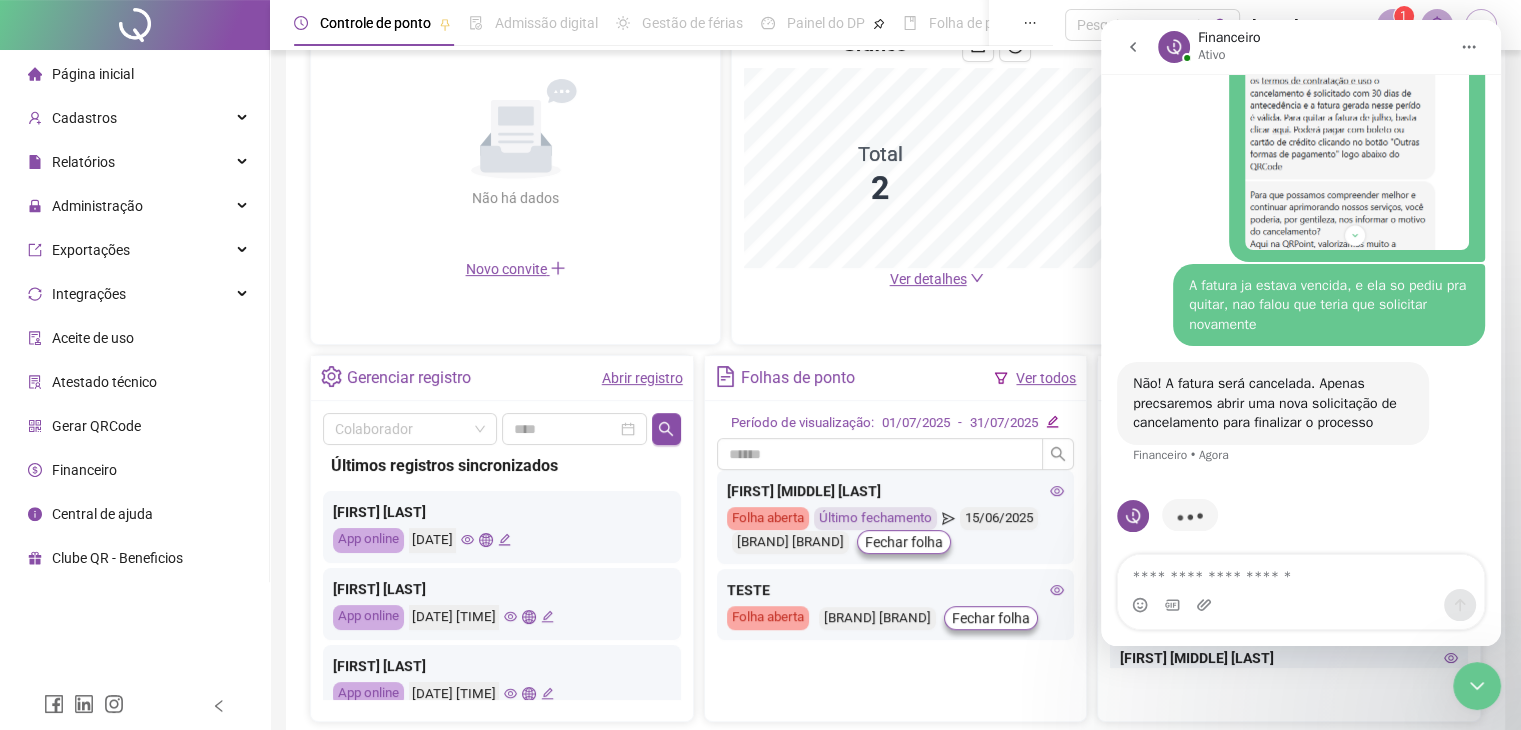 scroll, scrollTop: 1664, scrollLeft: 0, axis: vertical 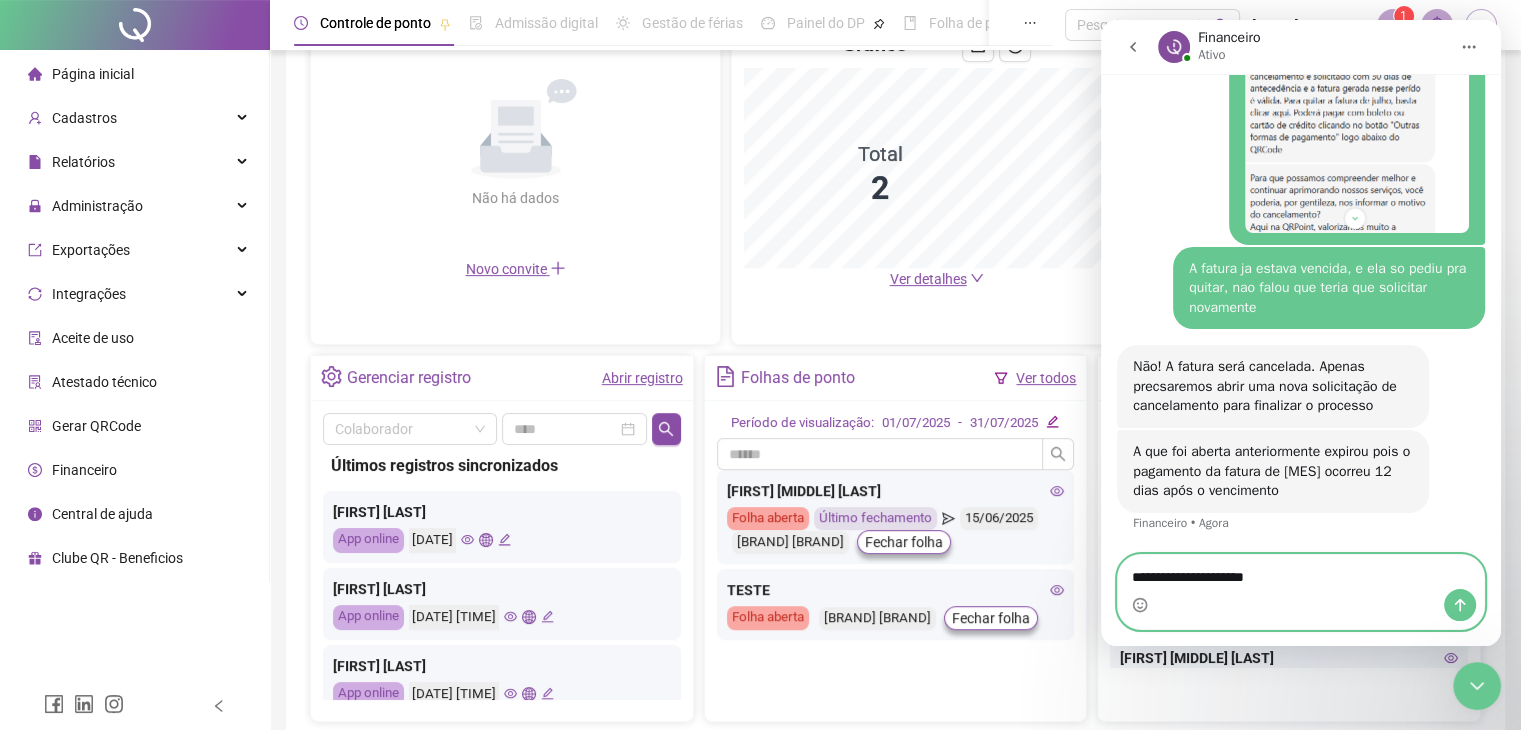 type on "**********" 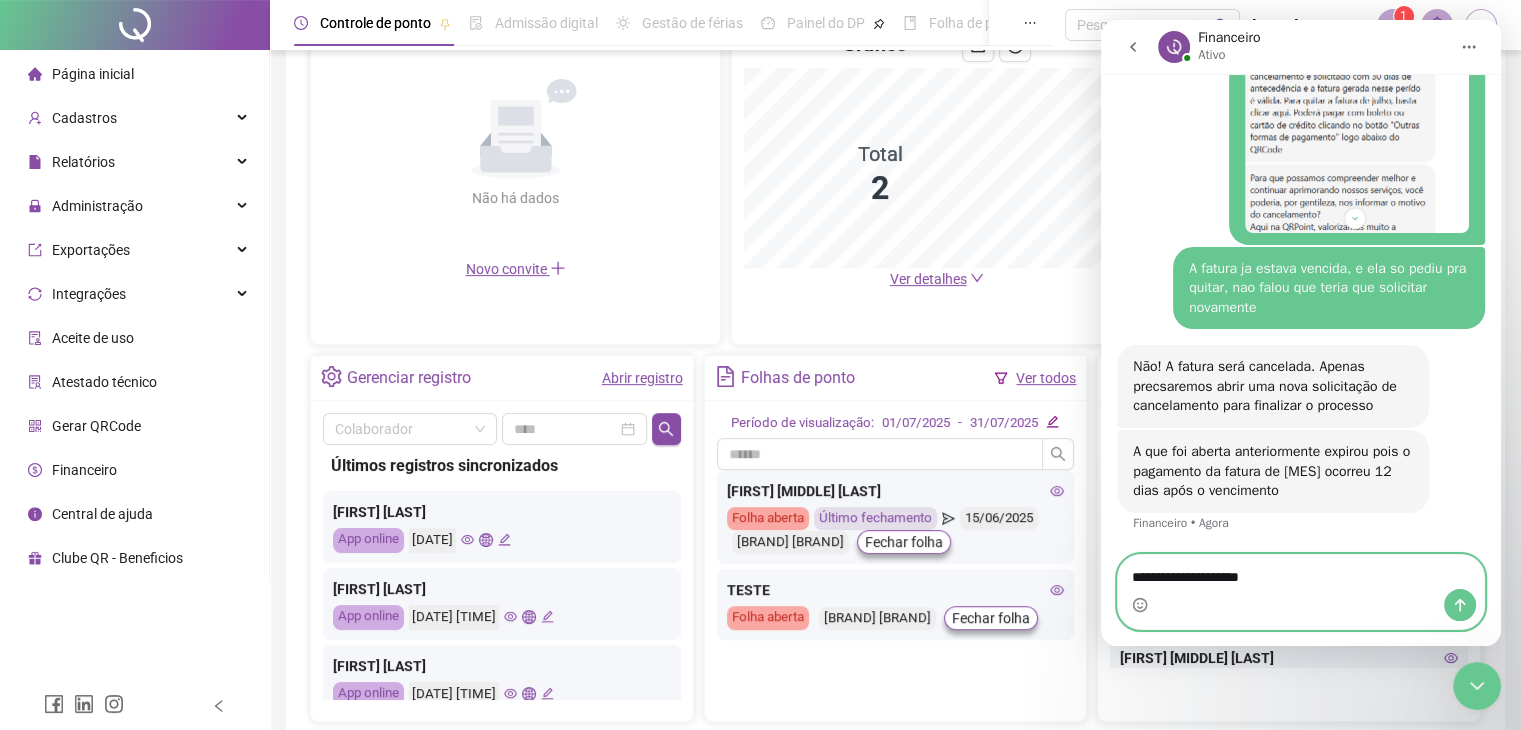 type 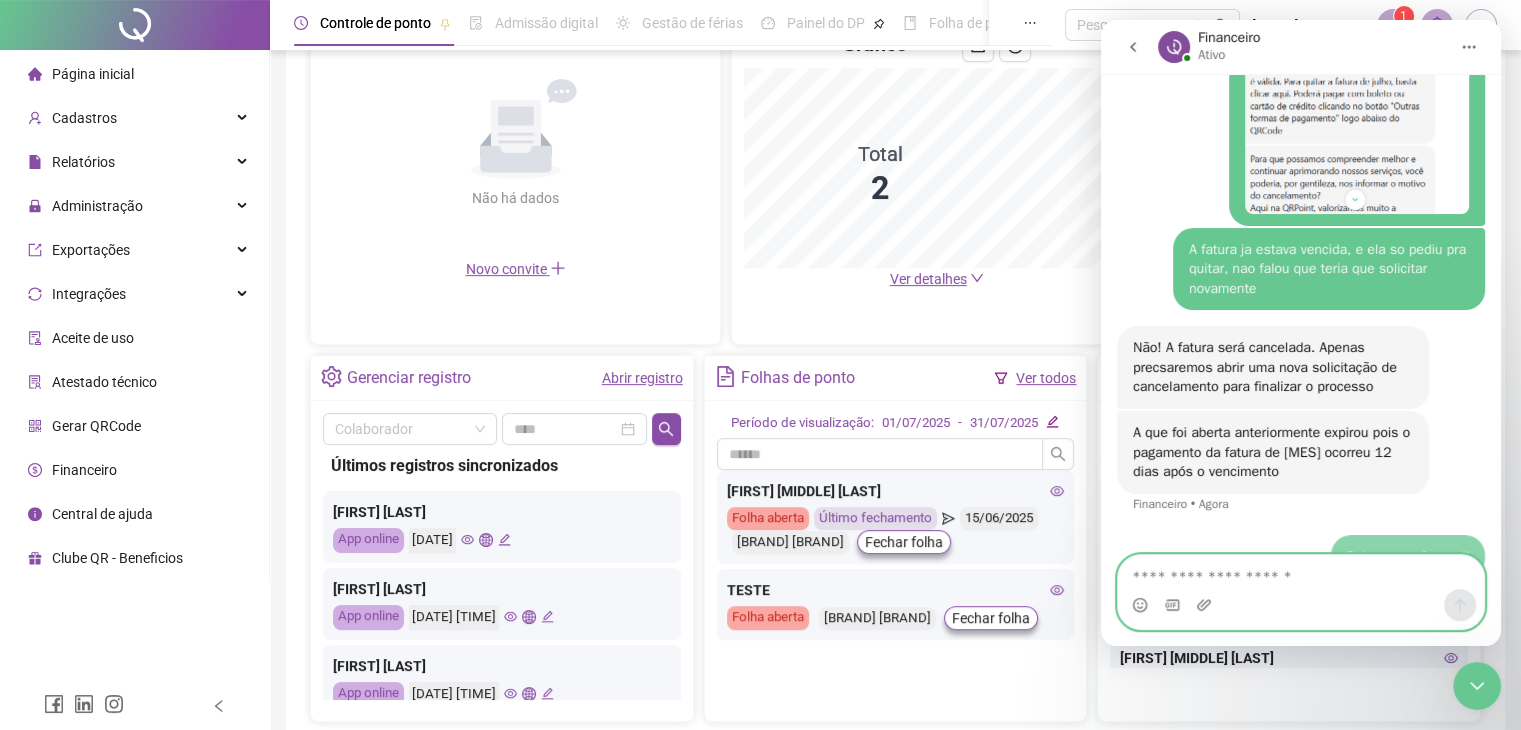 scroll, scrollTop: 1732, scrollLeft: 0, axis: vertical 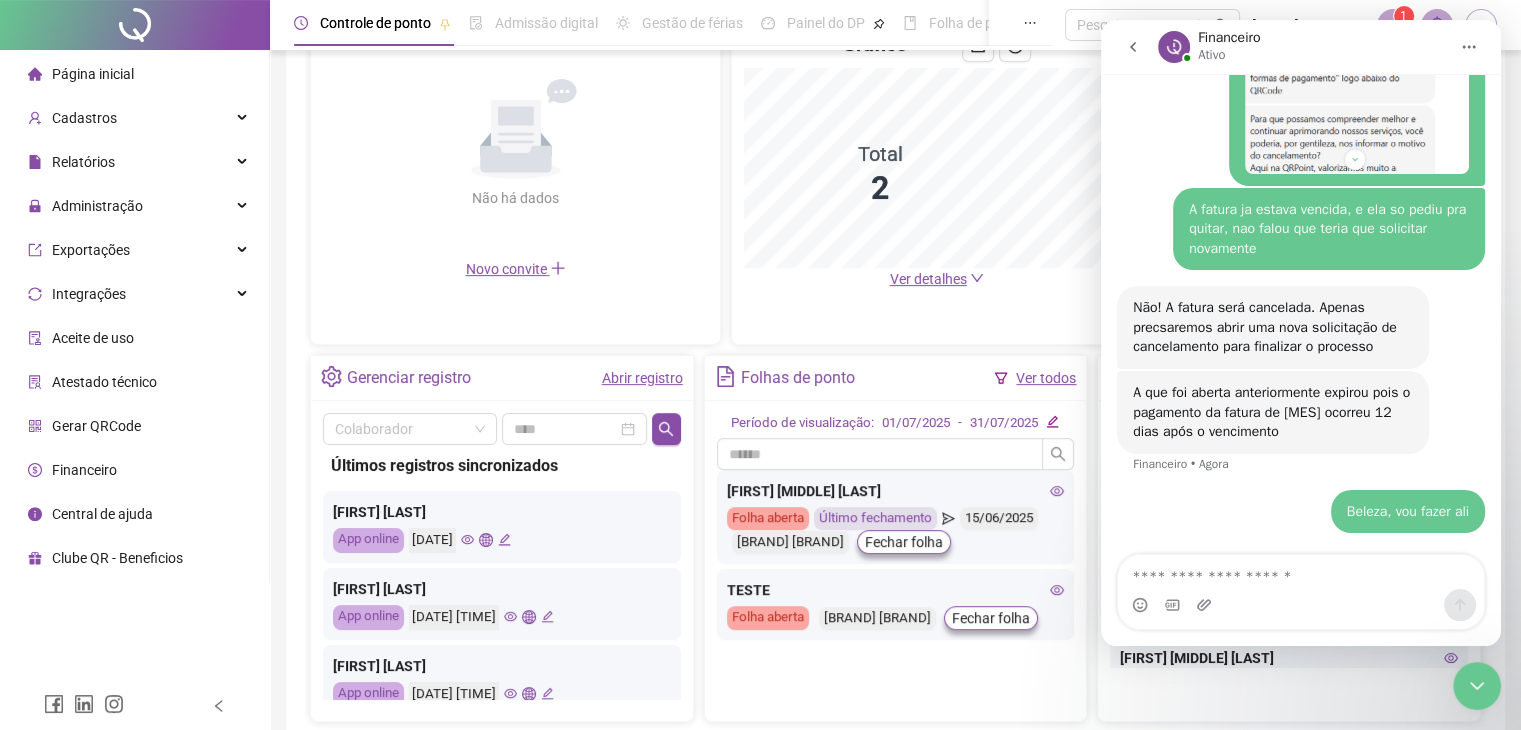 click 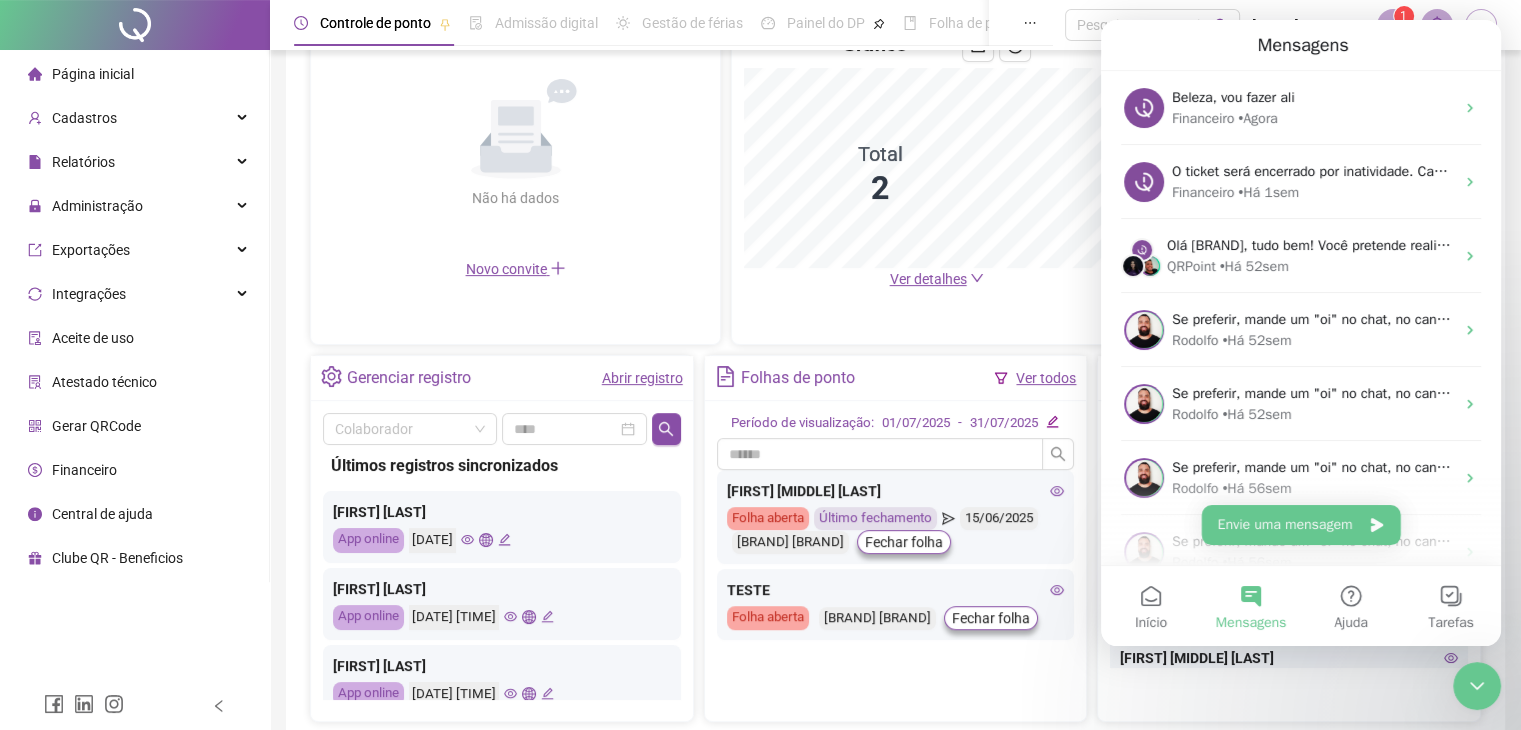 scroll, scrollTop: 0, scrollLeft: 0, axis: both 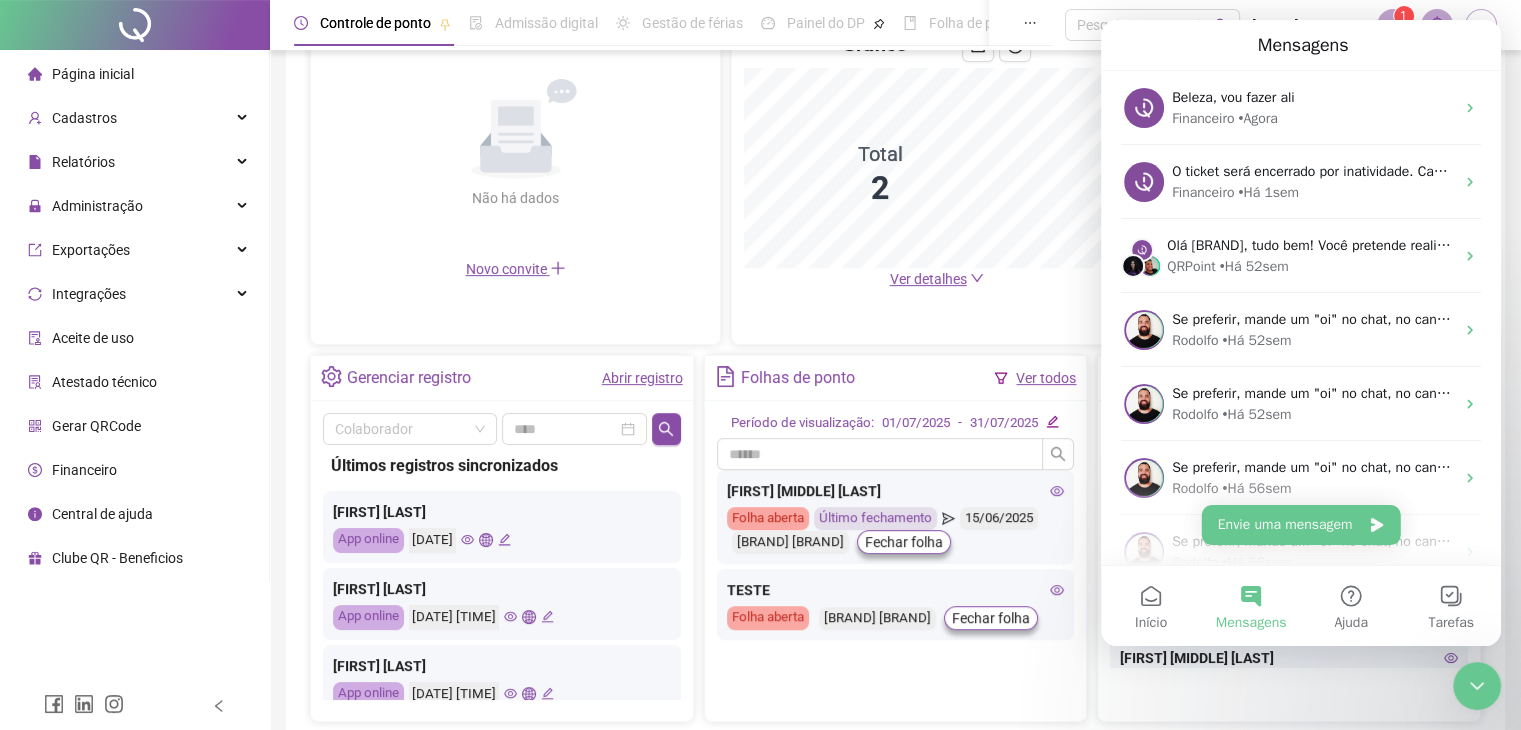 click on "Mensagens" at bounding box center [1301, 45] 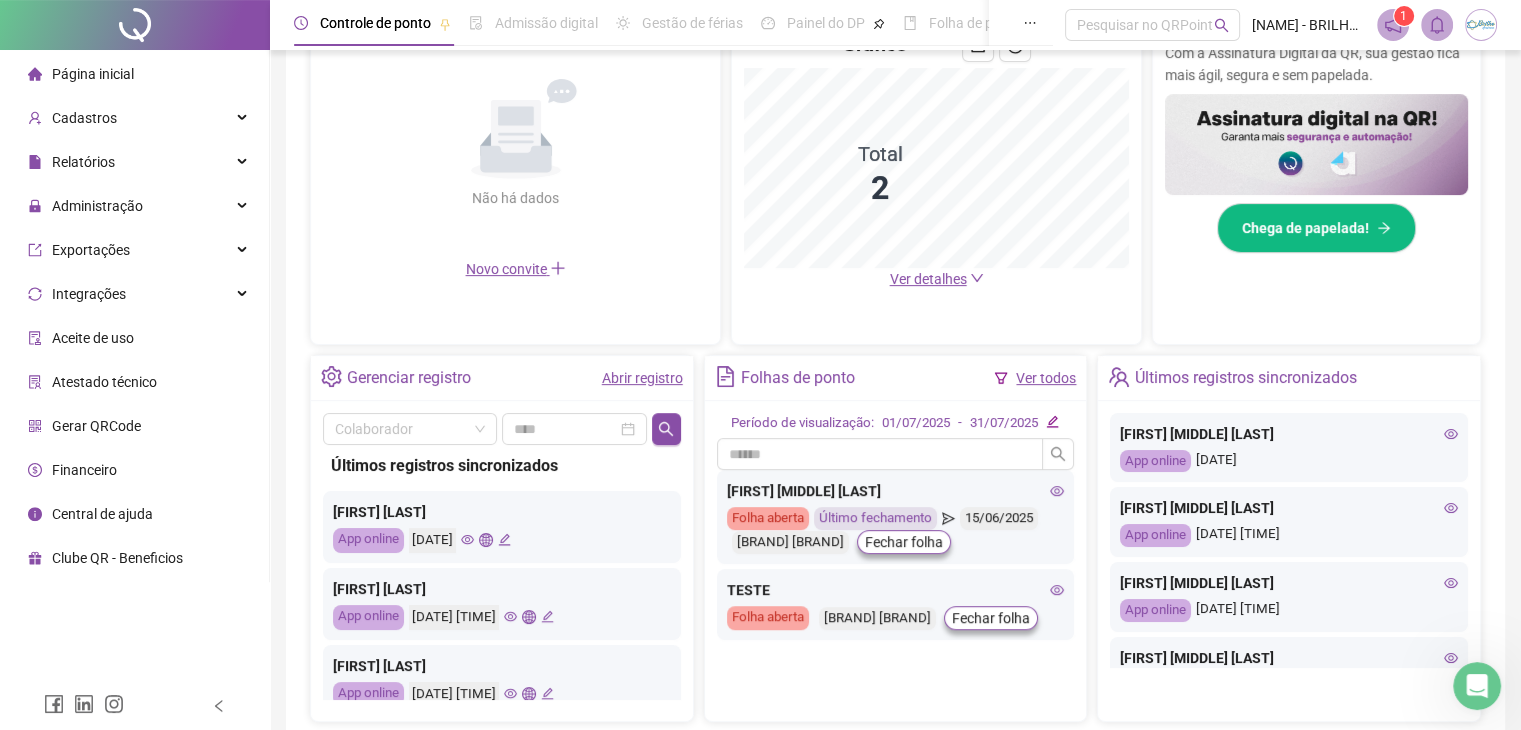scroll, scrollTop: 0, scrollLeft: 0, axis: both 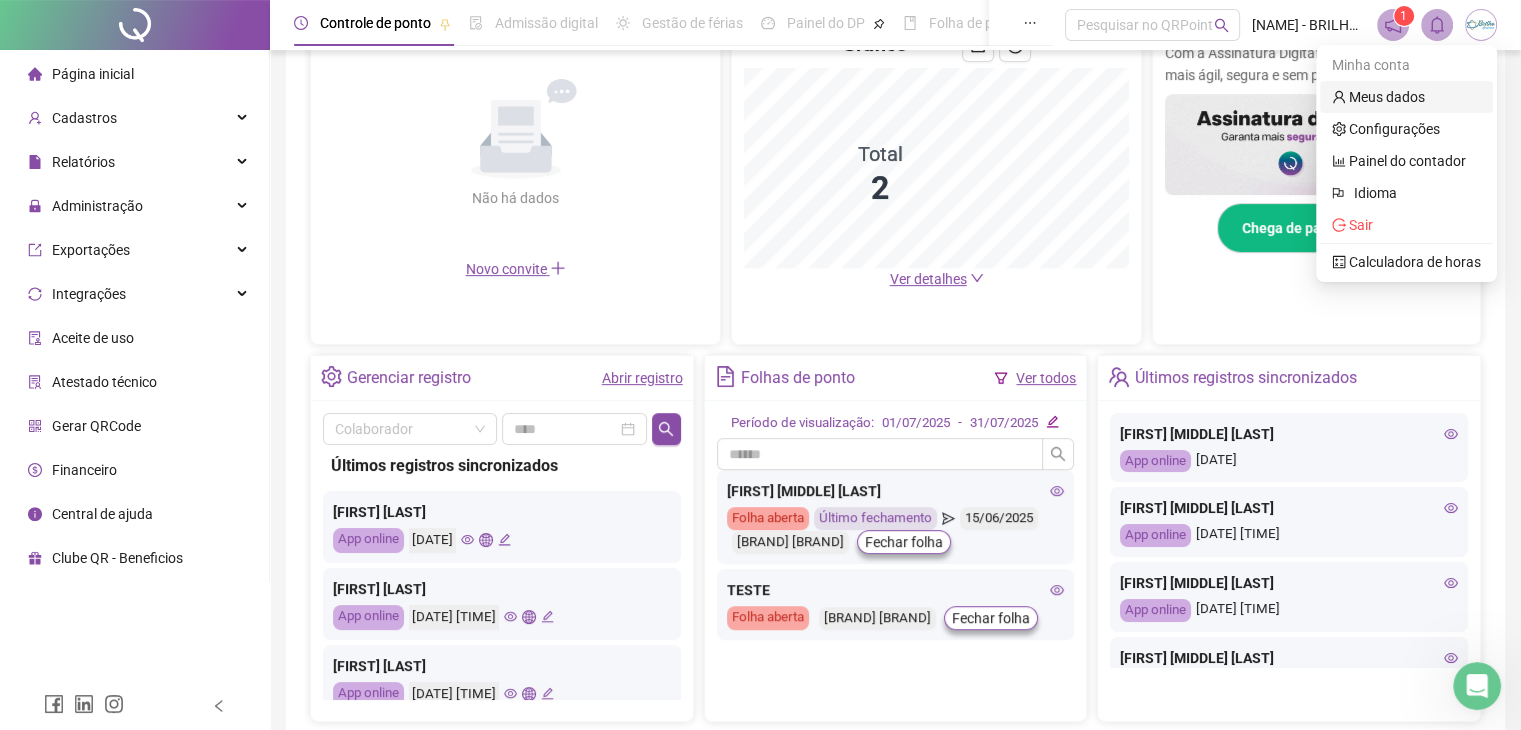 click on "Meus dados" at bounding box center [1378, 97] 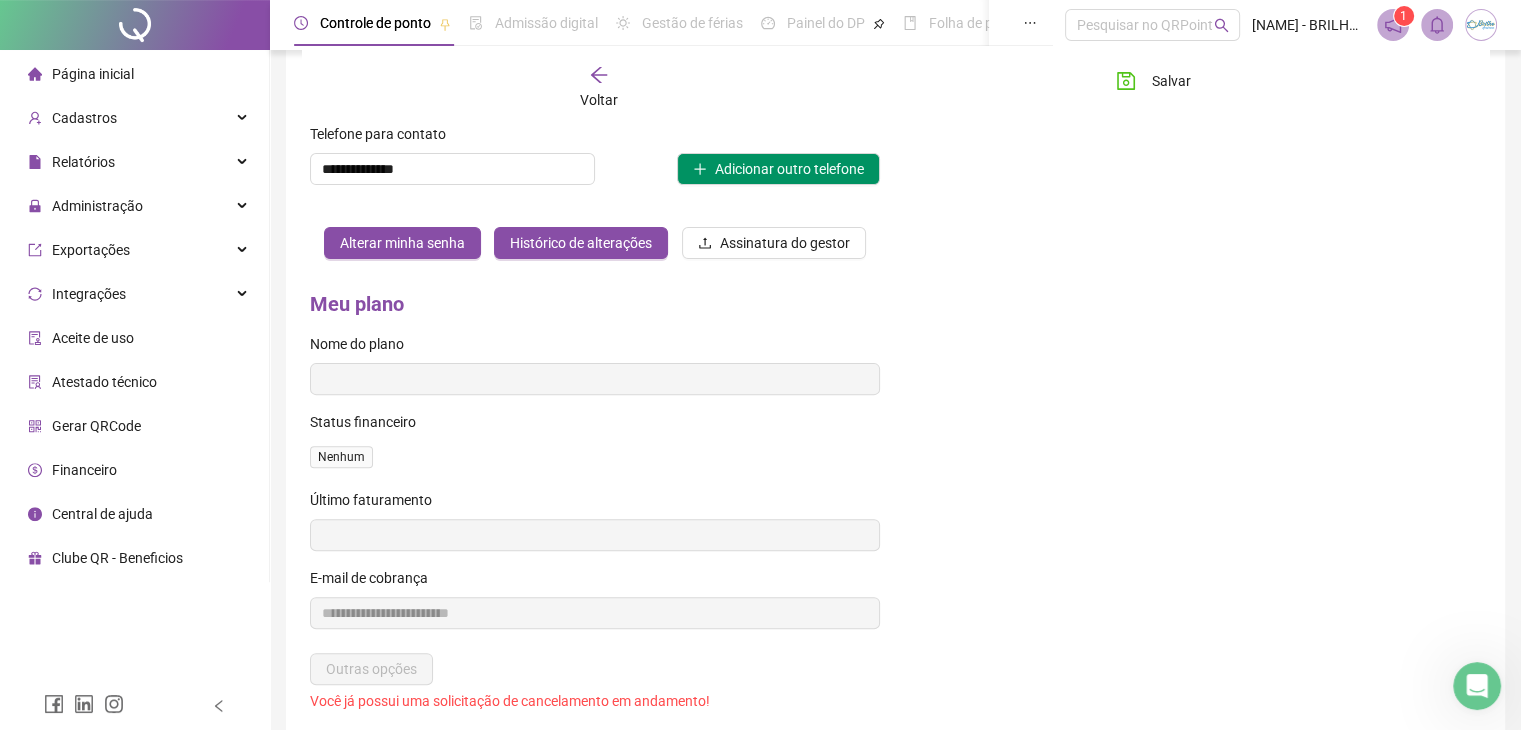 scroll, scrollTop: 657, scrollLeft: 0, axis: vertical 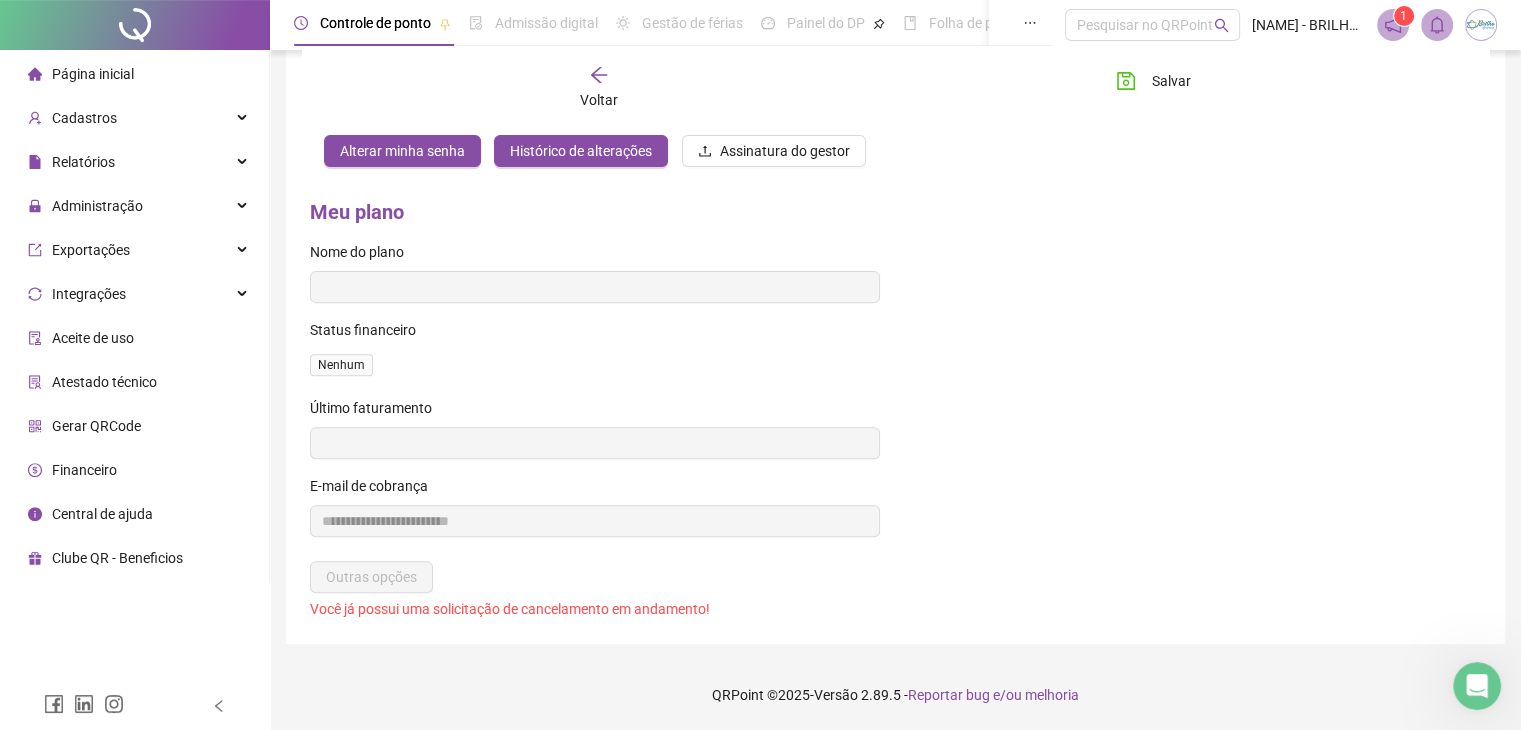 click on "Página inicial" at bounding box center [93, 74] 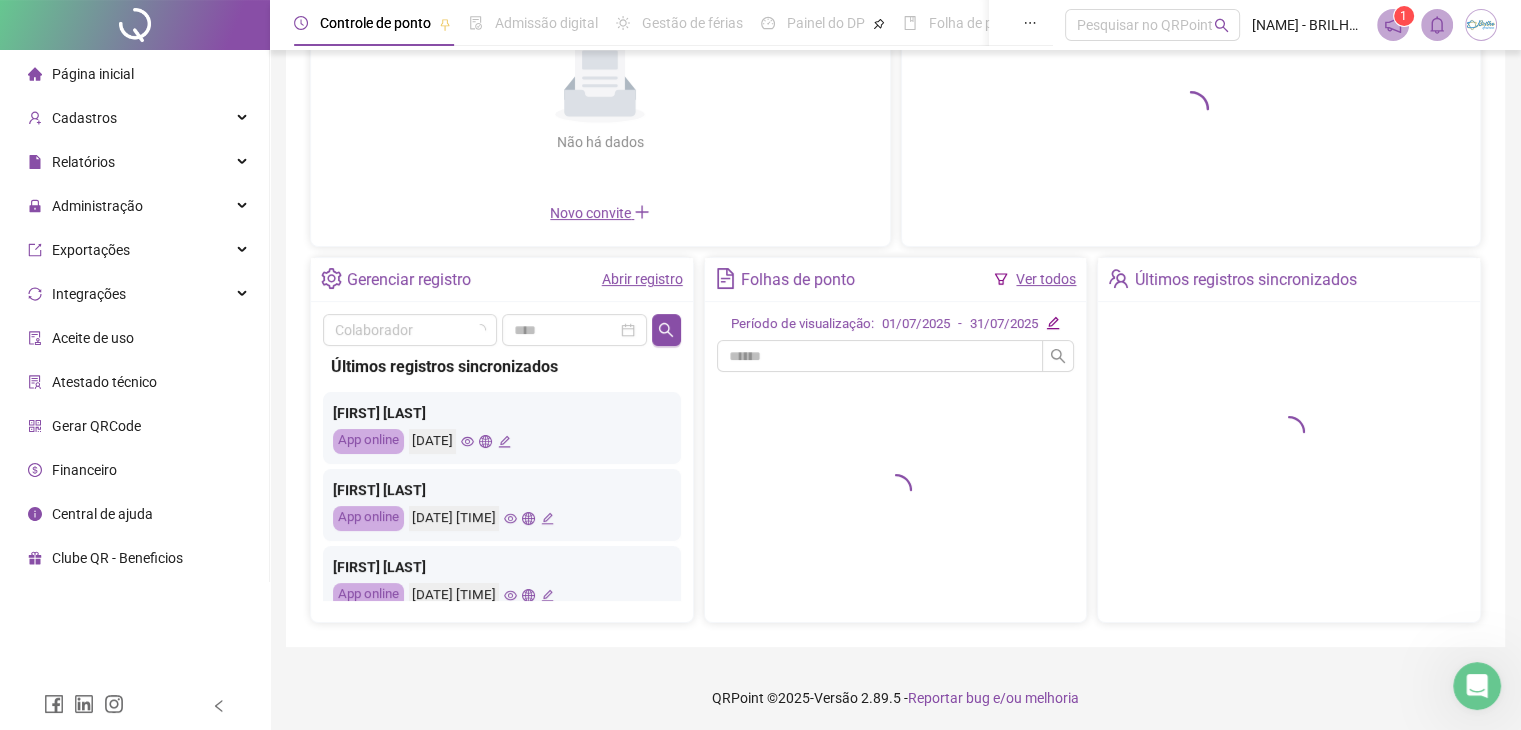 scroll, scrollTop: 232, scrollLeft: 0, axis: vertical 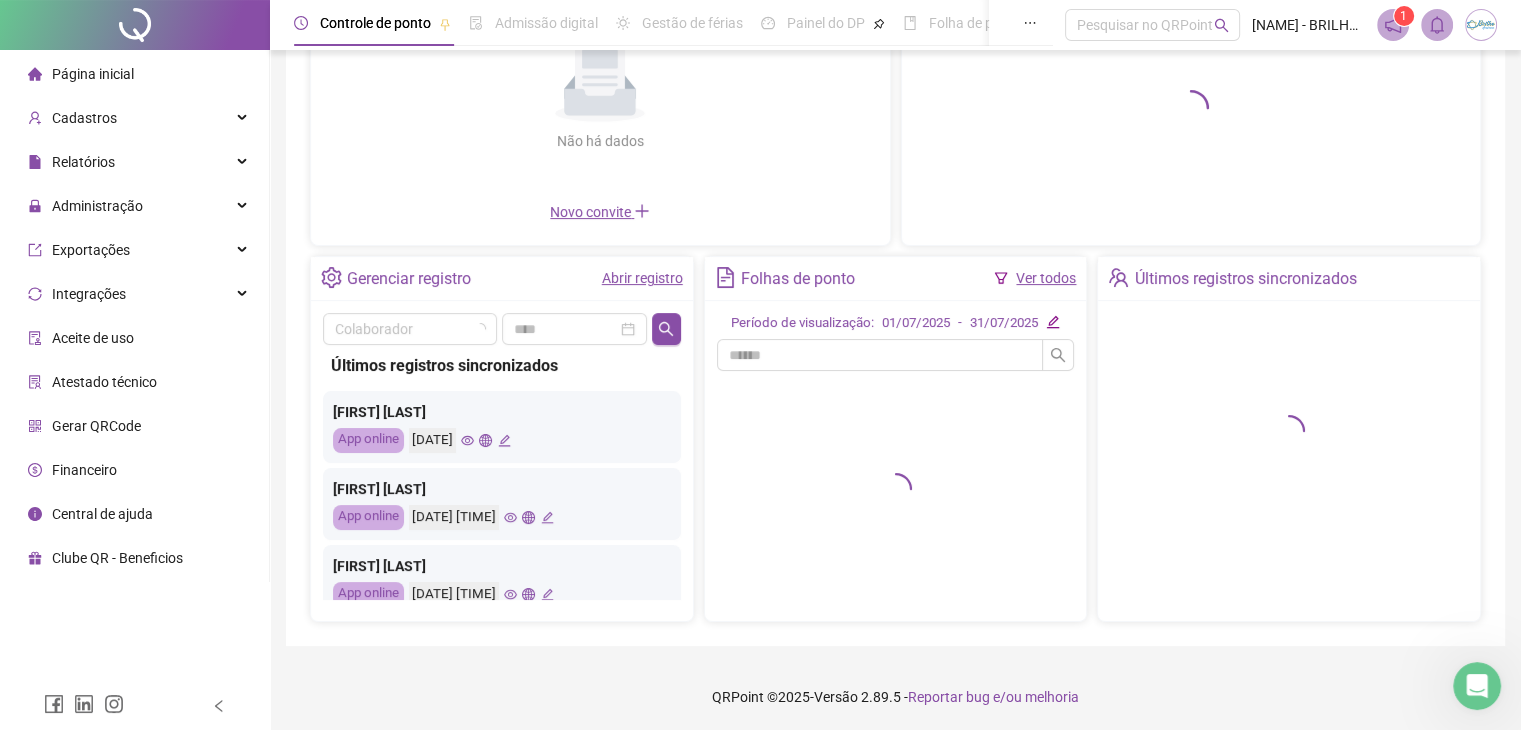 click at bounding box center (1481, 25) 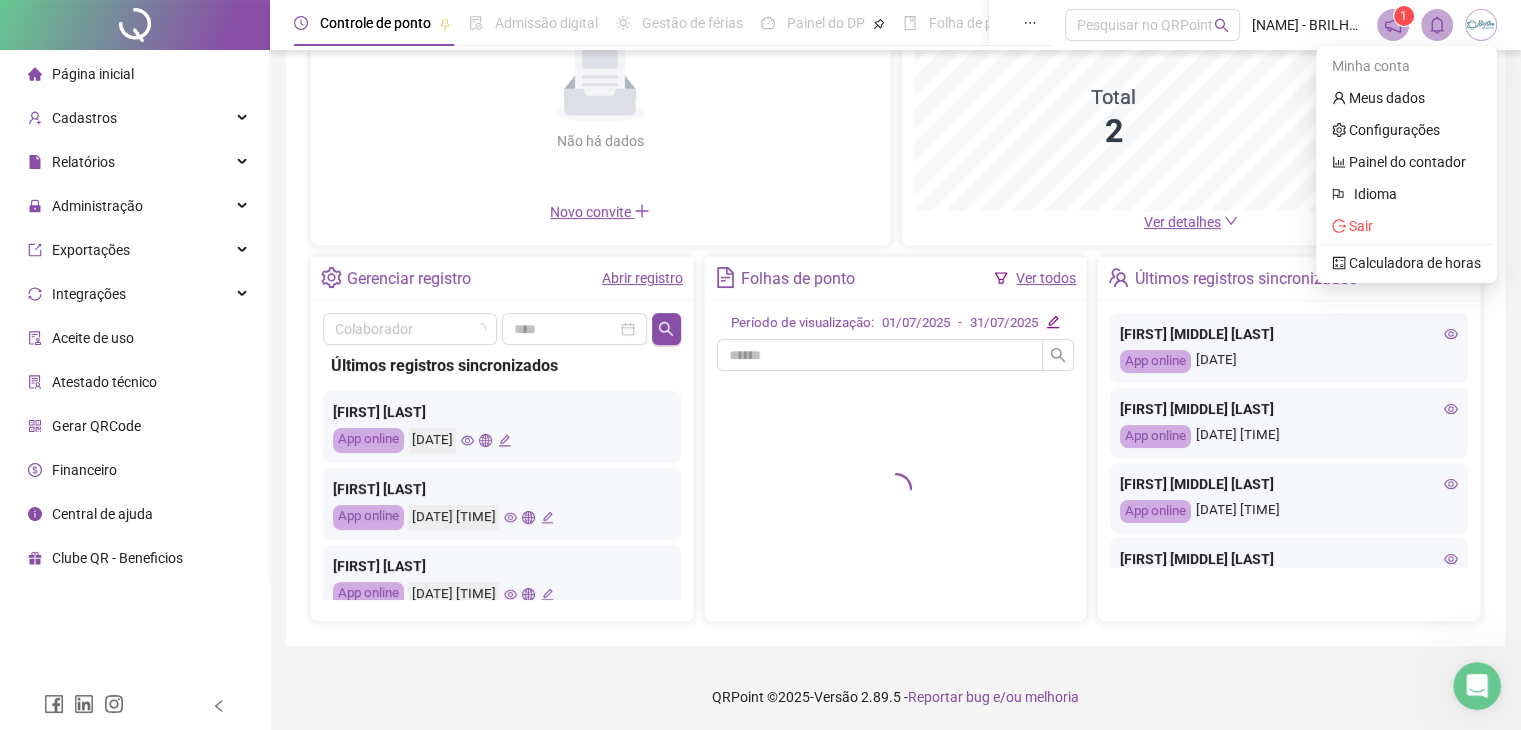 click at bounding box center (1477, 686) 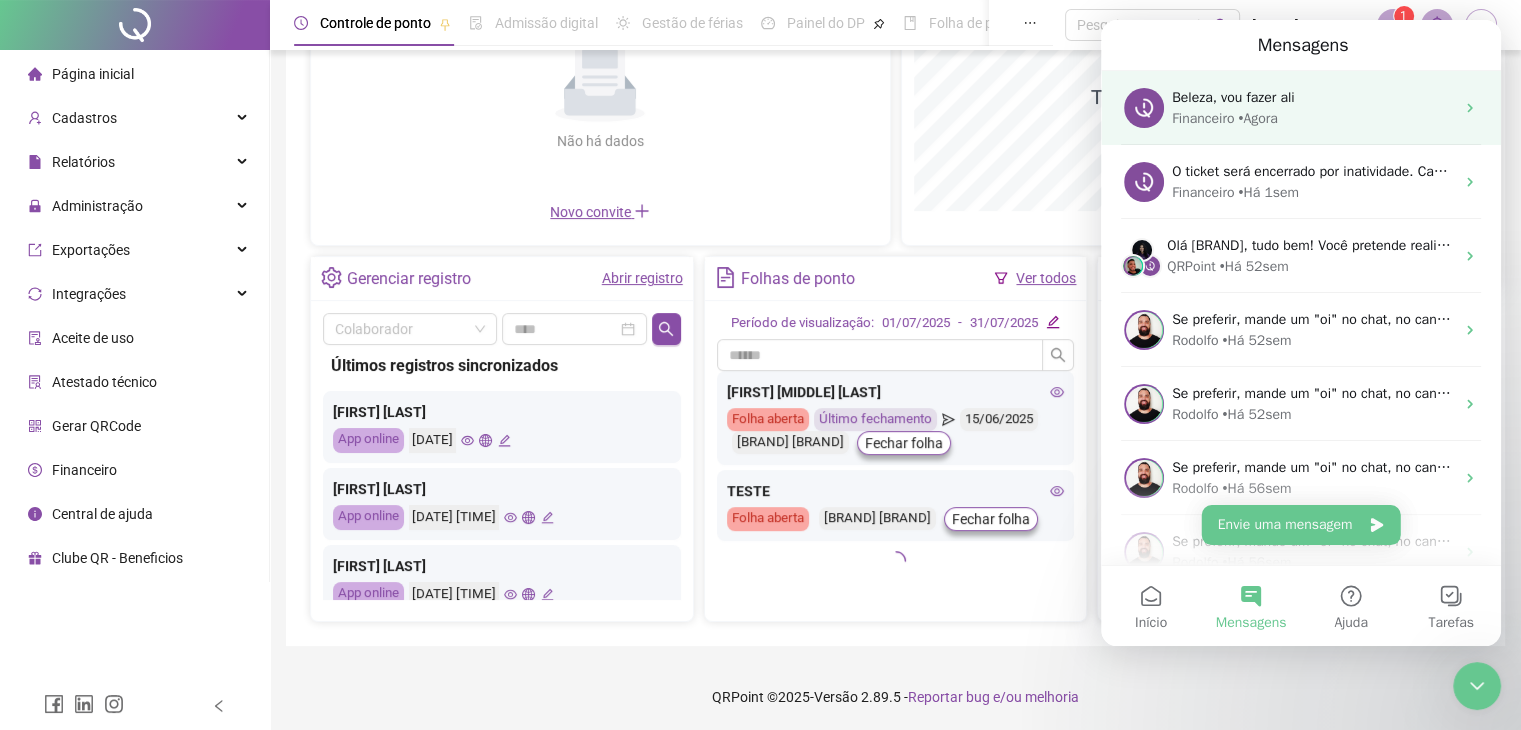 click on "Beleza, vou fazer ali Financeiro •  Agora" at bounding box center (1301, 108) 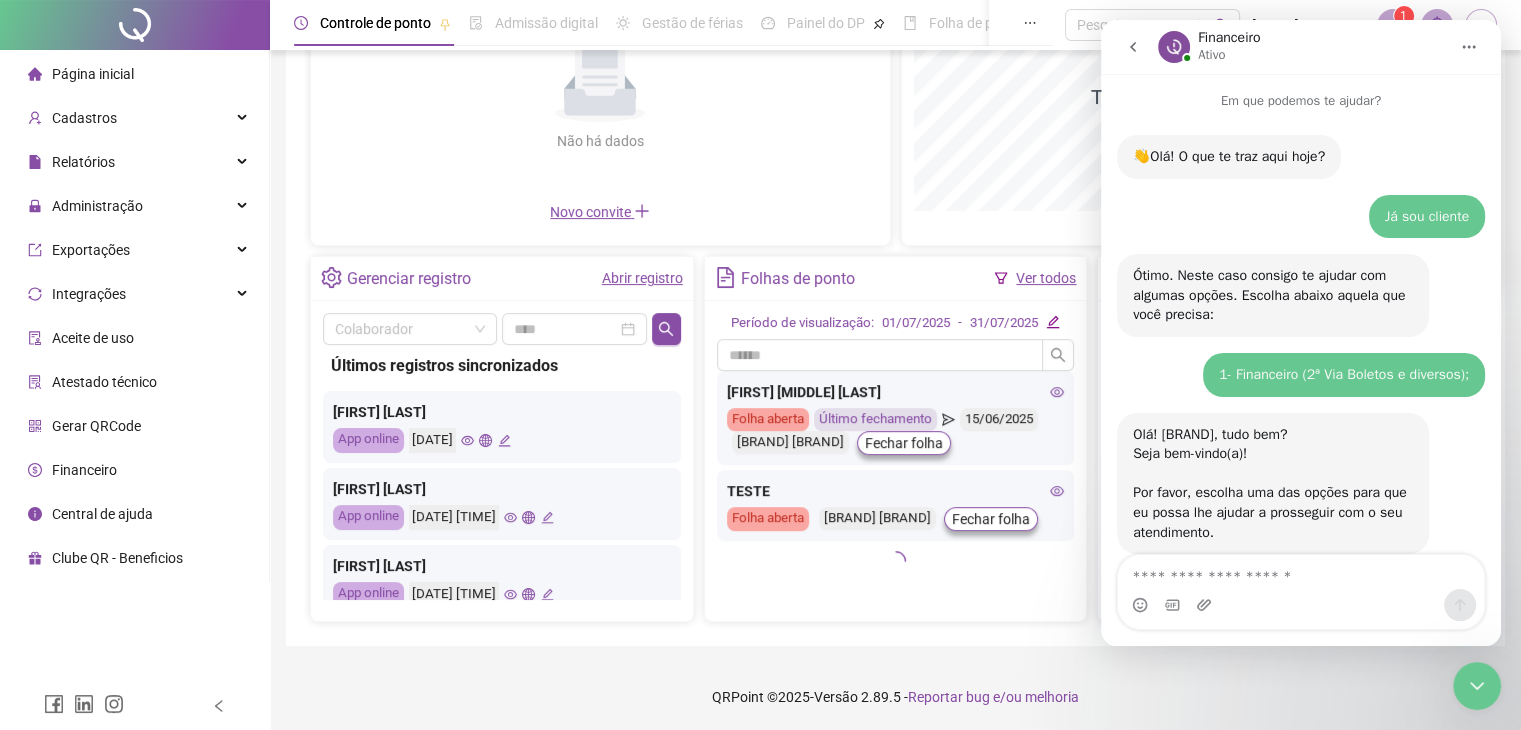 scroll, scrollTop: 0, scrollLeft: 0, axis: both 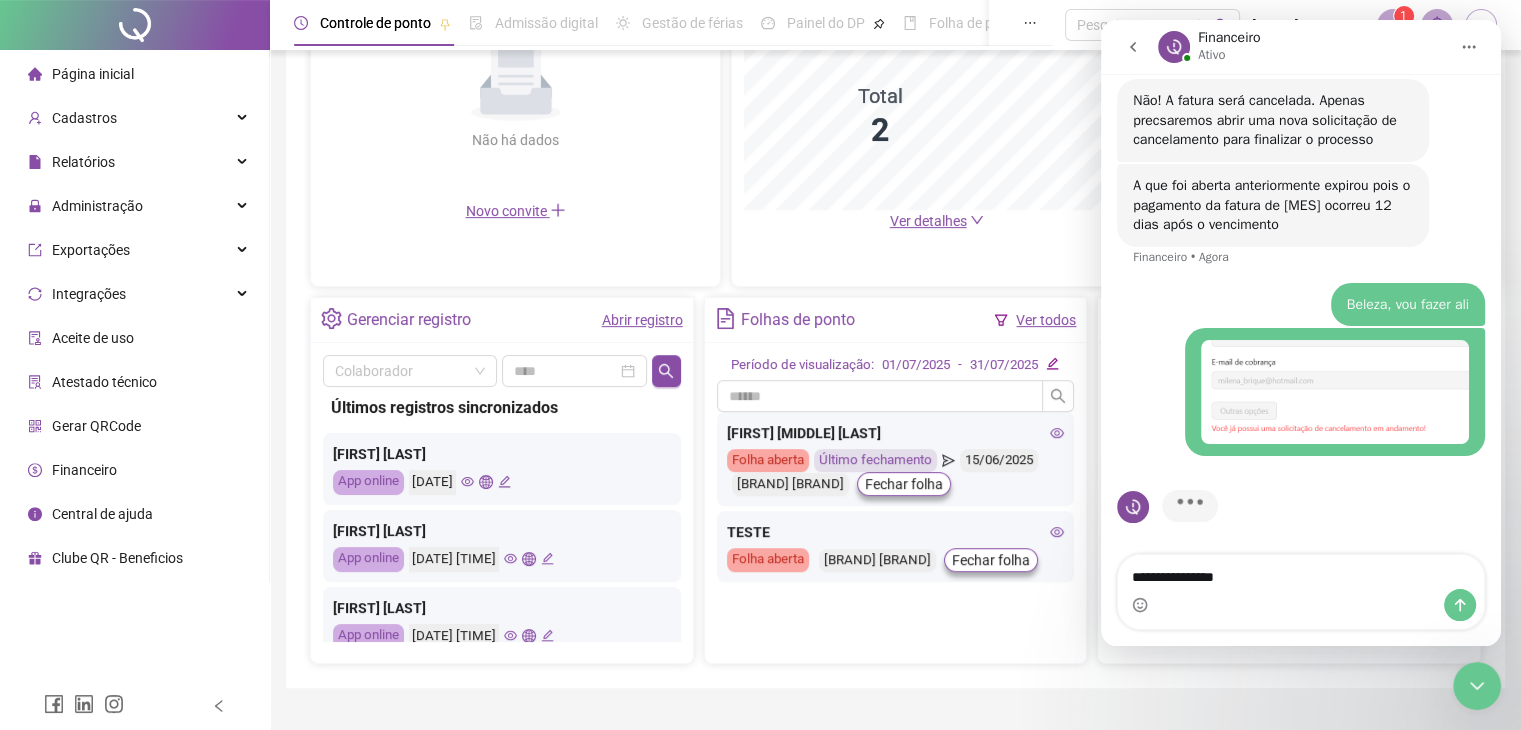 type on "**********" 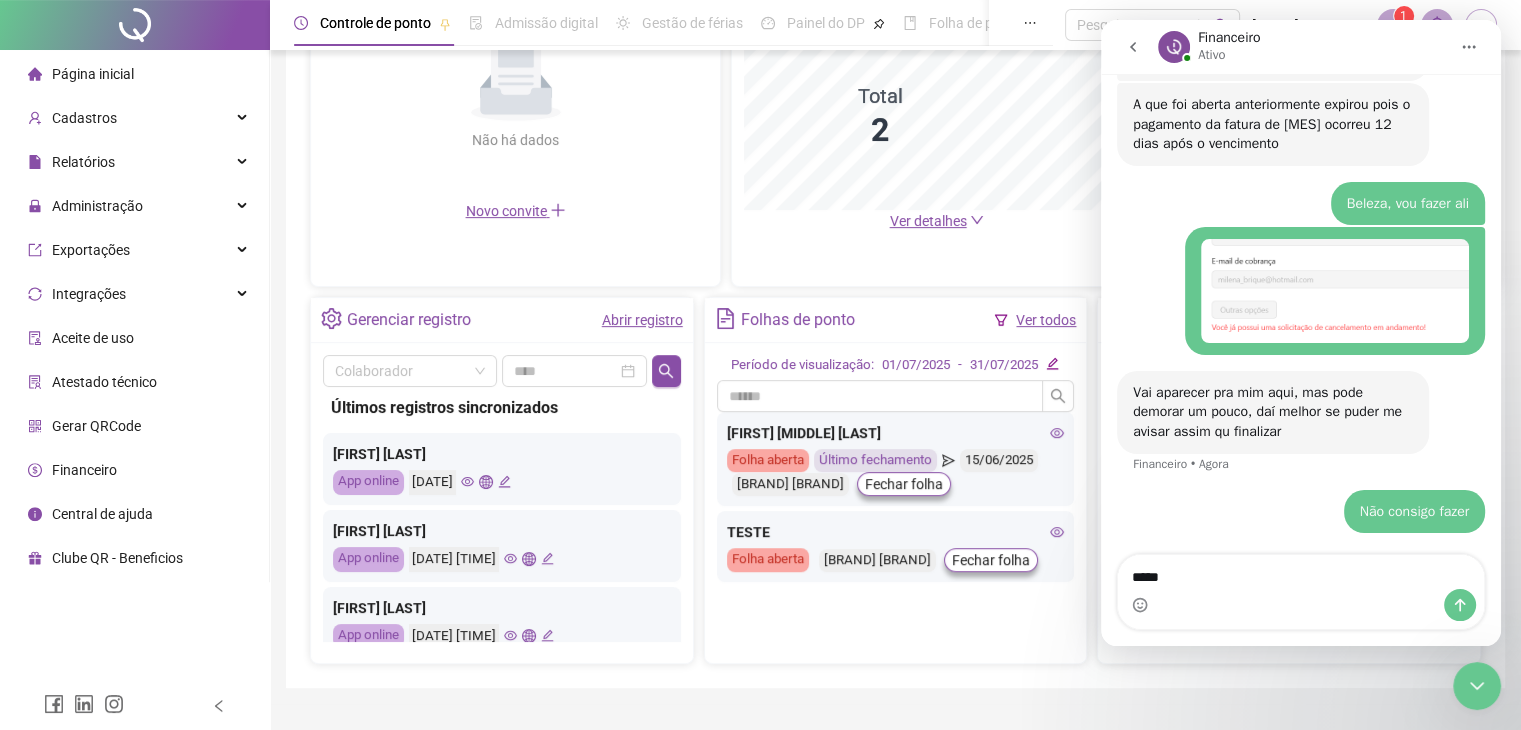 scroll, scrollTop: 2020, scrollLeft: 0, axis: vertical 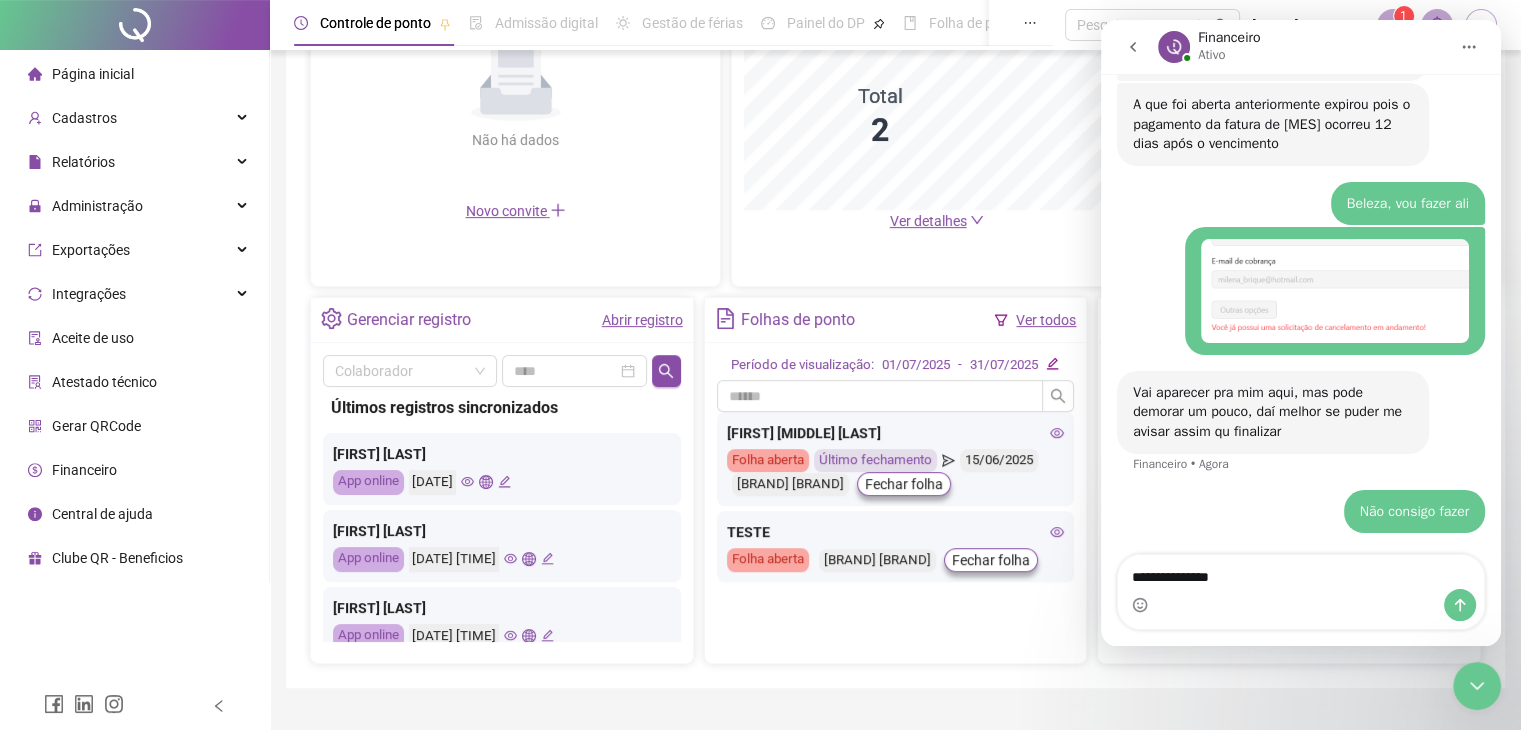 type on "**********" 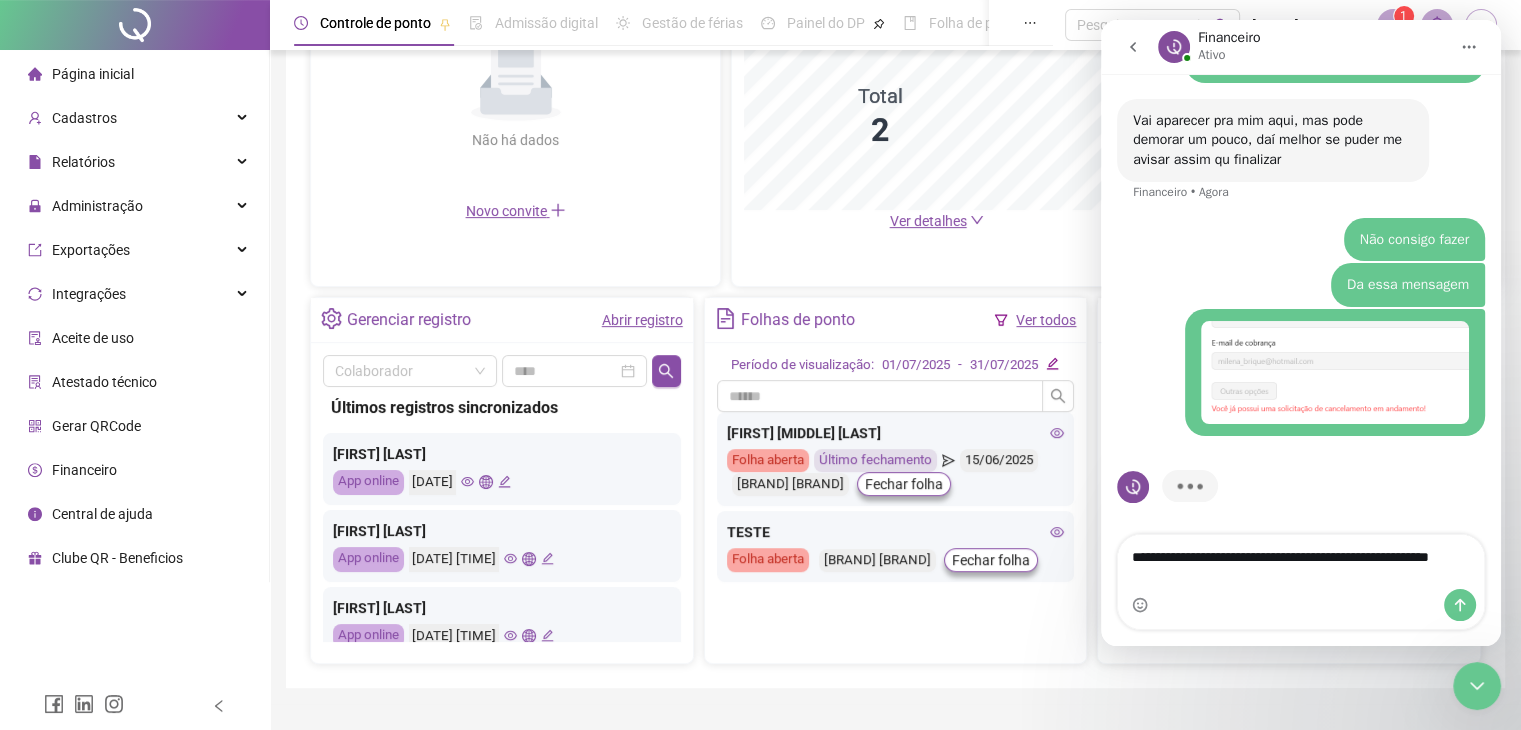 scroll, scrollTop: 2292, scrollLeft: 0, axis: vertical 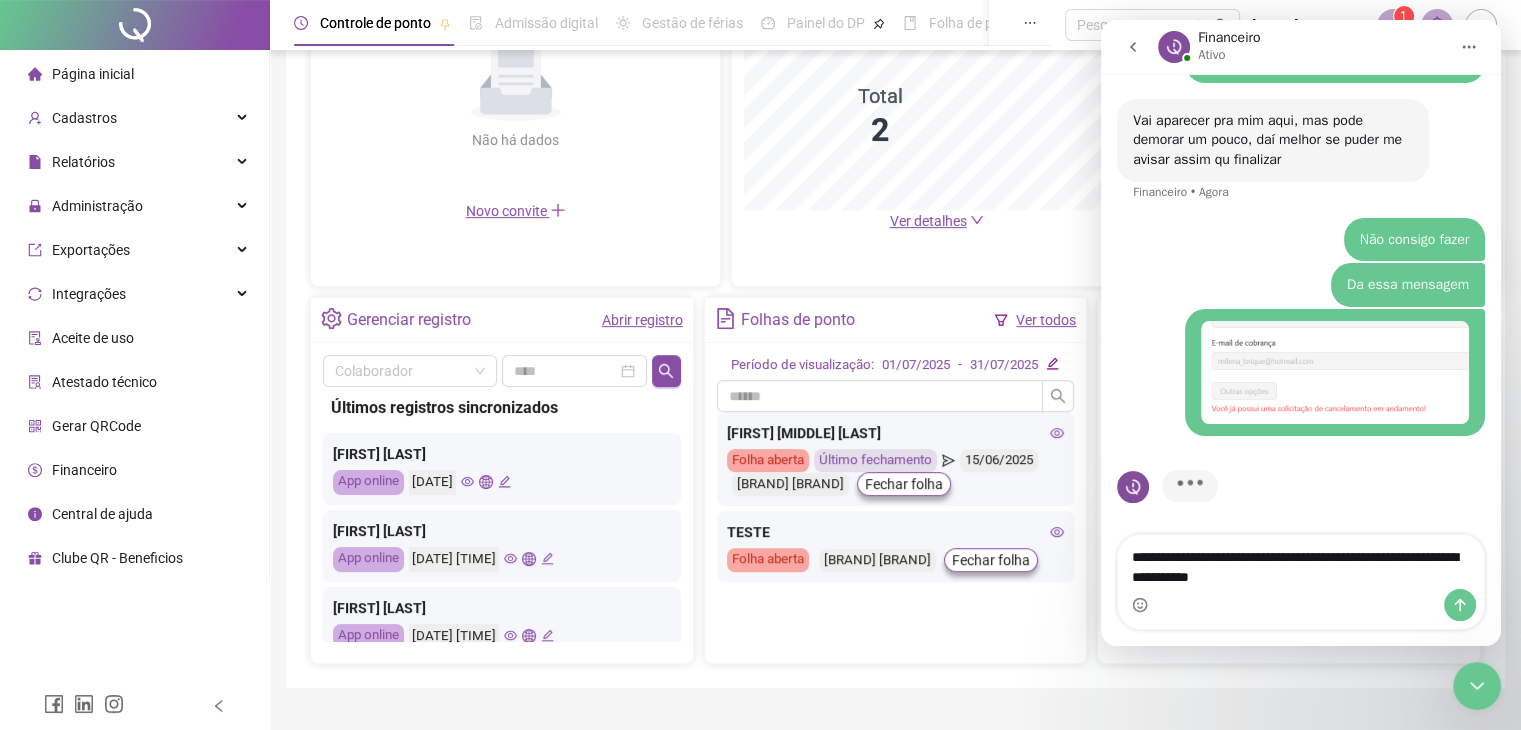 type on "**********" 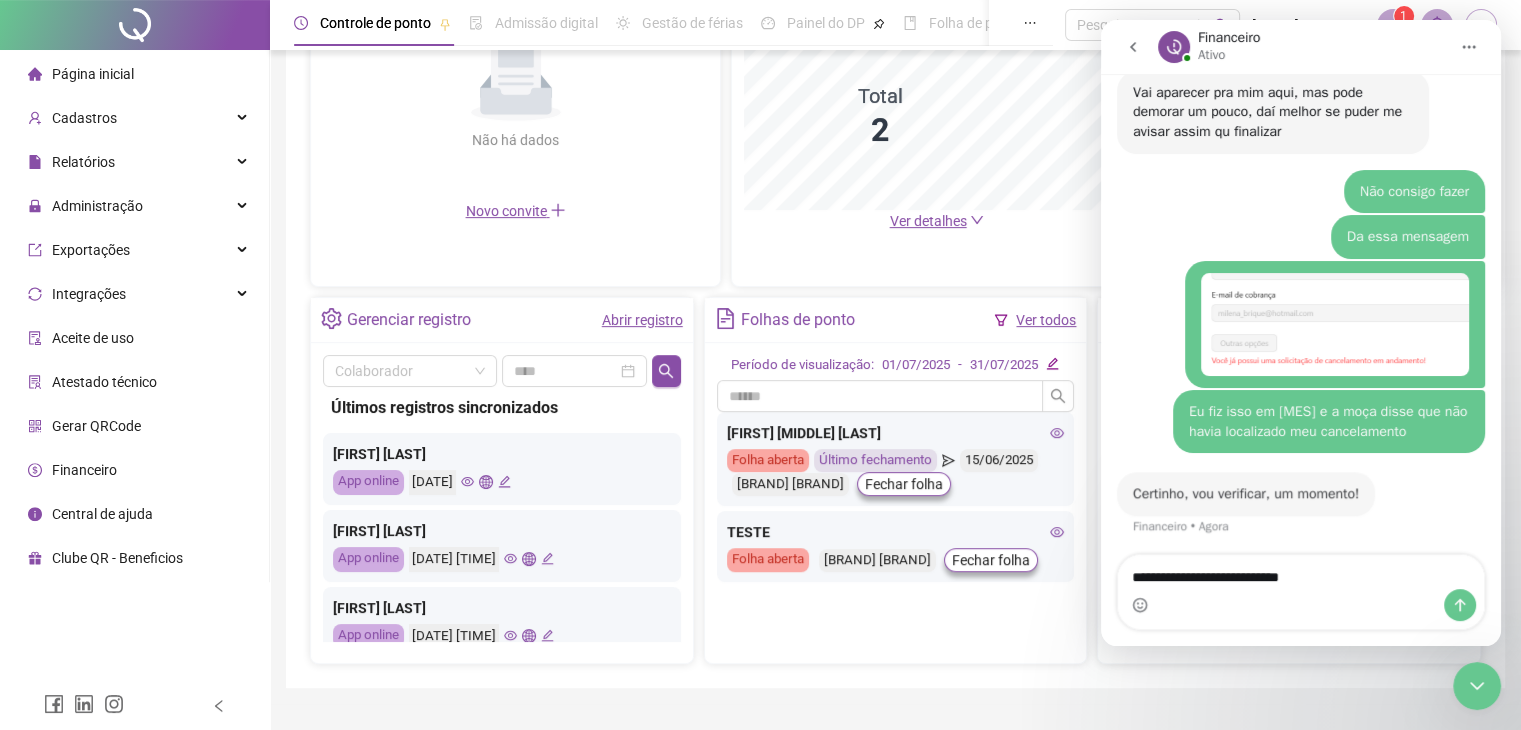 scroll, scrollTop: 2320, scrollLeft: 0, axis: vertical 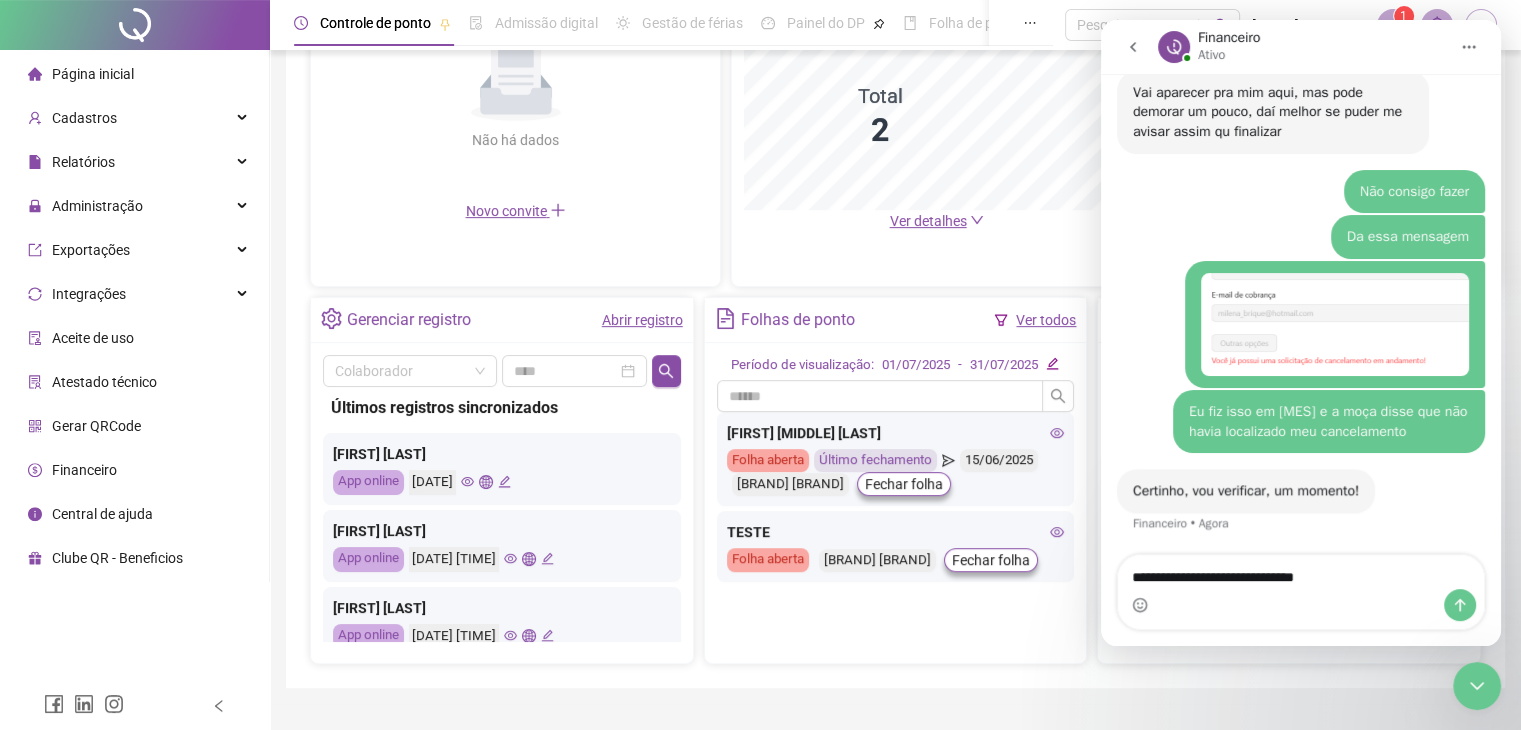 type on "**********" 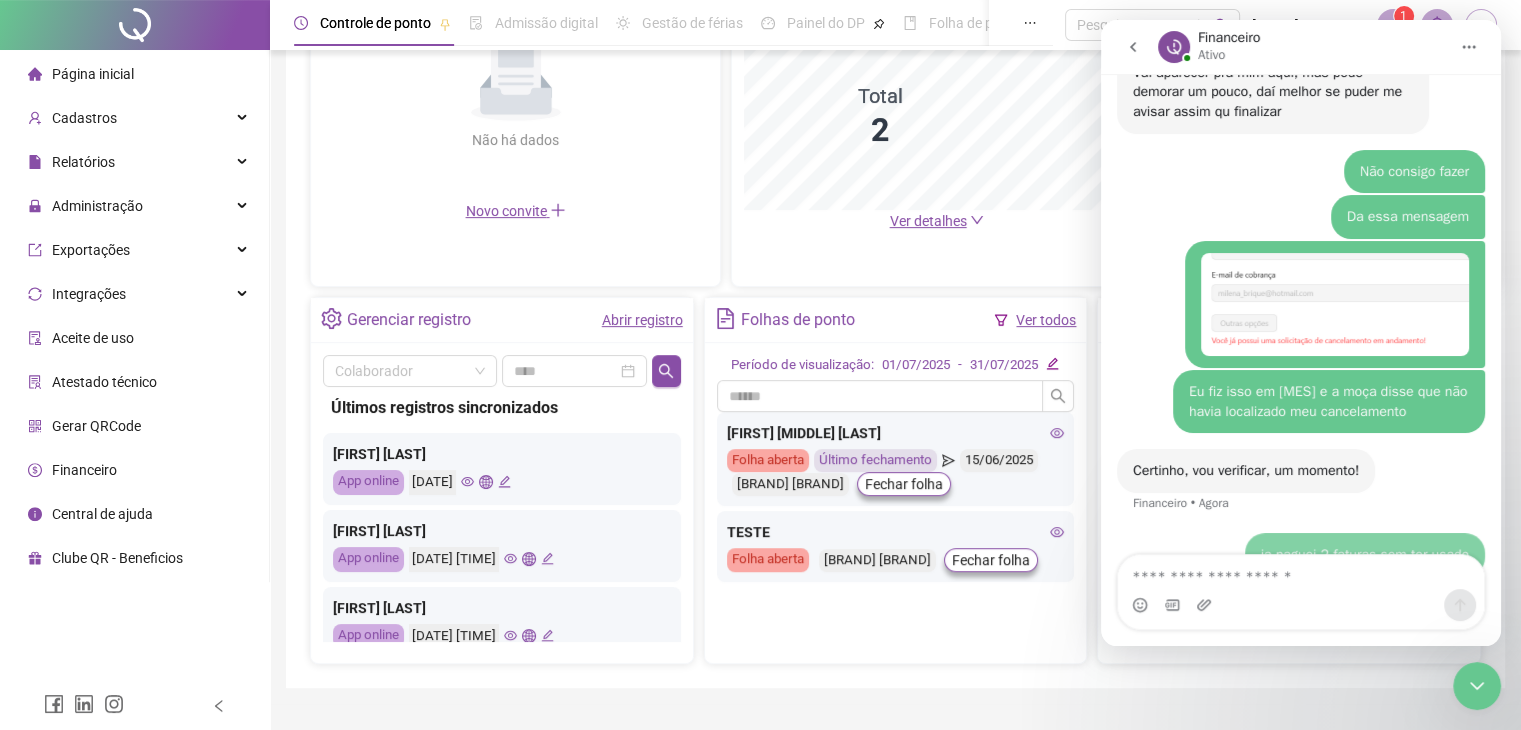 scroll, scrollTop: 2380, scrollLeft: 0, axis: vertical 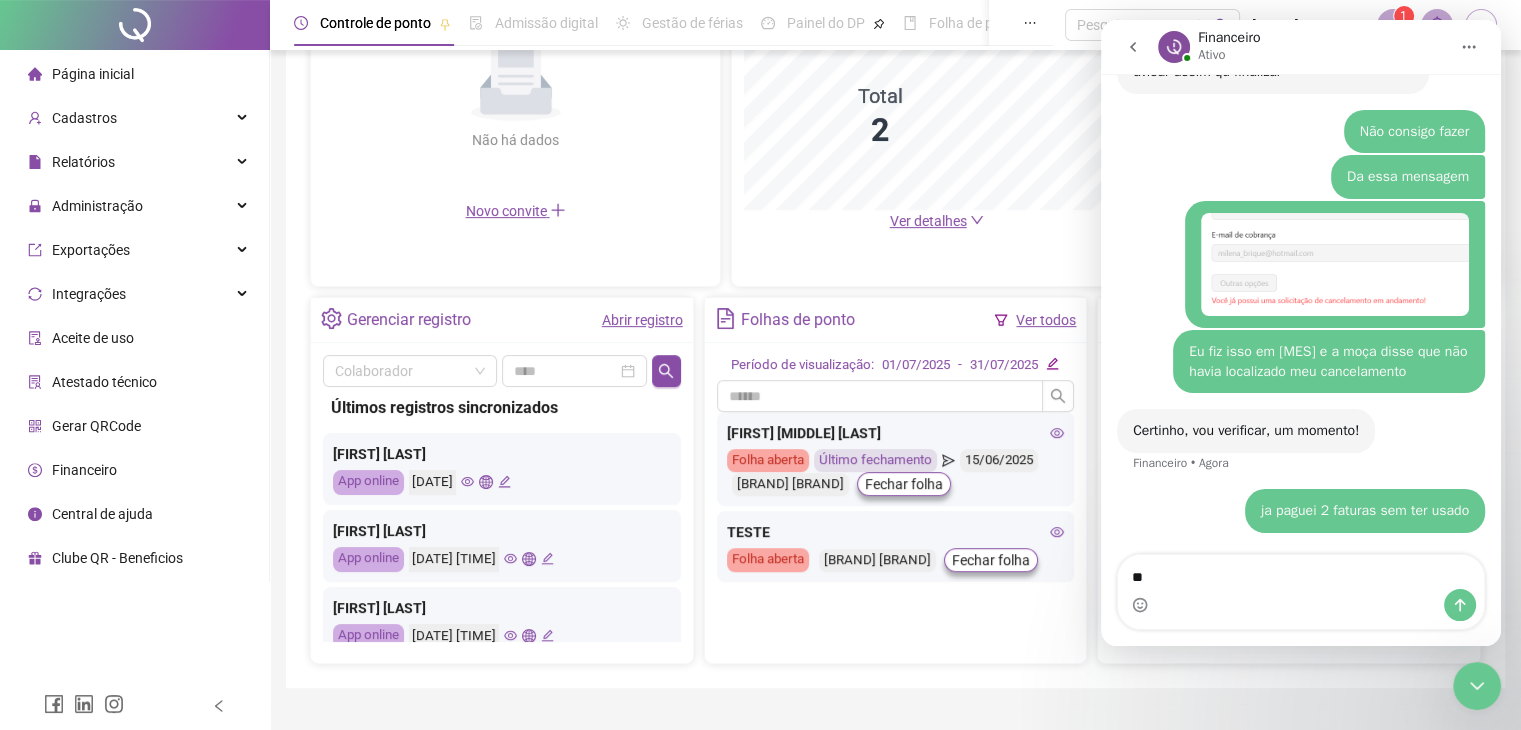 type on "*" 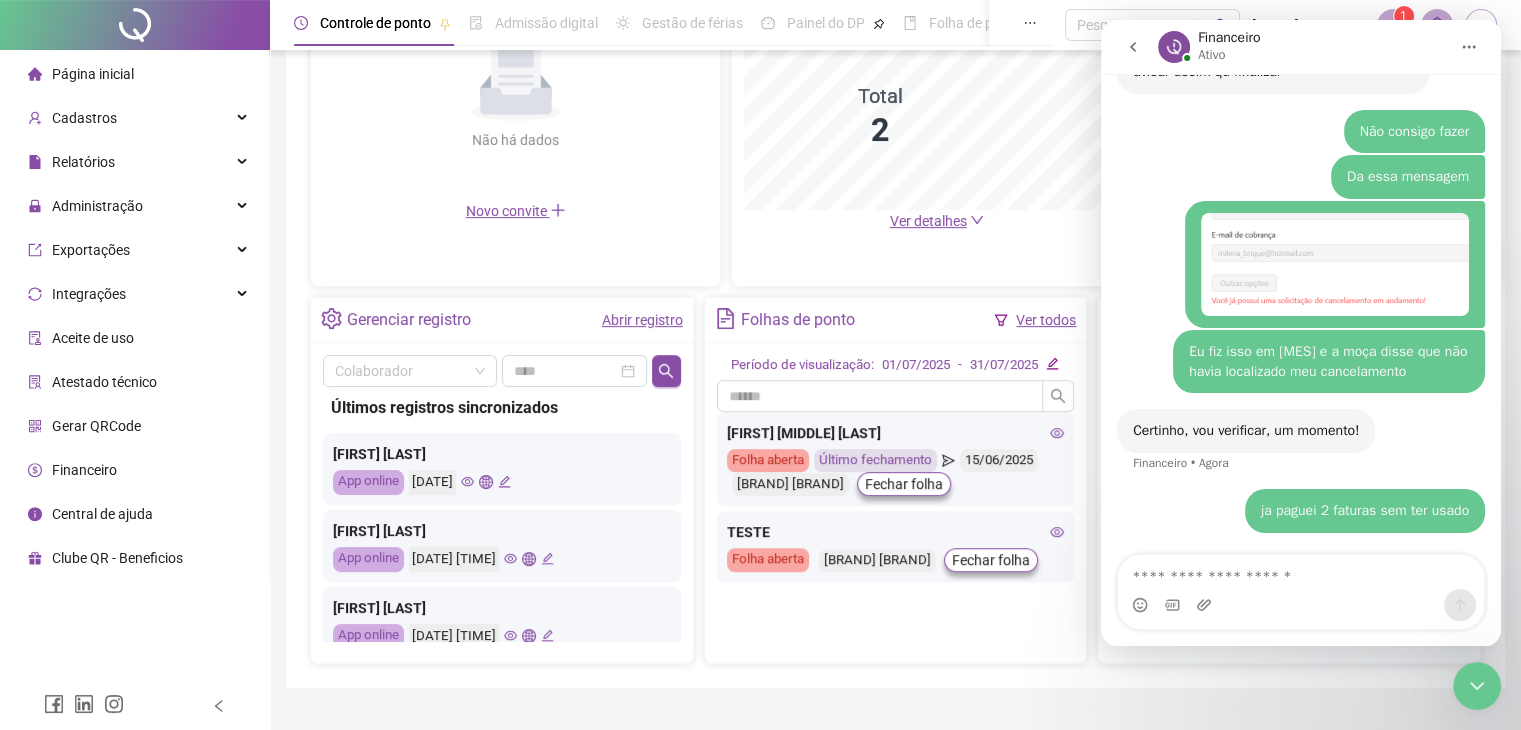 type on "*" 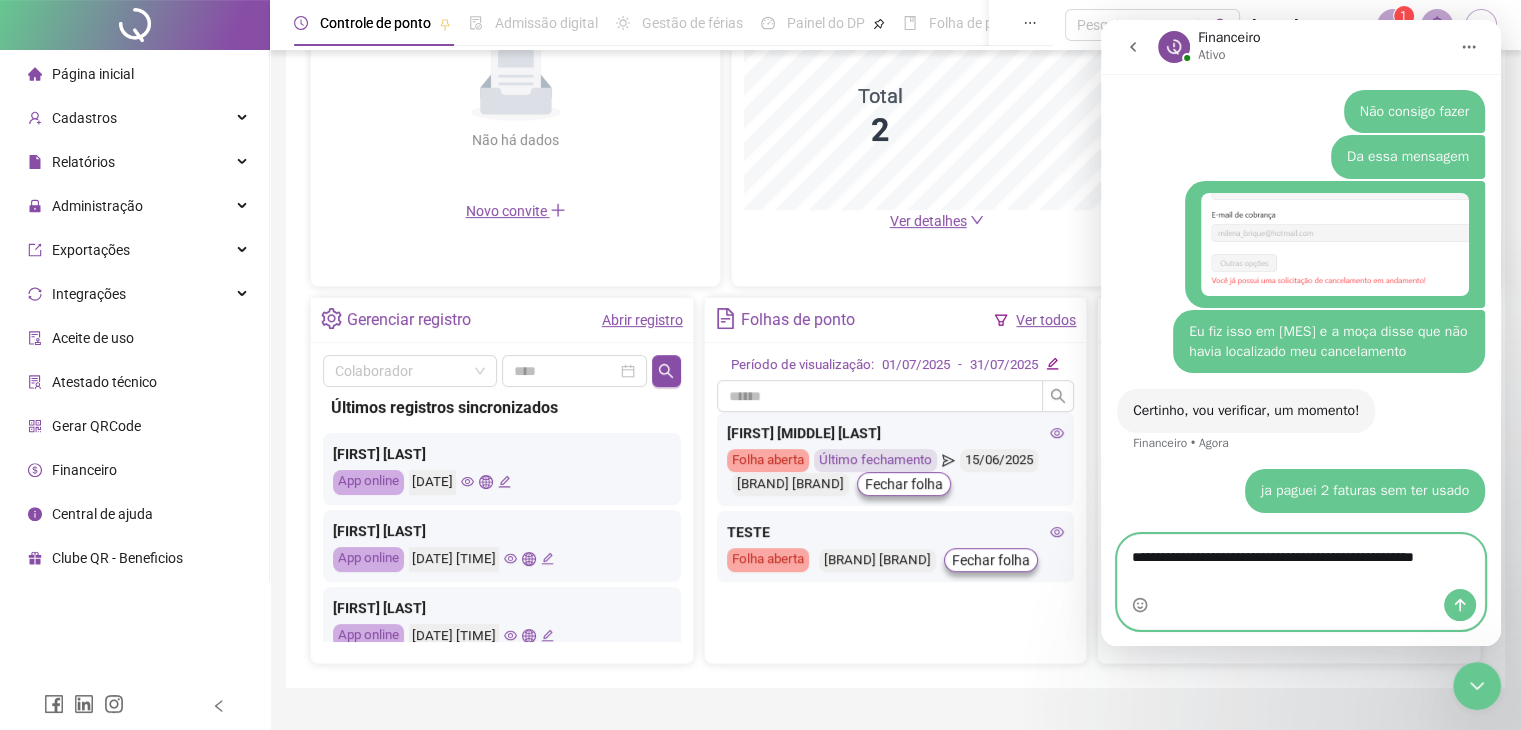type on "**********" 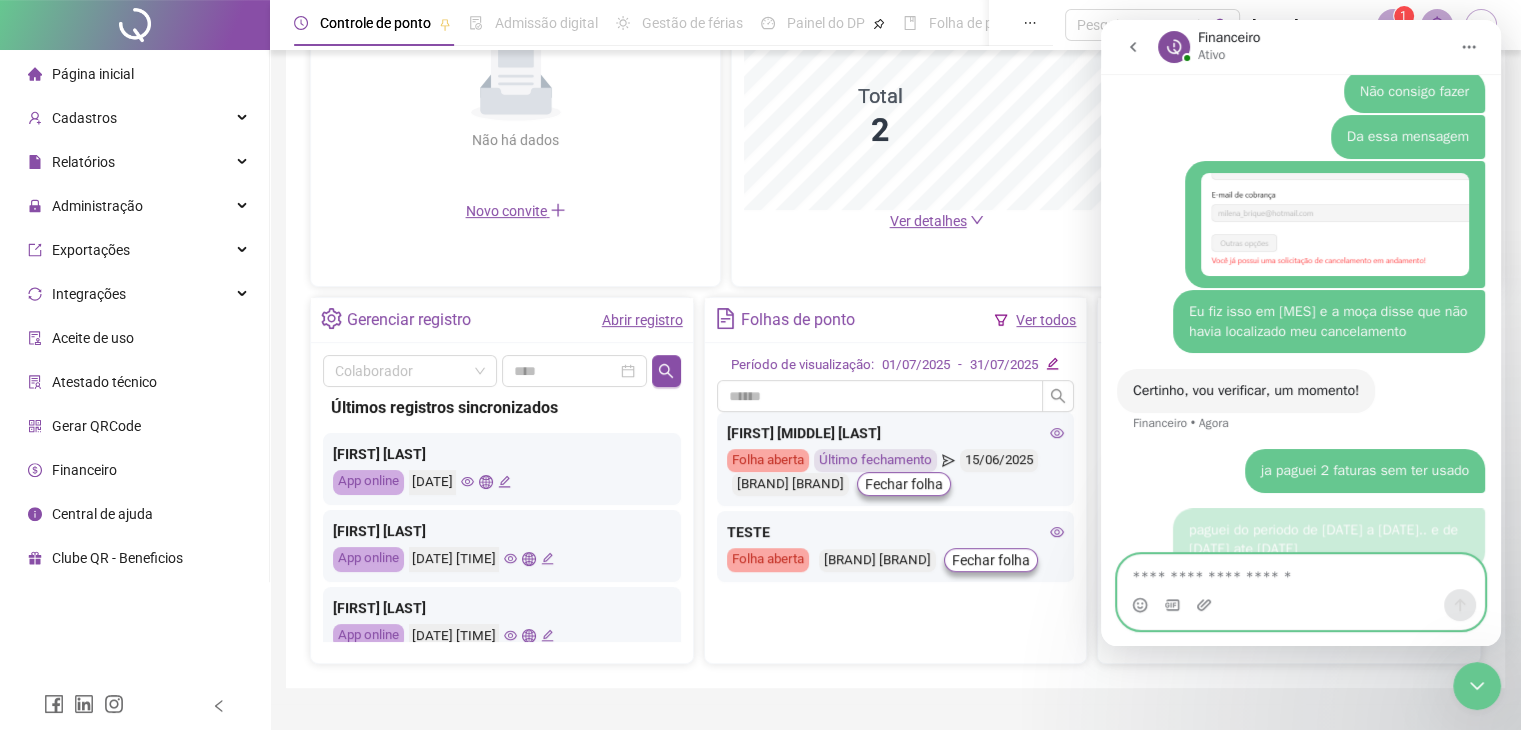 scroll, scrollTop: 2444, scrollLeft: 0, axis: vertical 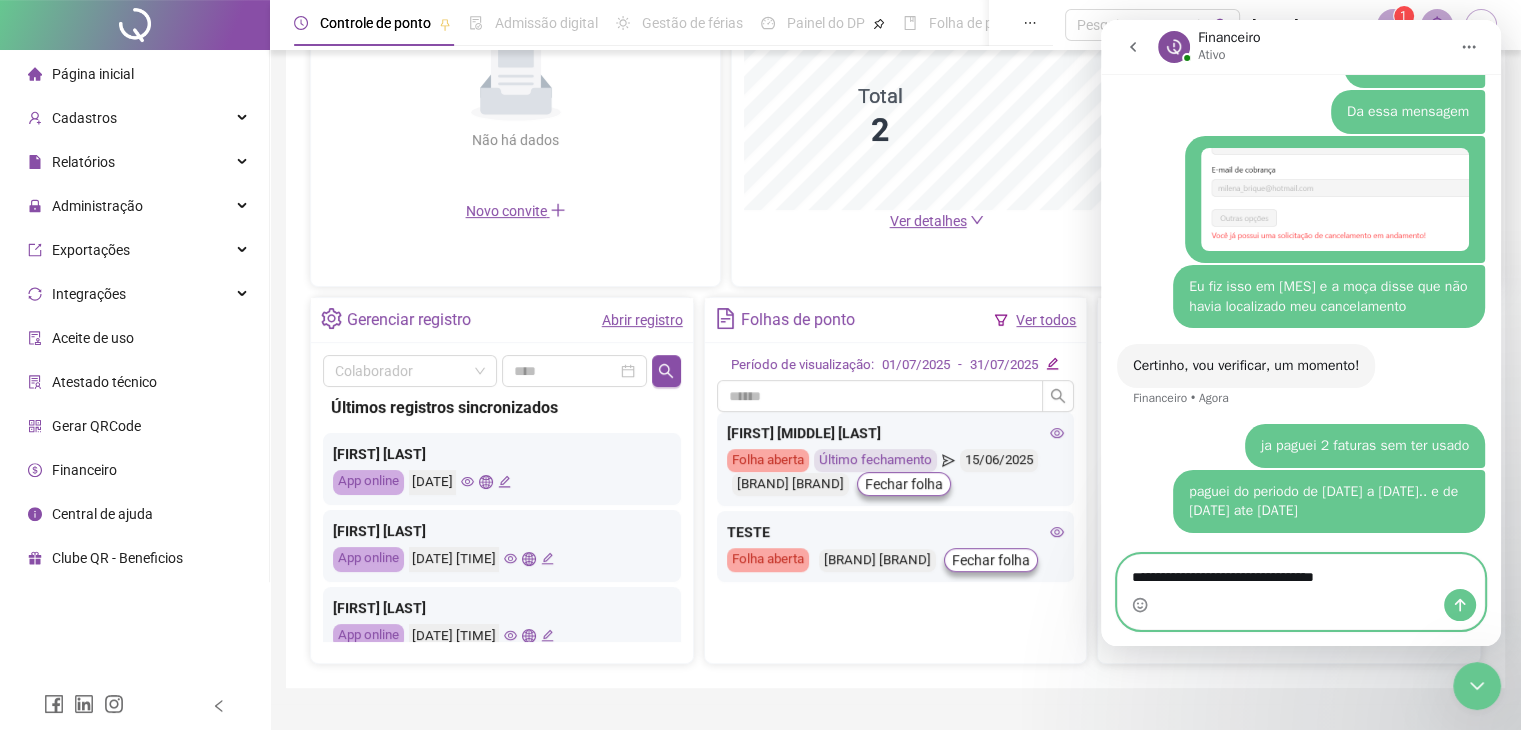 type on "**********" 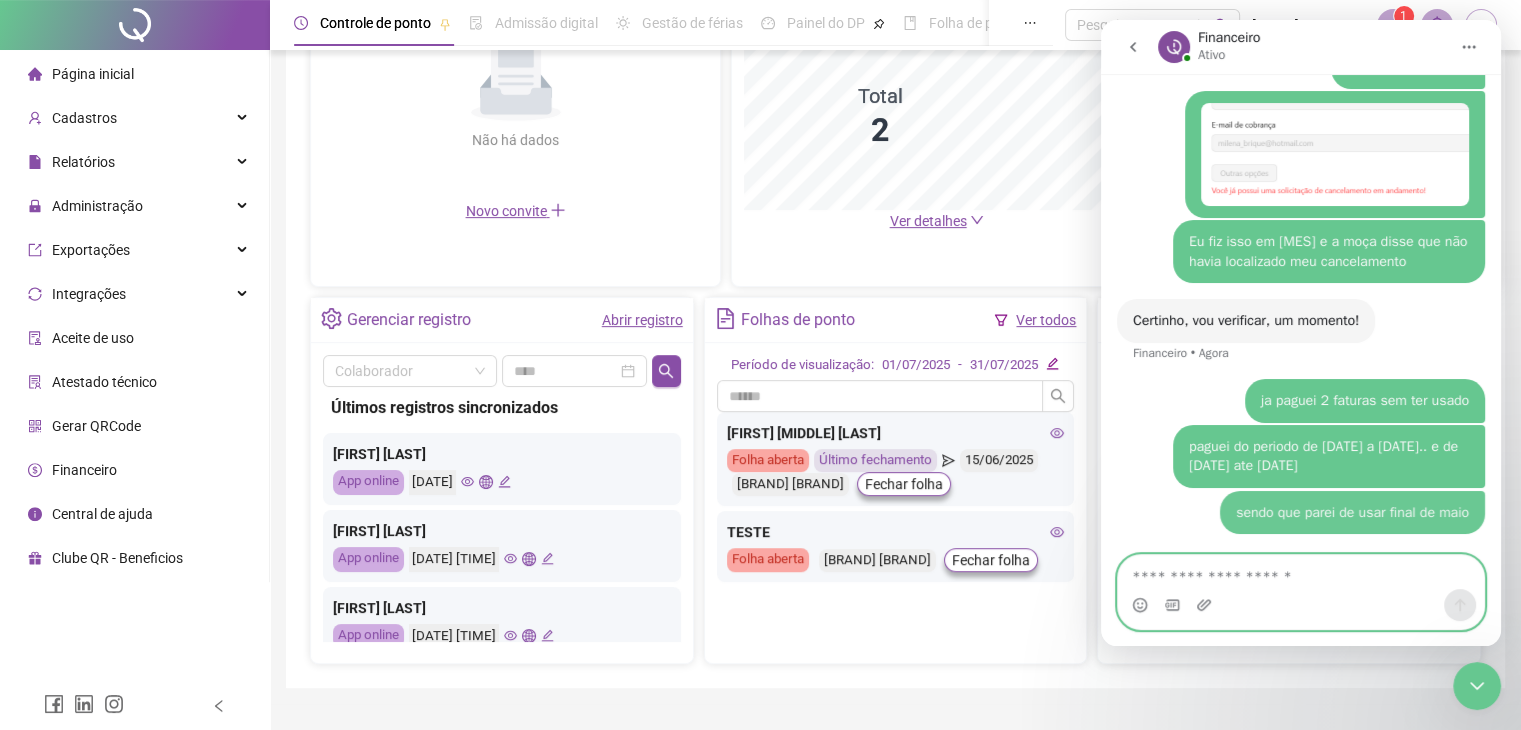 scroll, scrollTop: 2490, scrollLeft: 0, axis: vertical 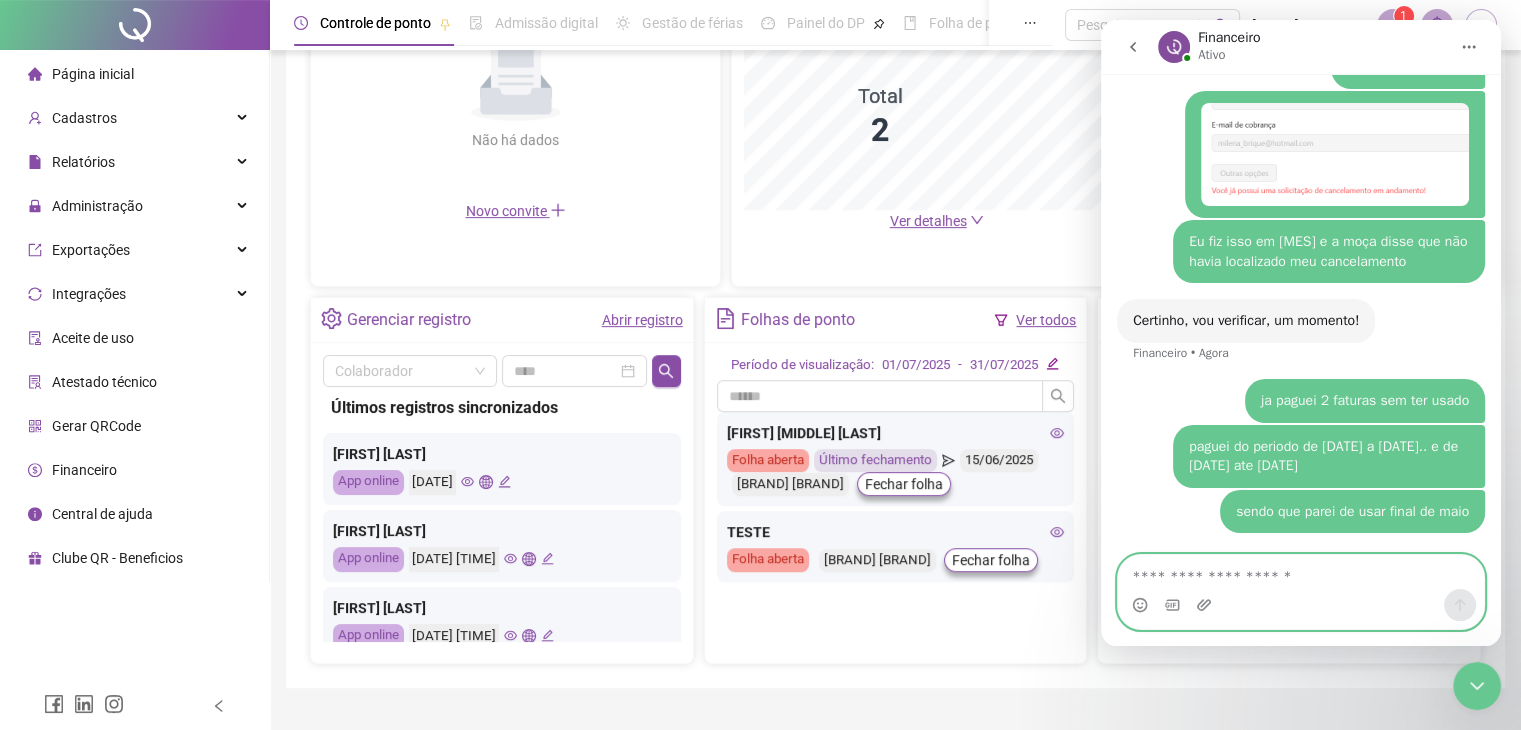 type 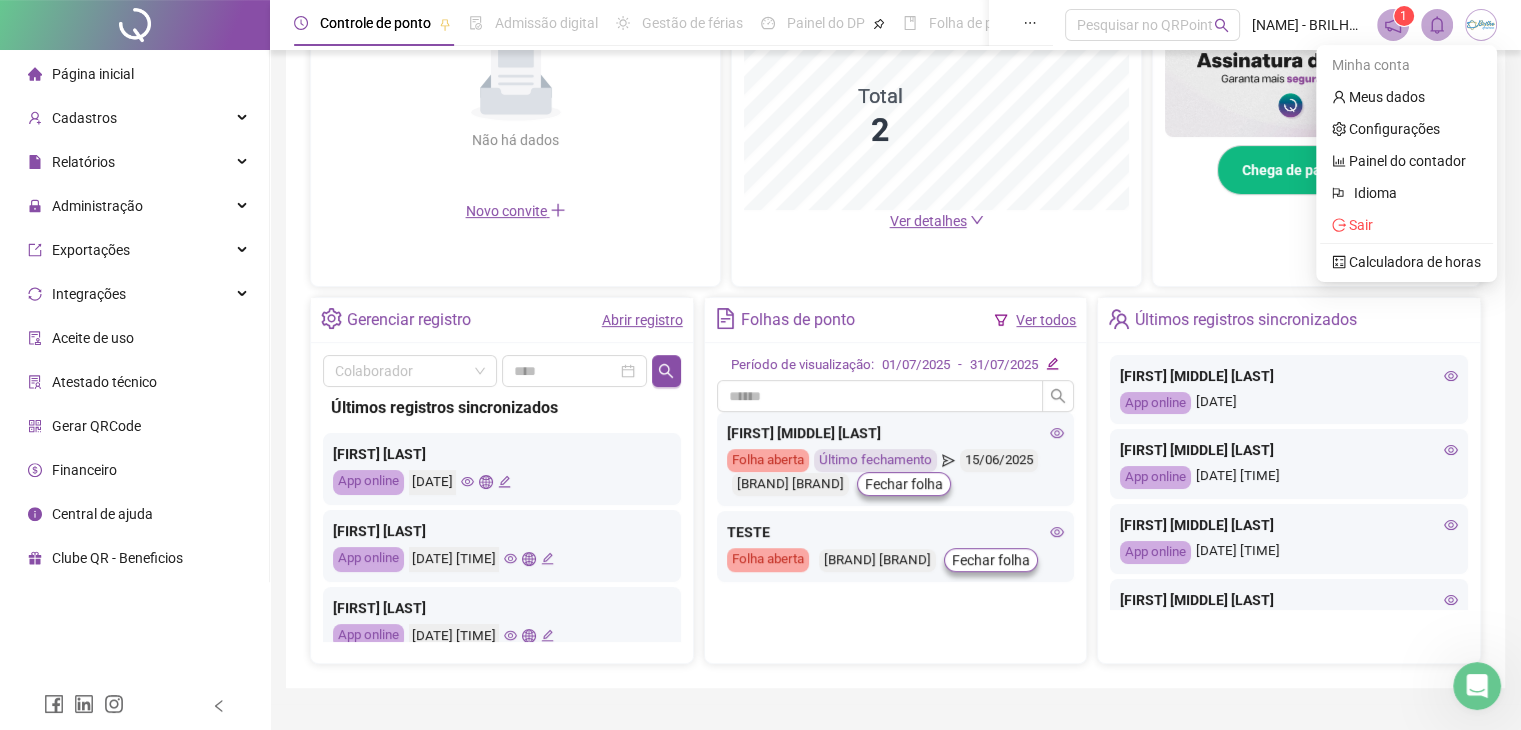 scroll, scrollTop: 2567, scrollLeft: 0, axis: vertical 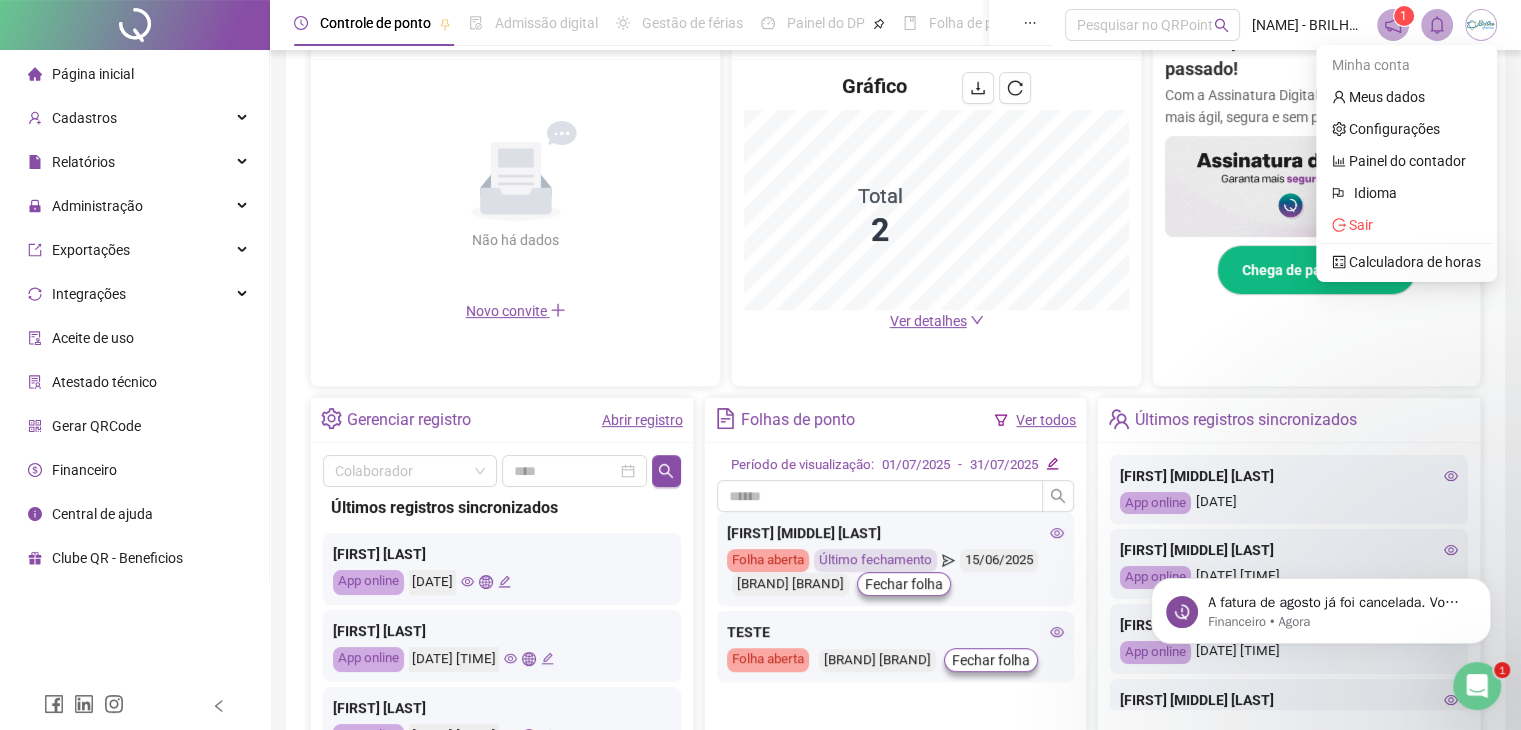 click at bounding box center [1477, 686] 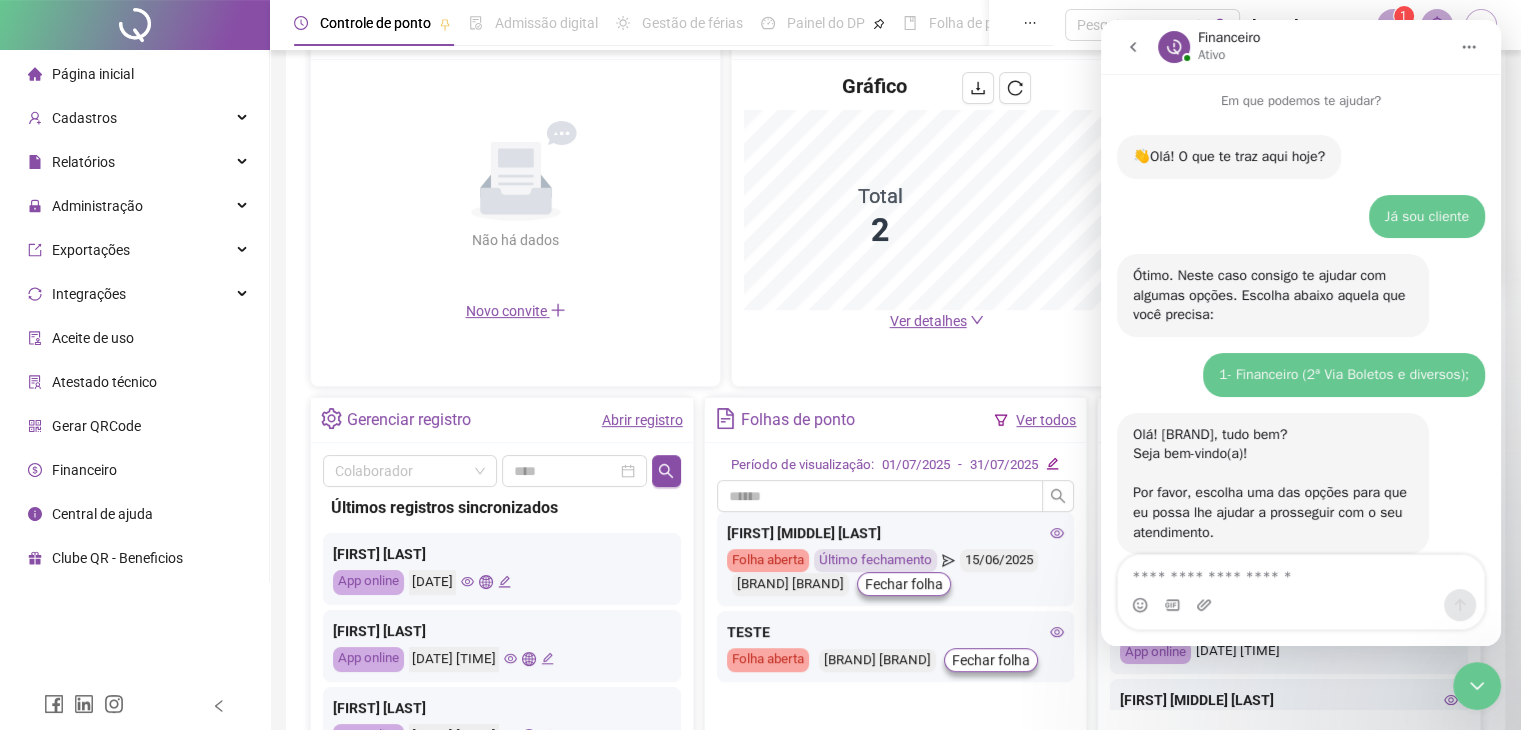 scroll, scrollTop: 204, scrollLeft: 0, axis: vertical 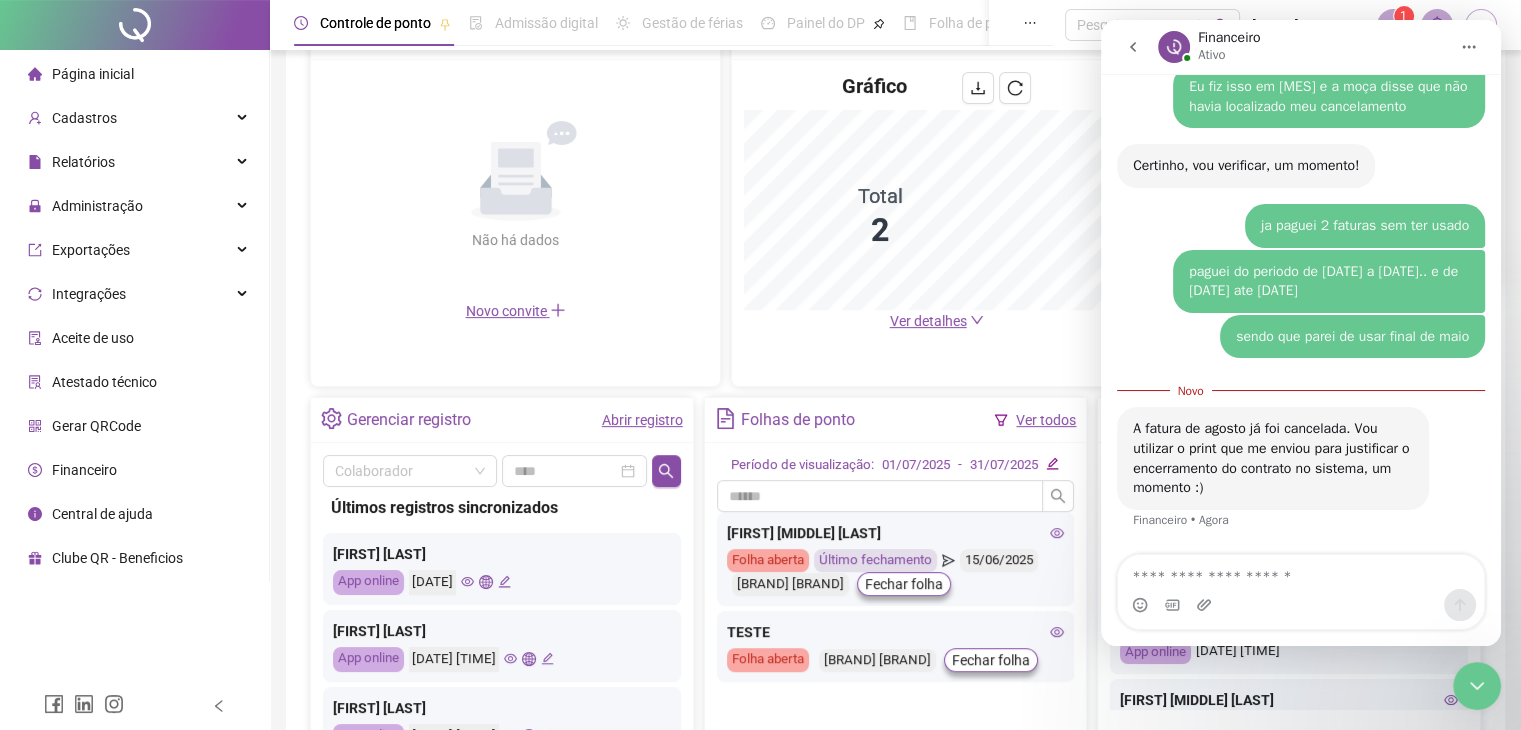 click at bounding box center [1301, 572] 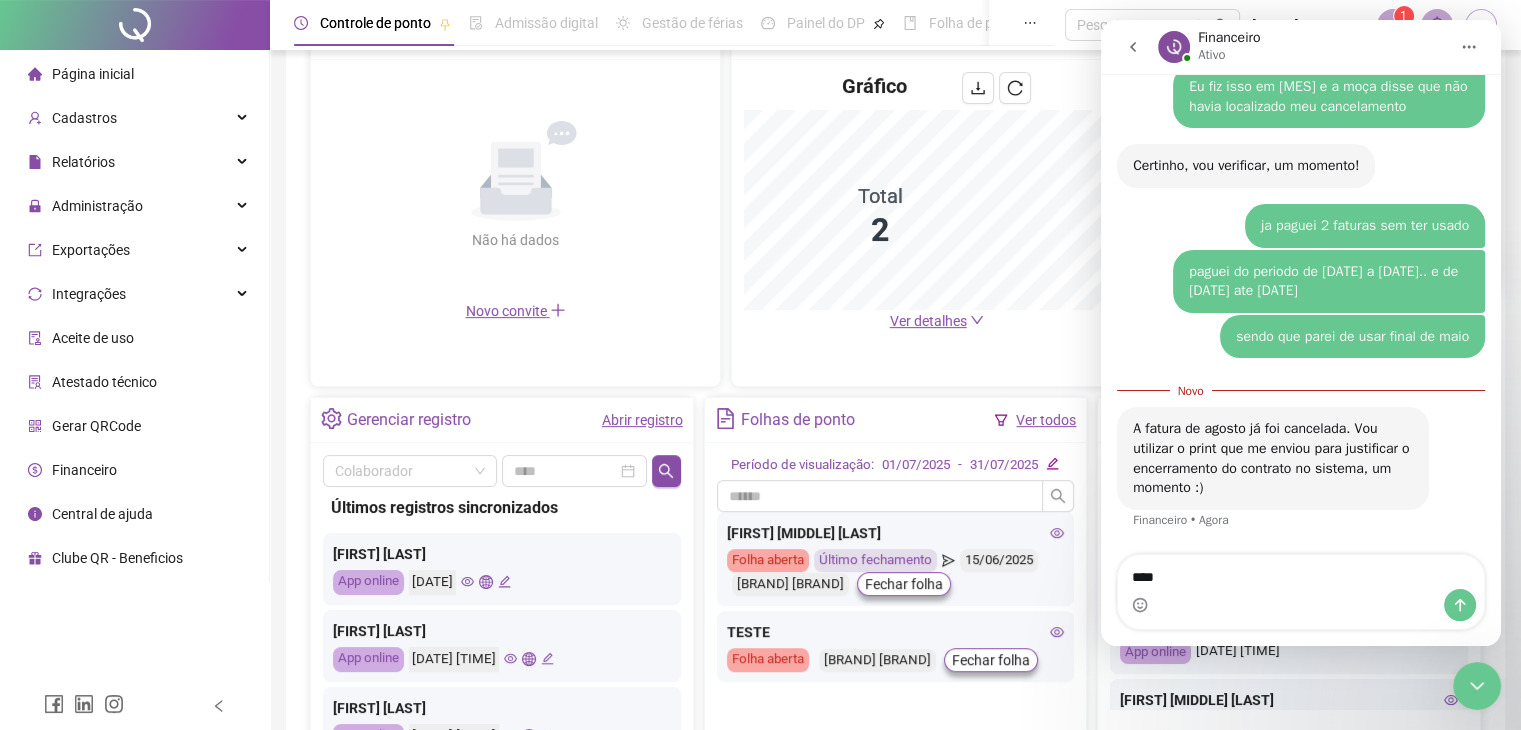type on "*****" 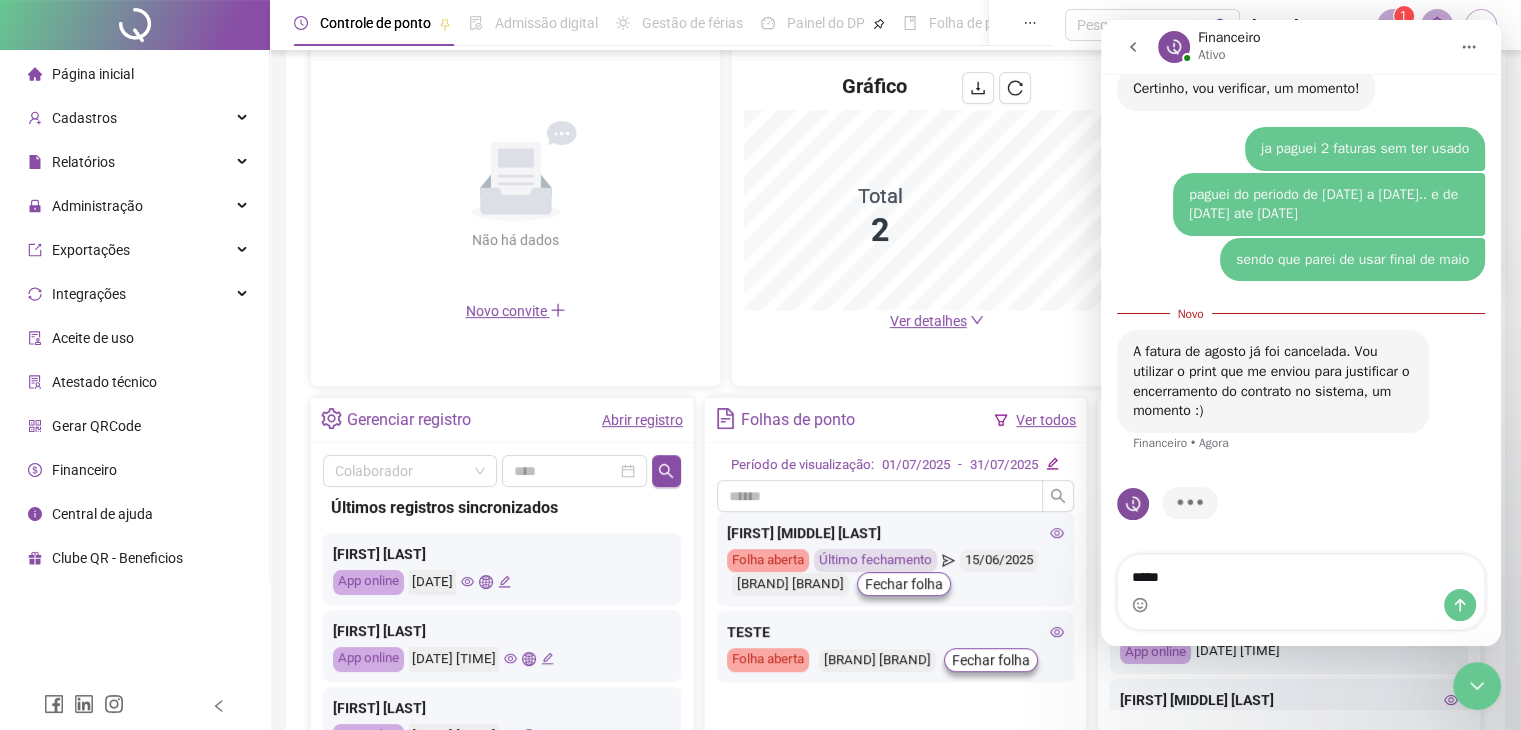 scroll, scrollTop: 2719, scrollLeft: 0, axis: vertical 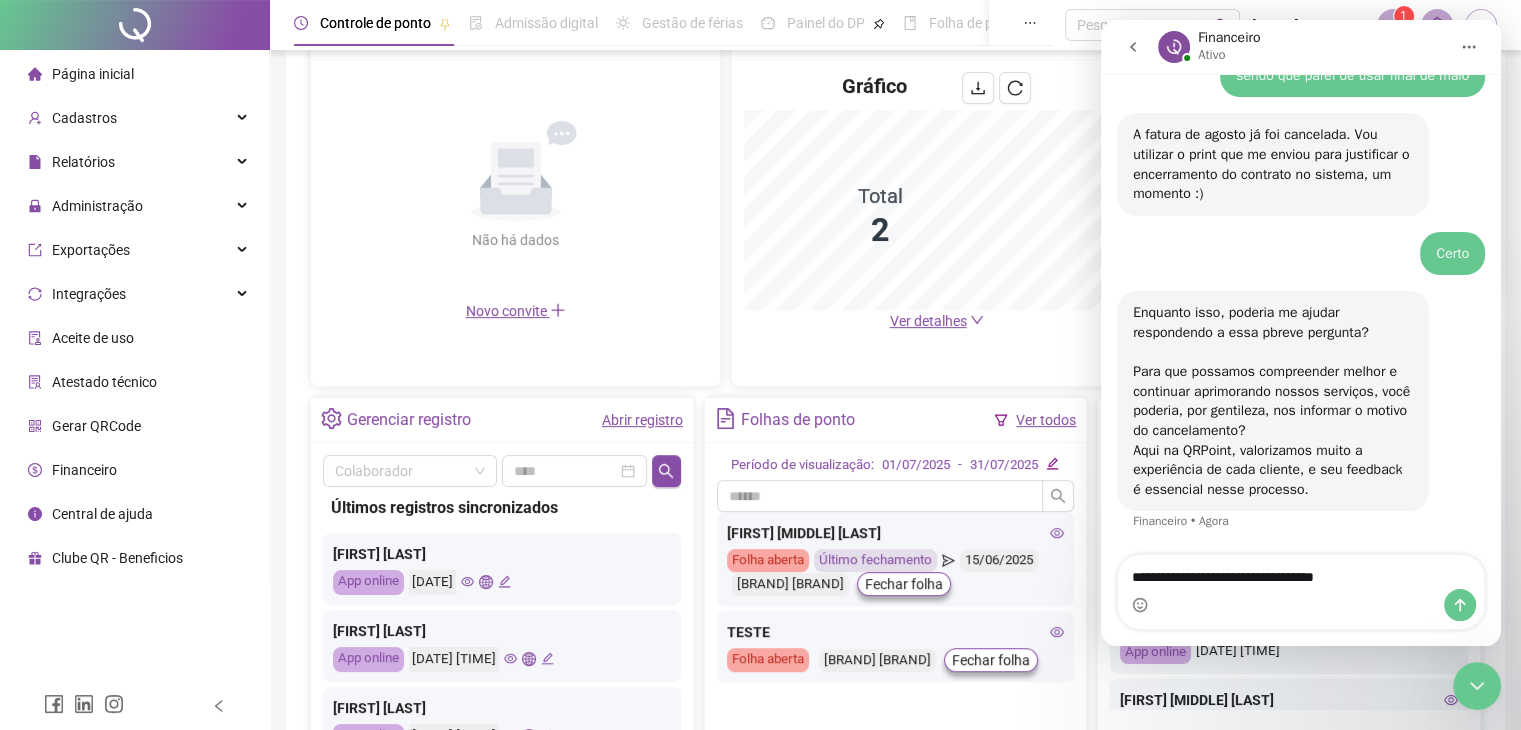 type on "**********" 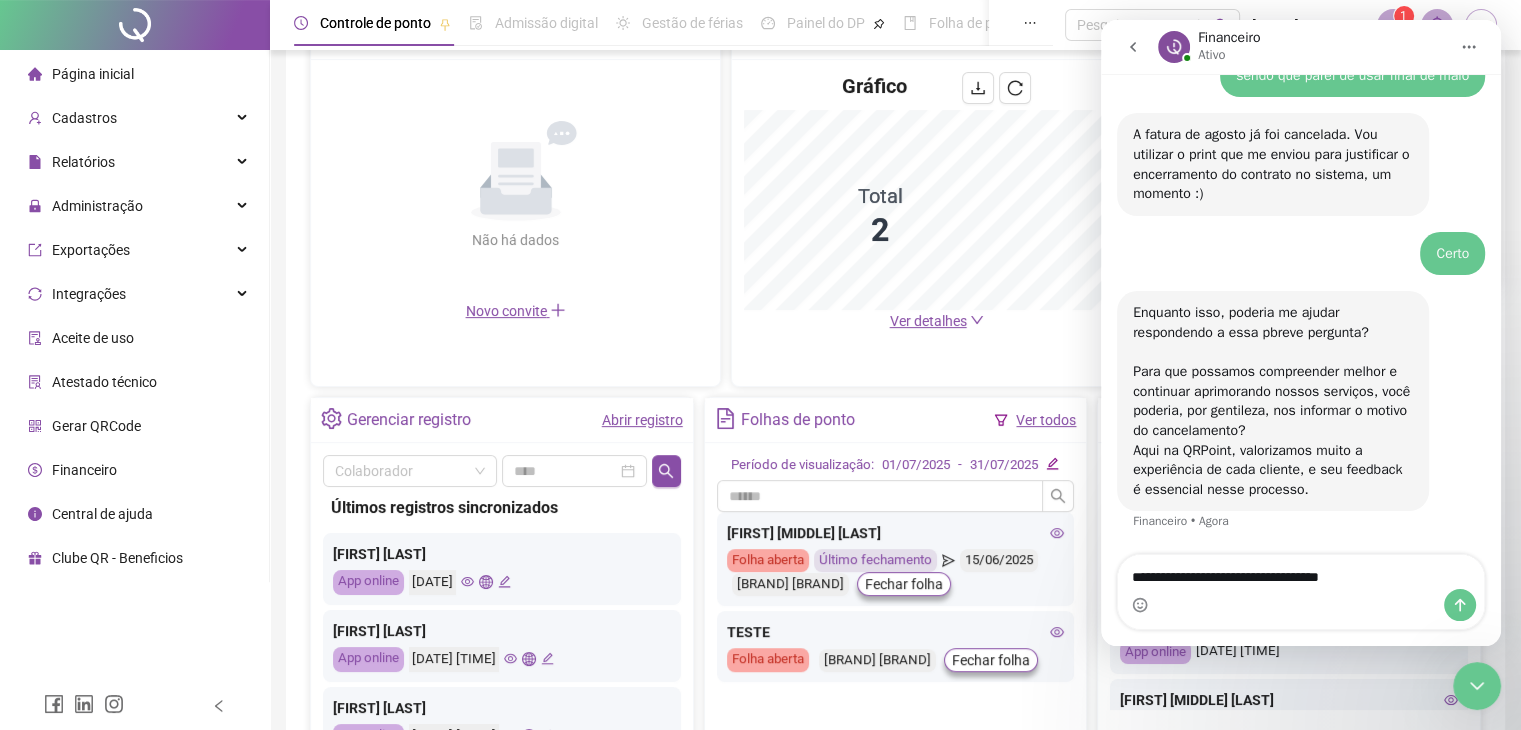 type 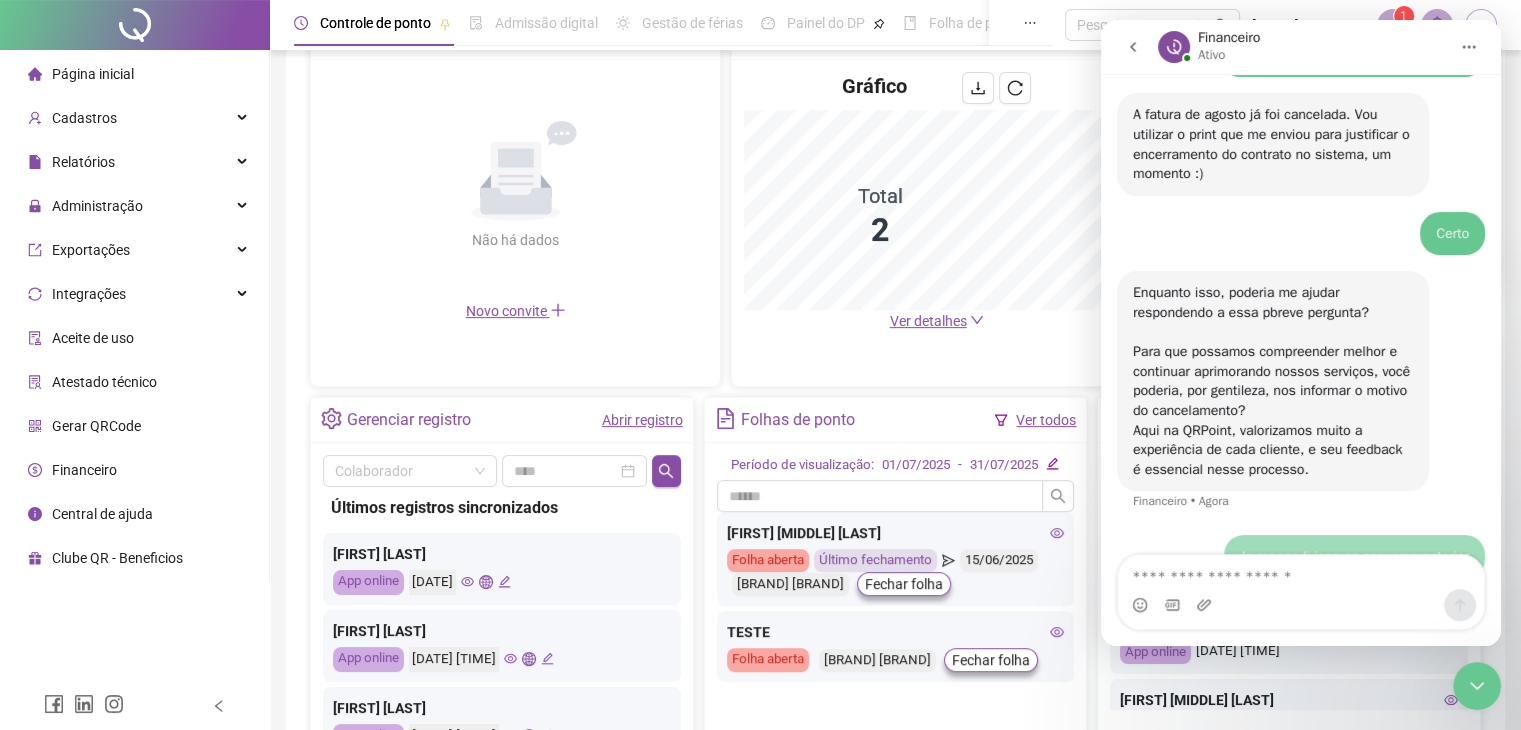 scroll, scrollTop: 2964, scrollLeft: 0, axis: vertical 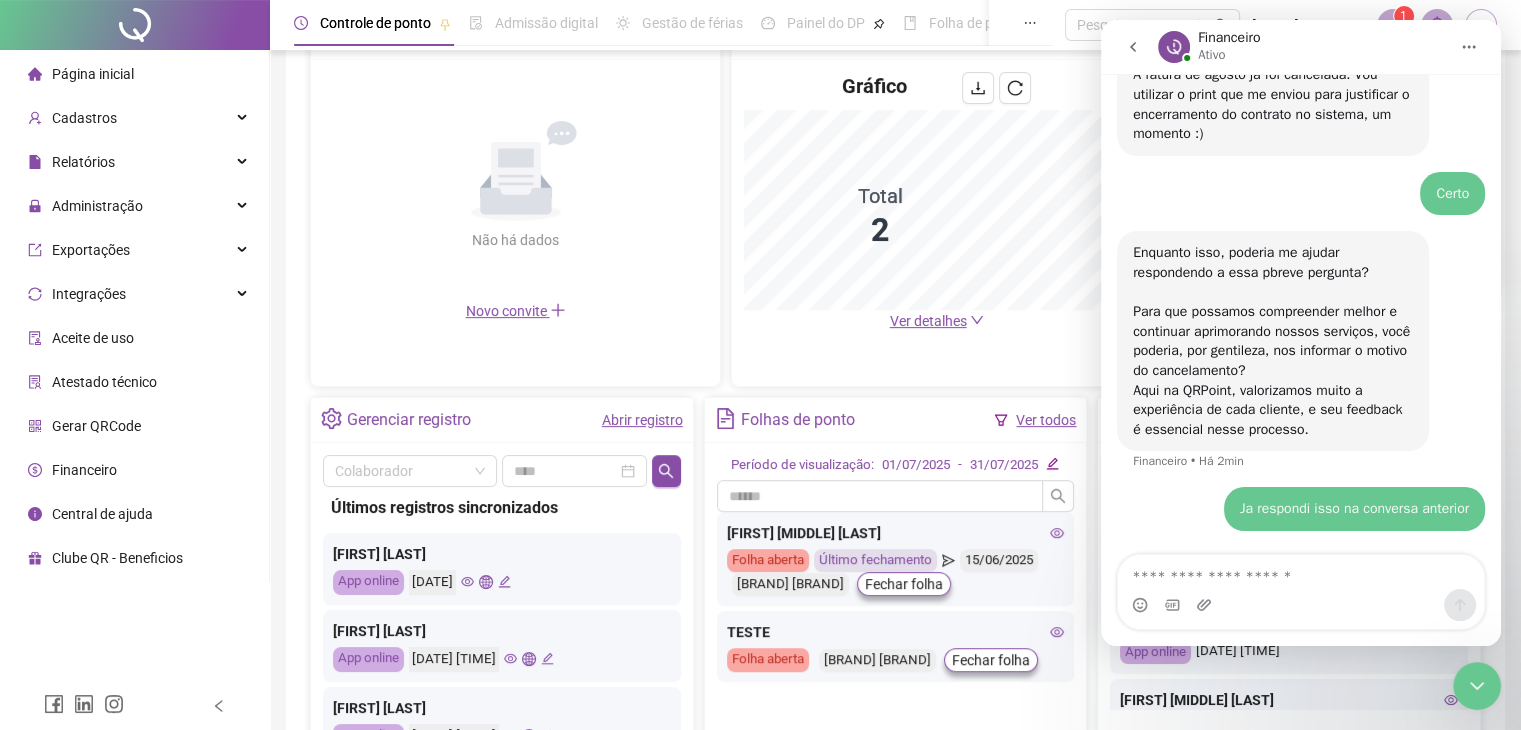 click 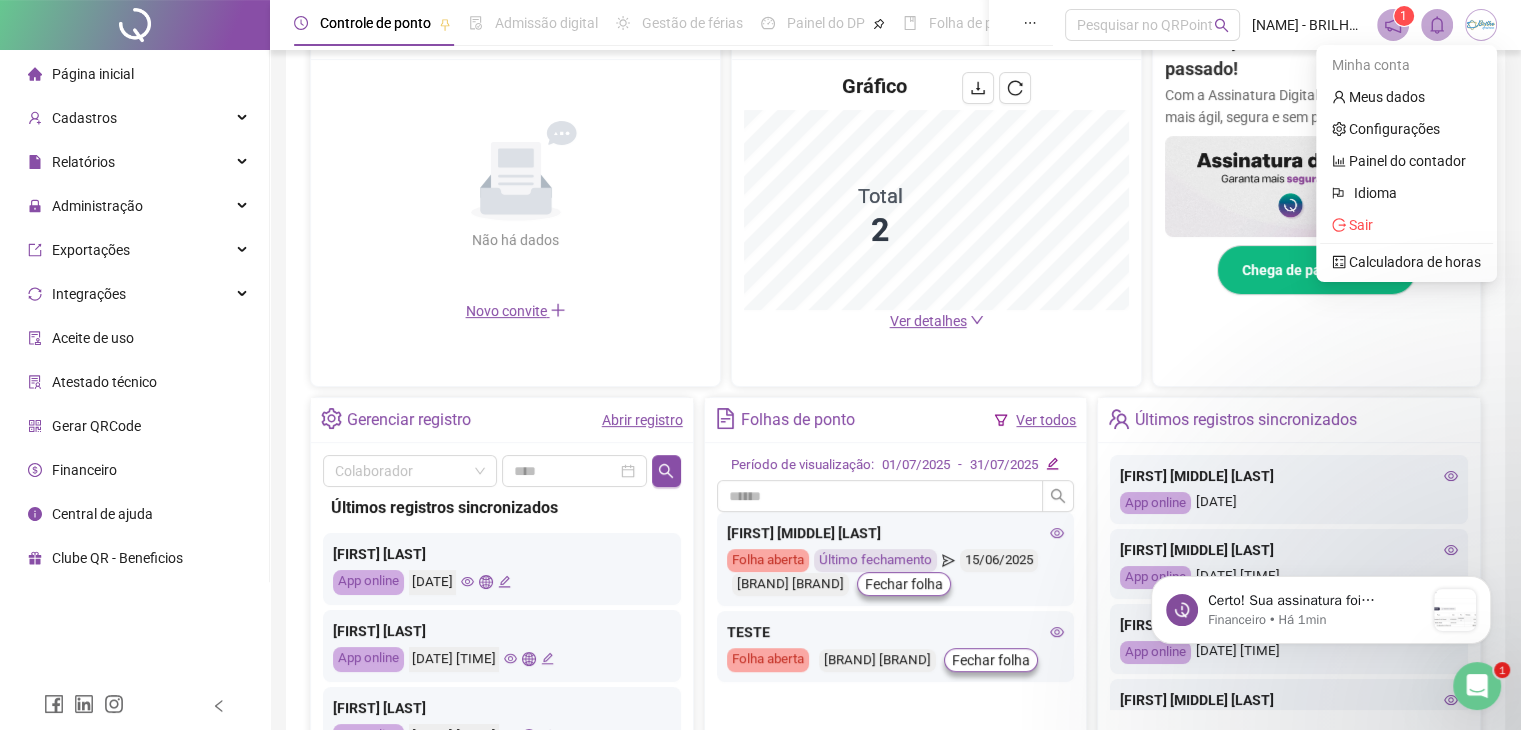 scroll, scrollTop: 0, scrollLeft: 0, axis: both 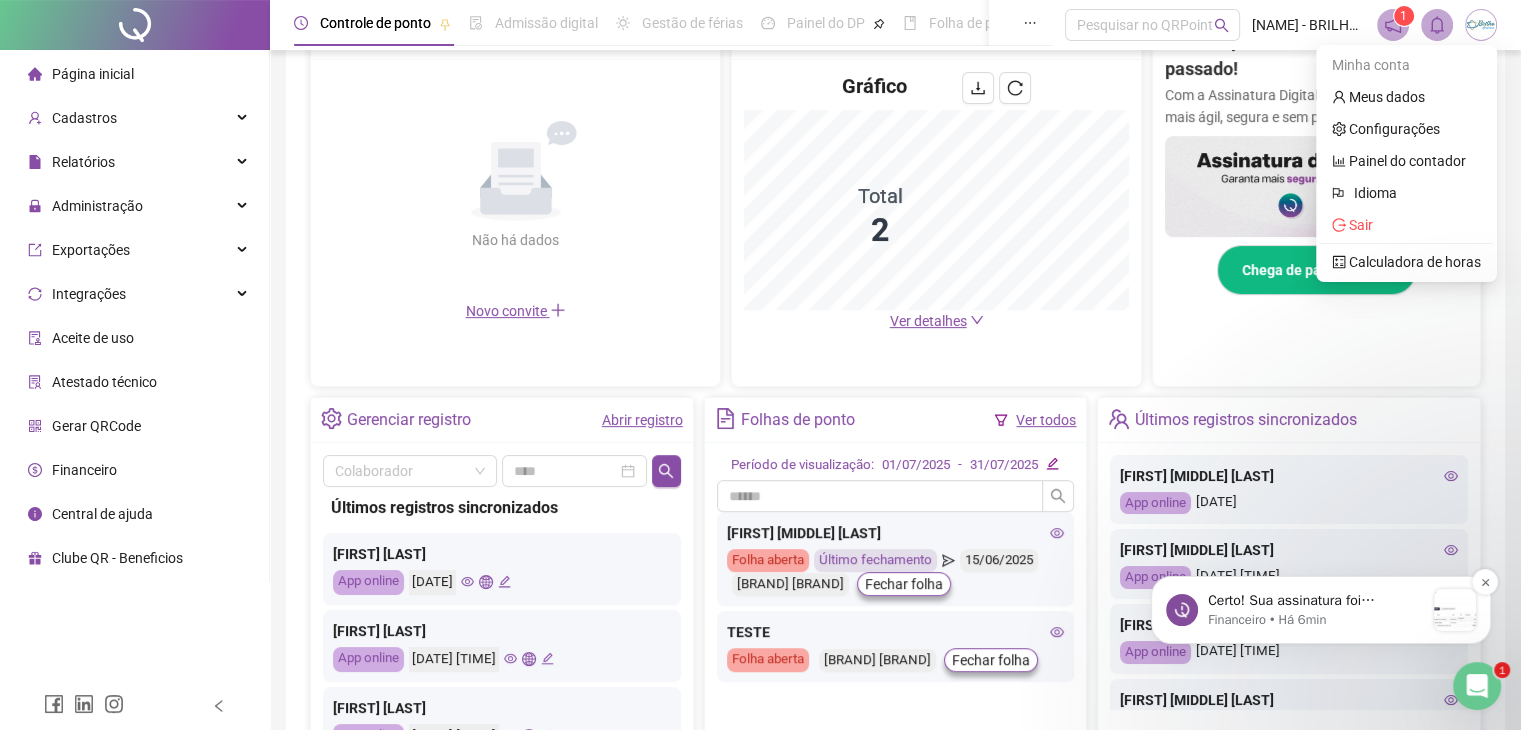 click on "Certo! Sua assinatura foi desativada e não serão geradas cobranças futuras. Informo também que não possui pendências financeiras com a QRPoint. Ficamos felizes de ter feito parte da sua história de sucesso e esperamos retomar essa parceria em breve :) Desejamos de coração muito sucesso!" at bounding box center (1316, 601) 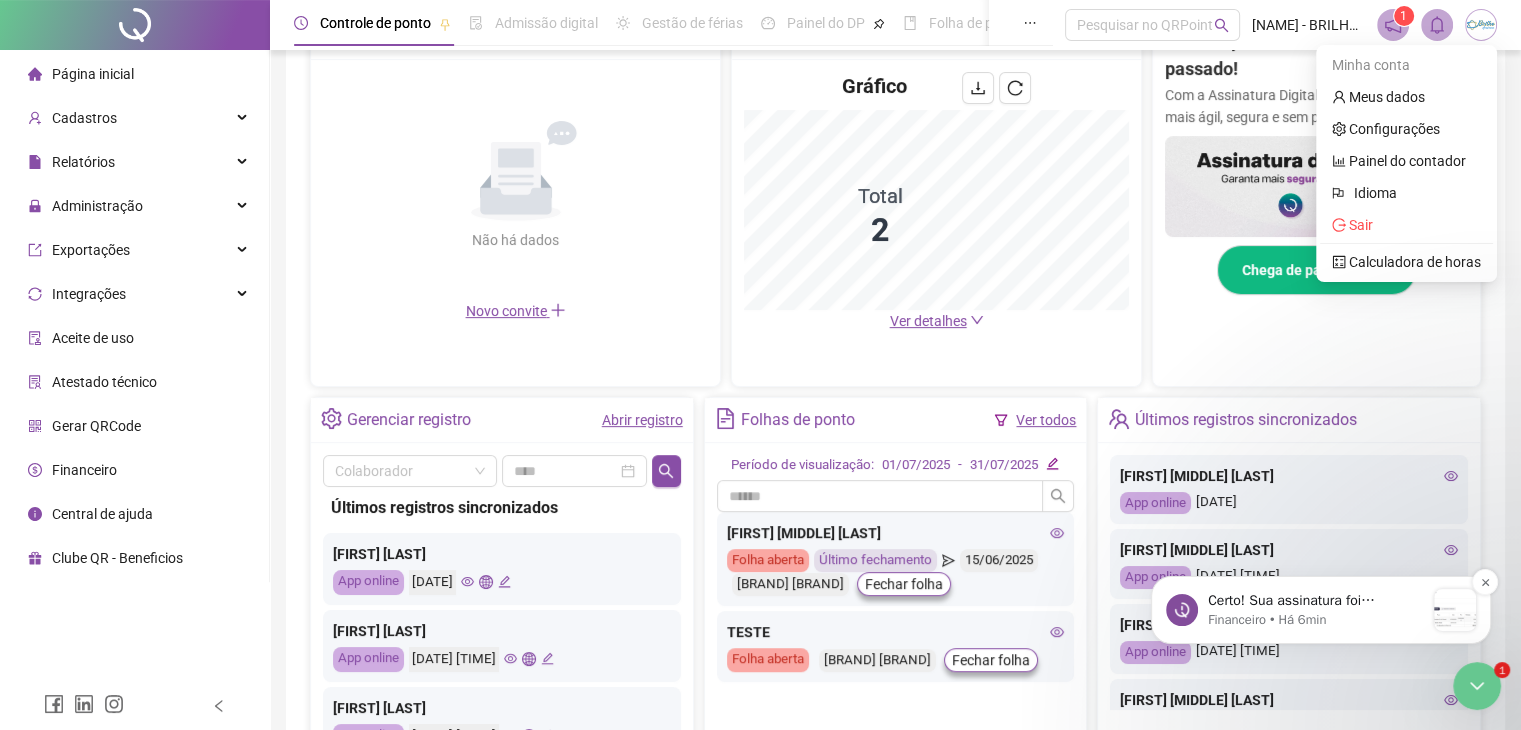scroll, scrollTop: 0, scrollLeft: 0, axis: both 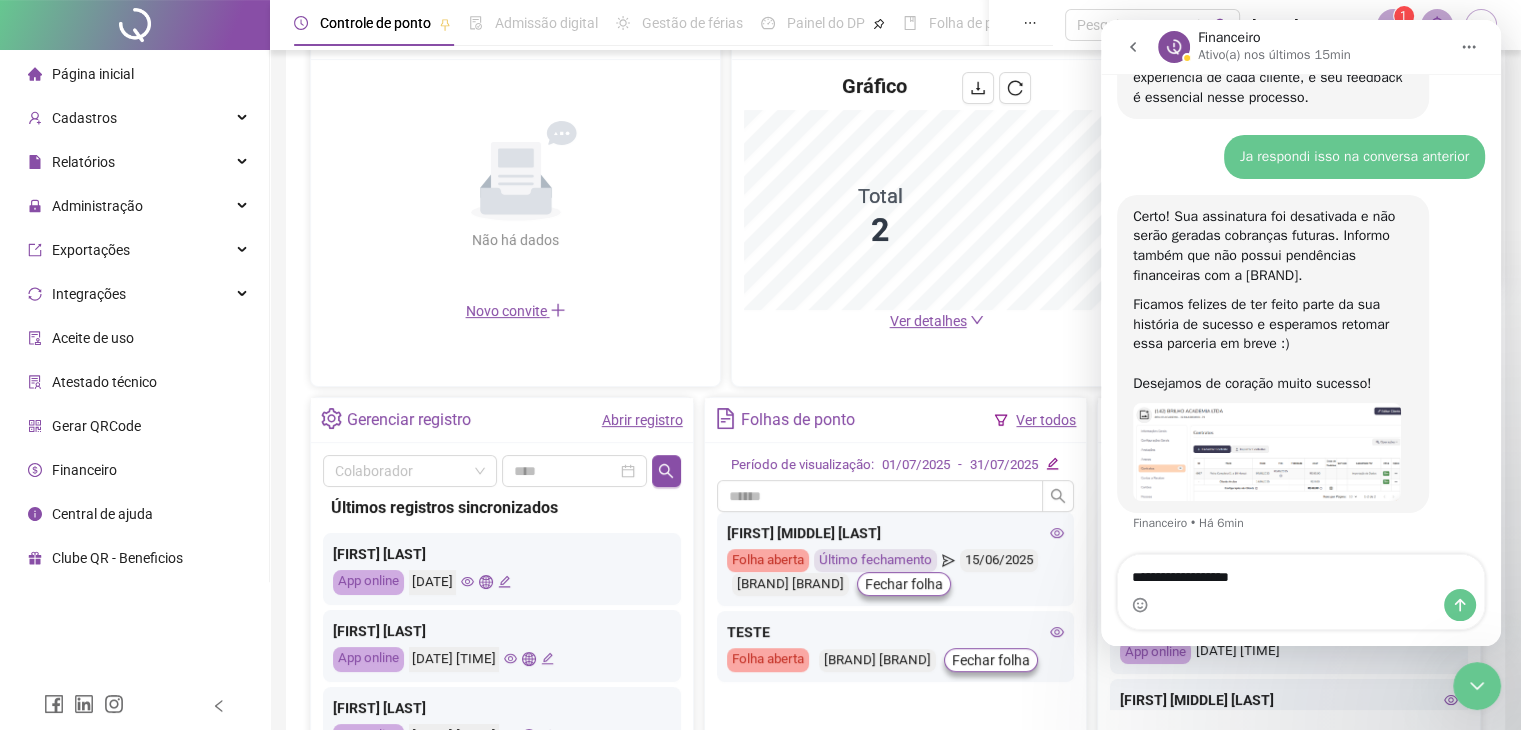 type on "**********" 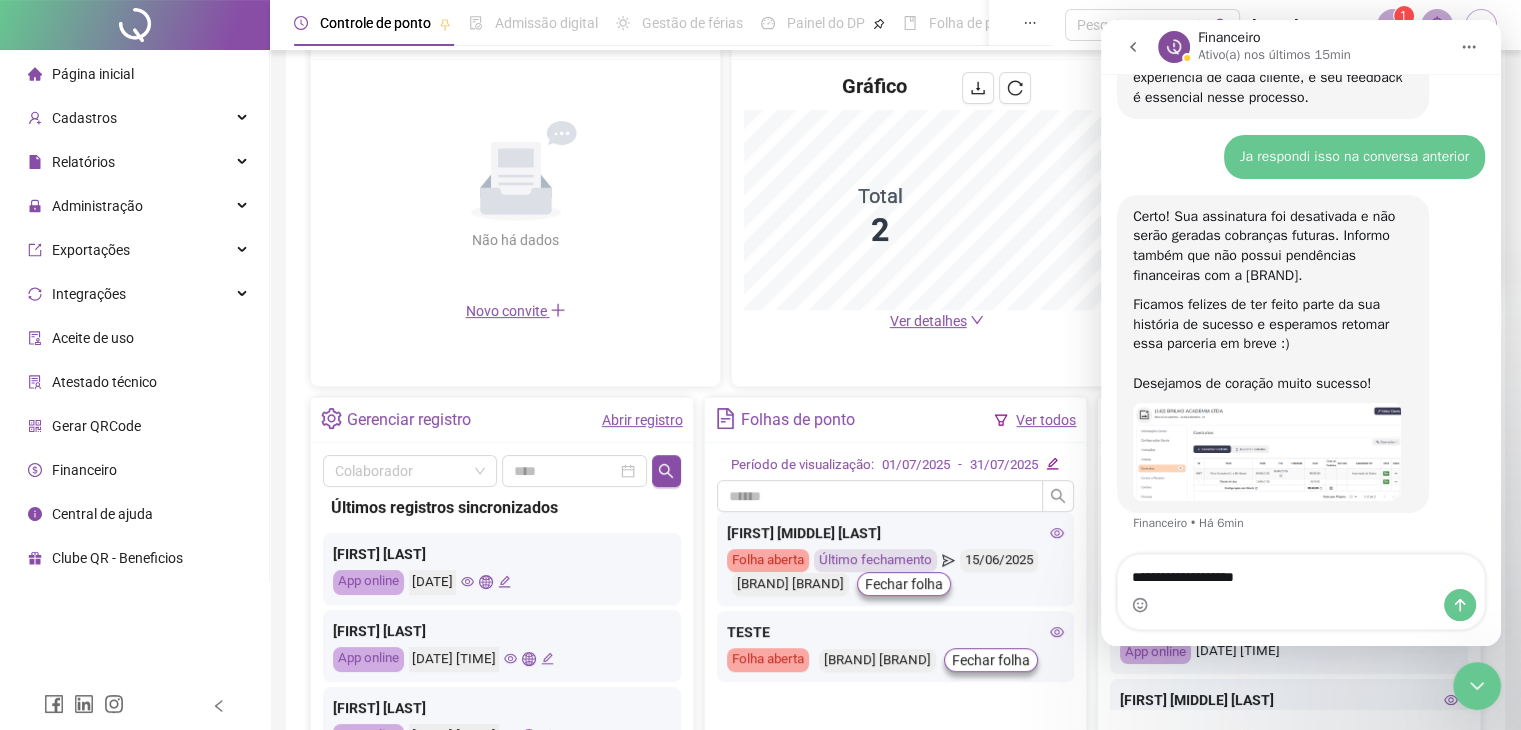 type 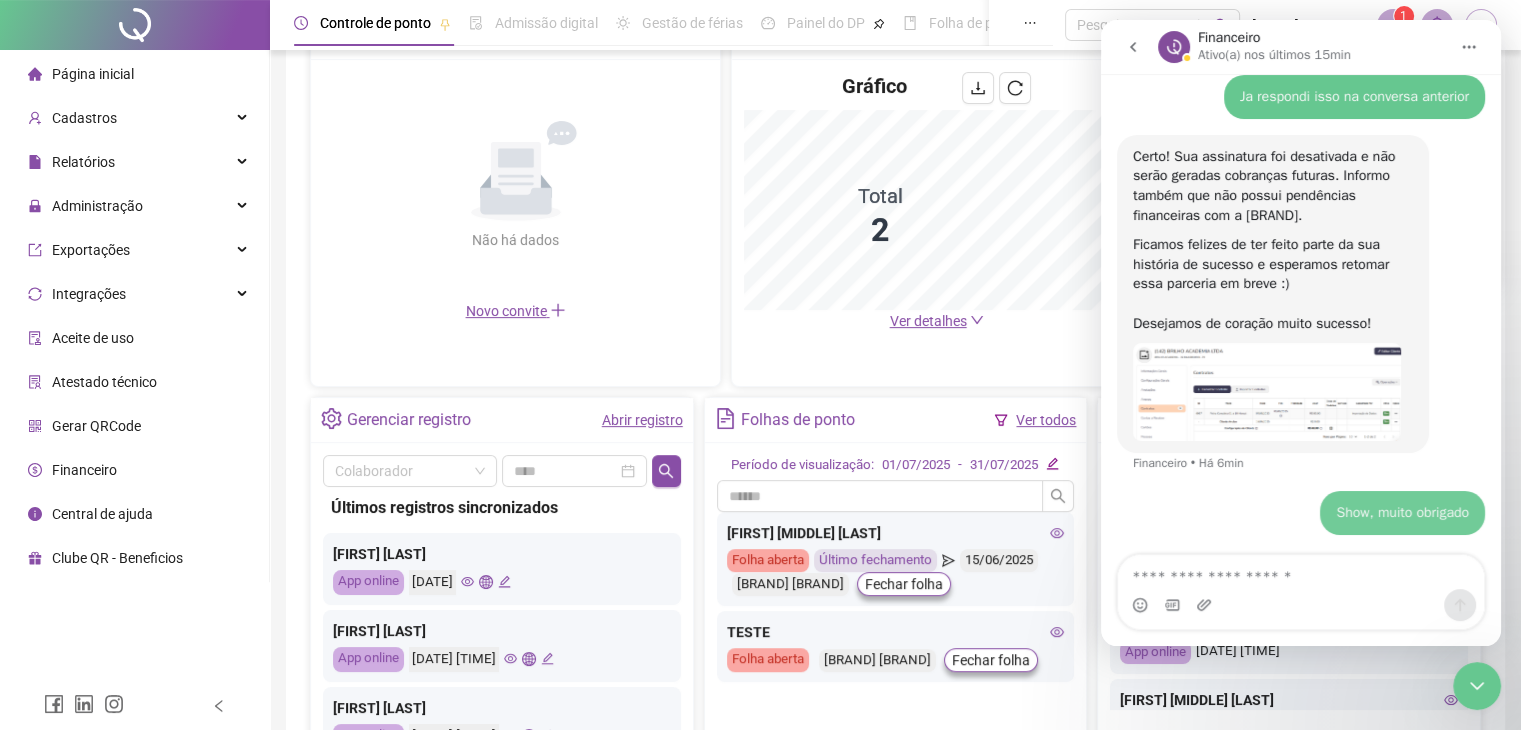 scroll, scrollTop: 3357, scrollLeft: 0, axis: vertical 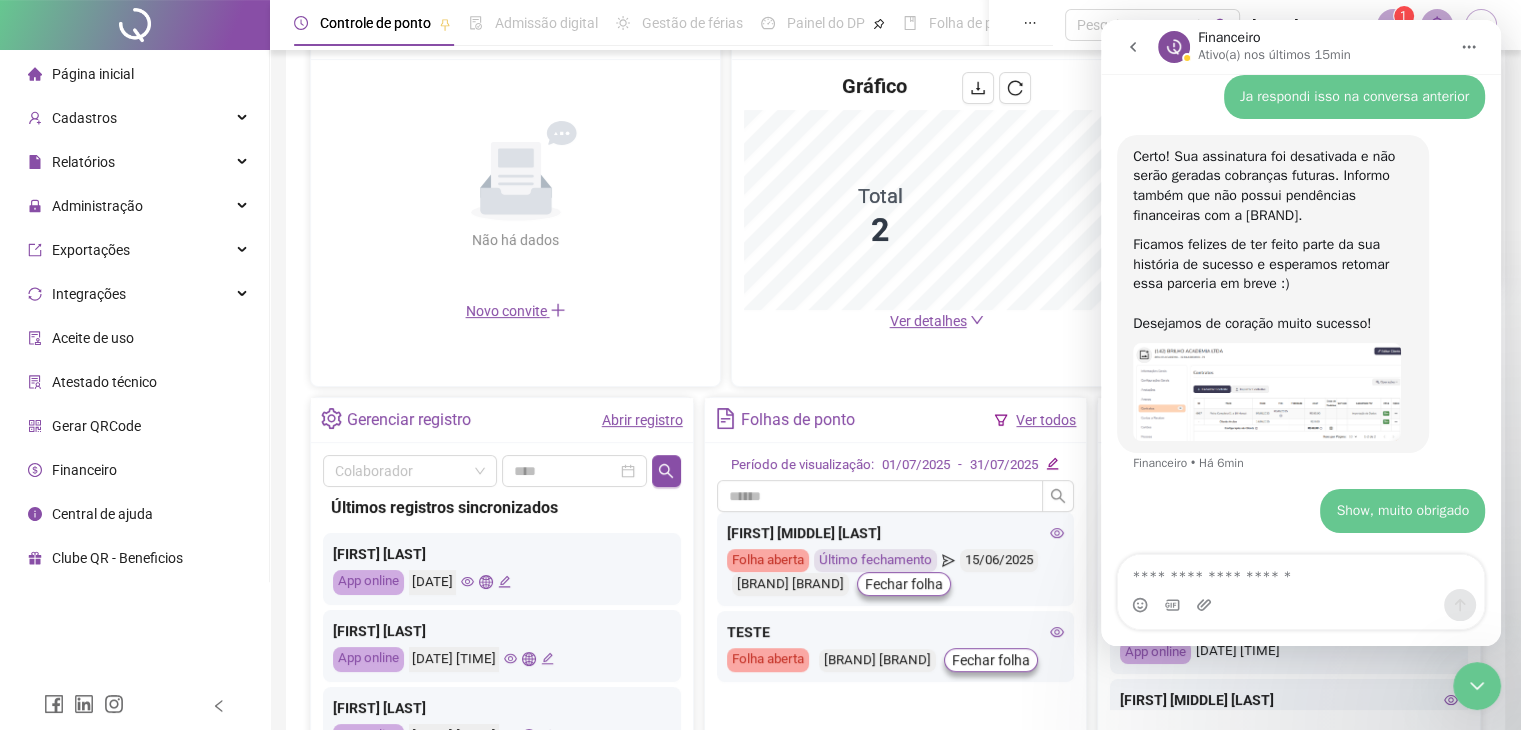 click at bounding box center (1267, 392) 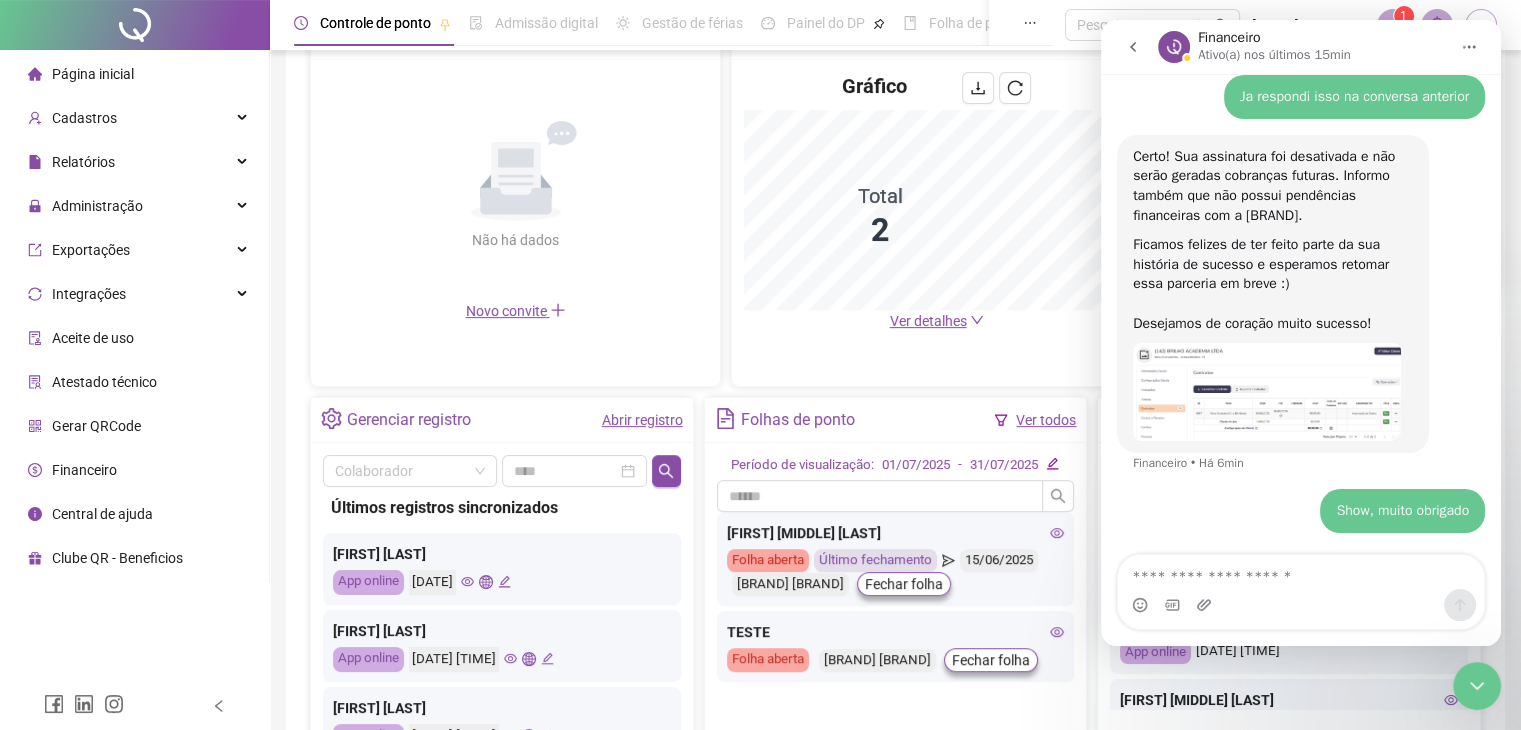 scroll, scrollTop: 0, scrollLeft: 0, axis: both 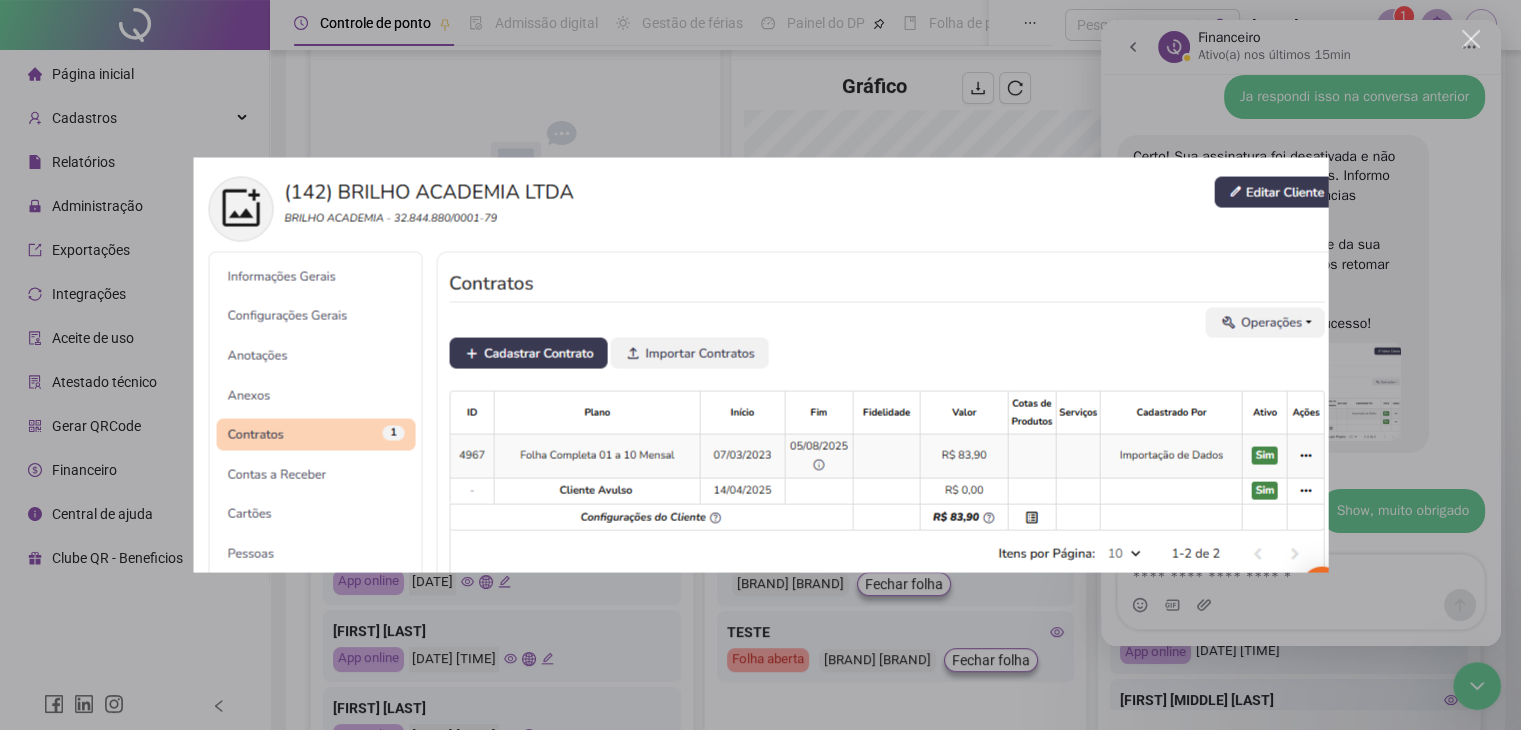 click at bounding box center (760, 365) 